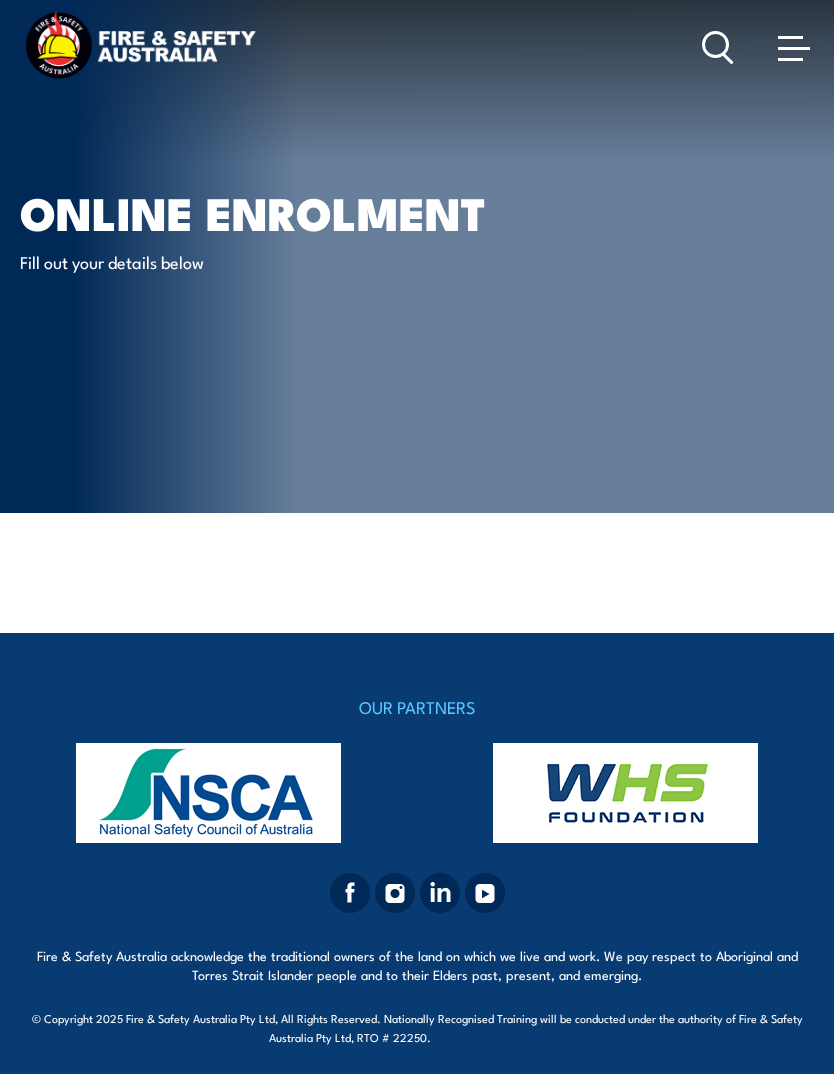 scroll, scrollTop: 0, scrollLeft: 0, axis: both 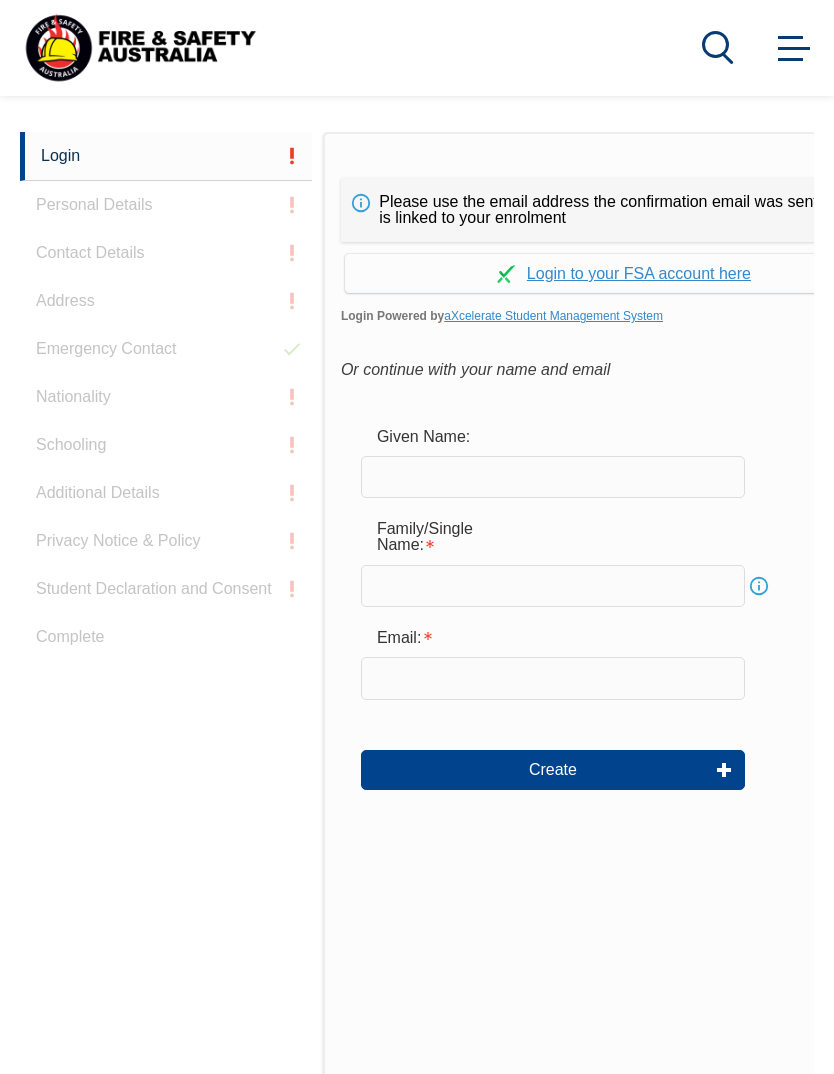 click at bounding box center [553, 477] 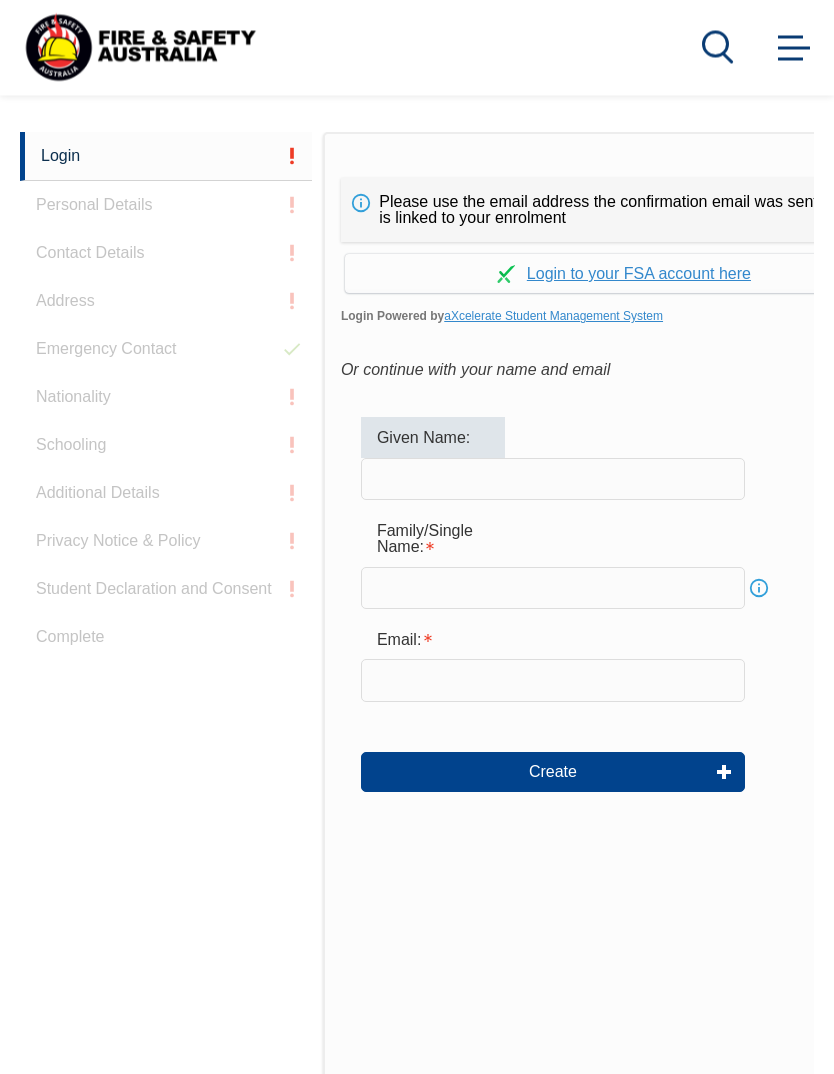 type on "[FIRST]" 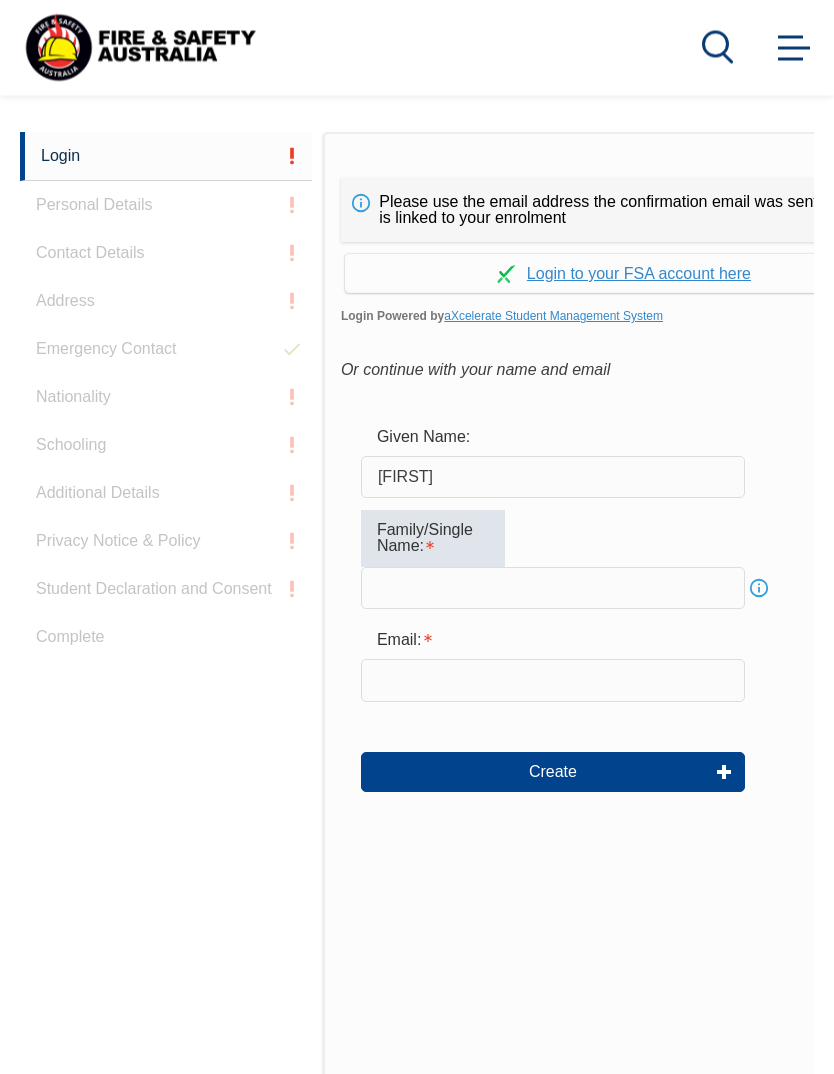 type on "[LAST]" 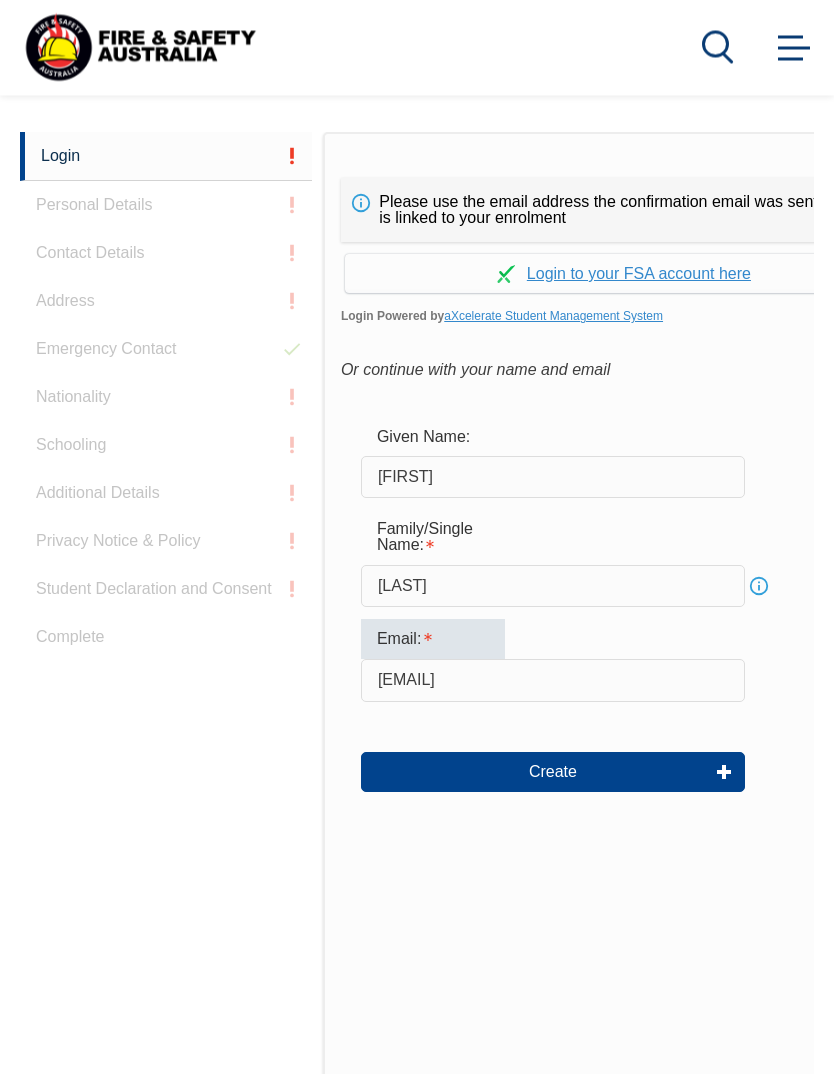 scroll, scrollTop: 447, scrollLeft: 0, axis: vertical 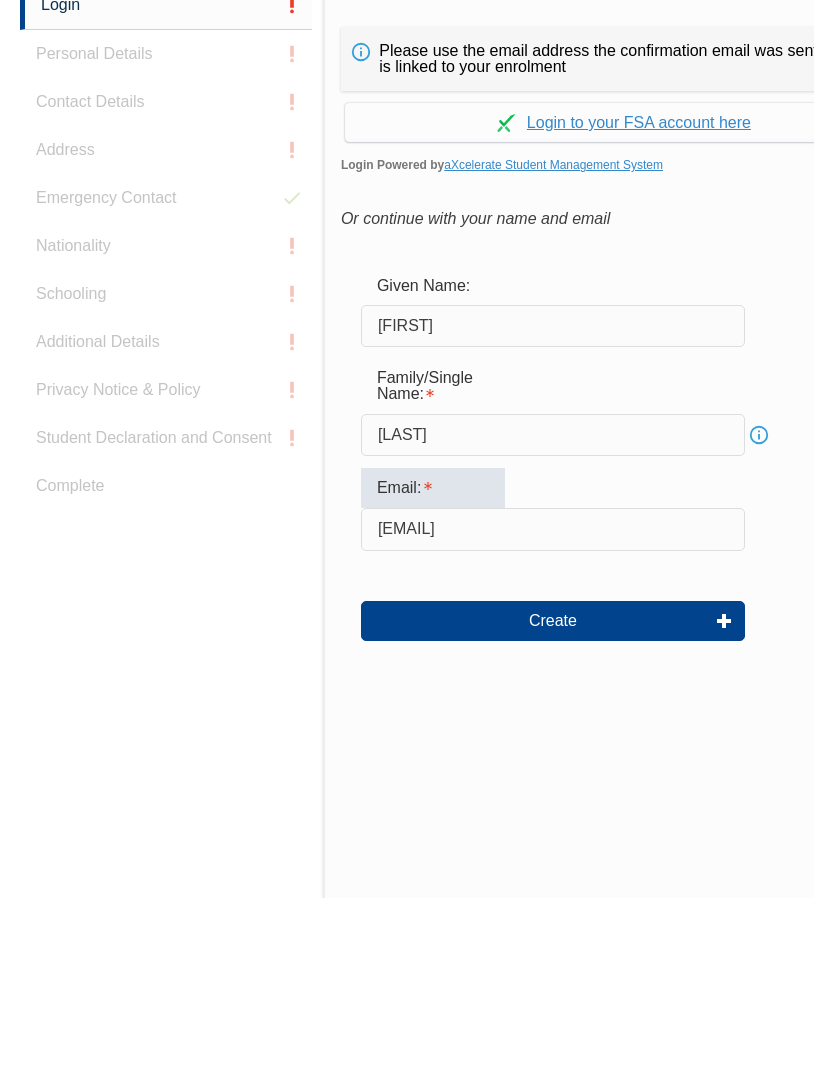 type on "[EMAIL]" 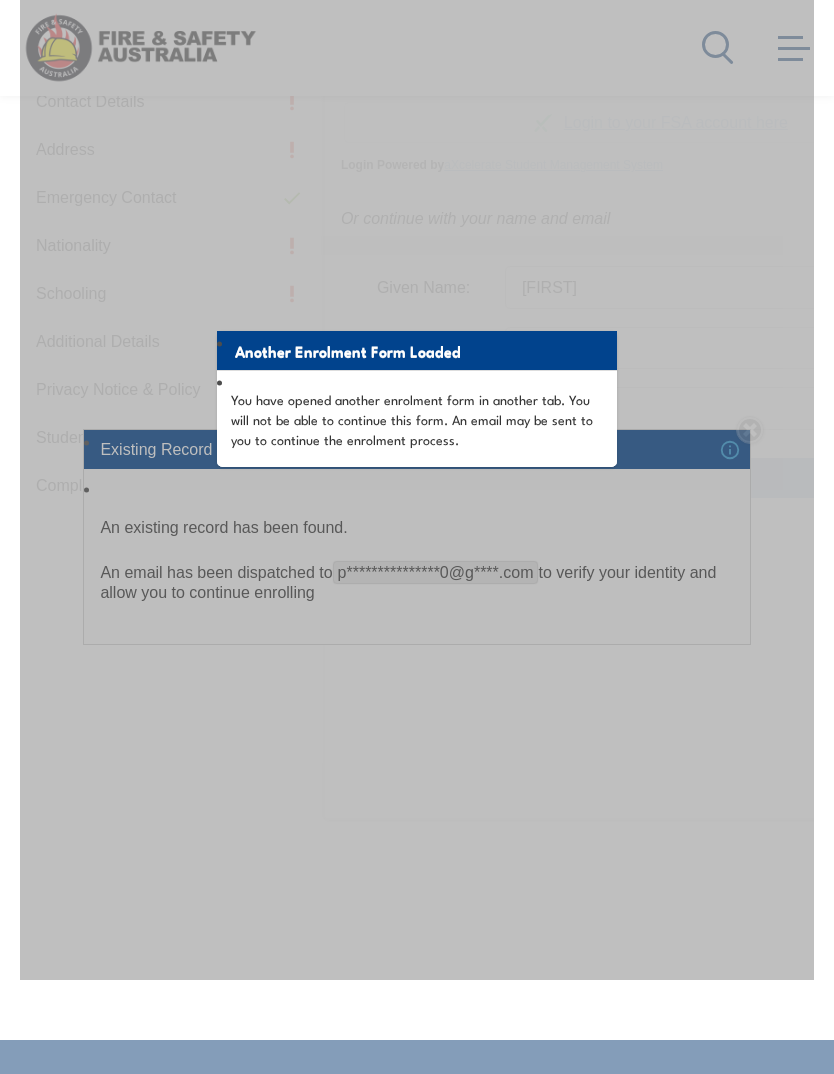 scroll, scrollTop: 653, scrollLeft: 0, axis: vertical 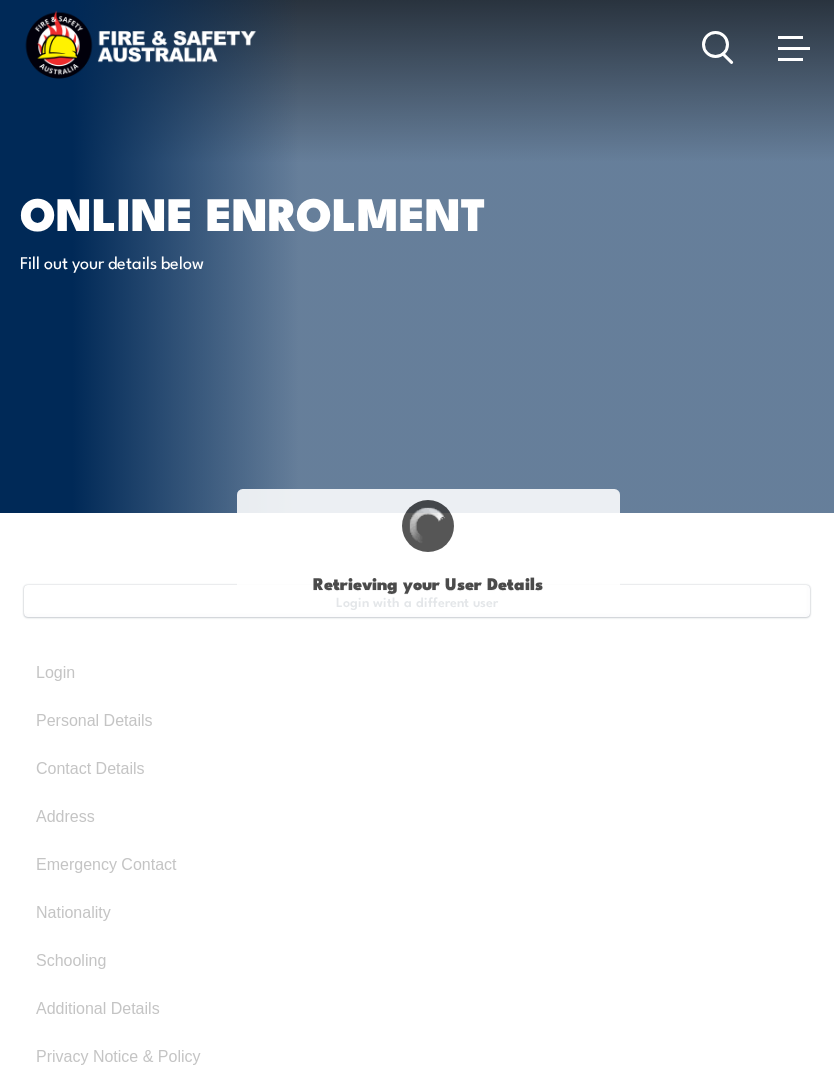 type on "[FIRST]" 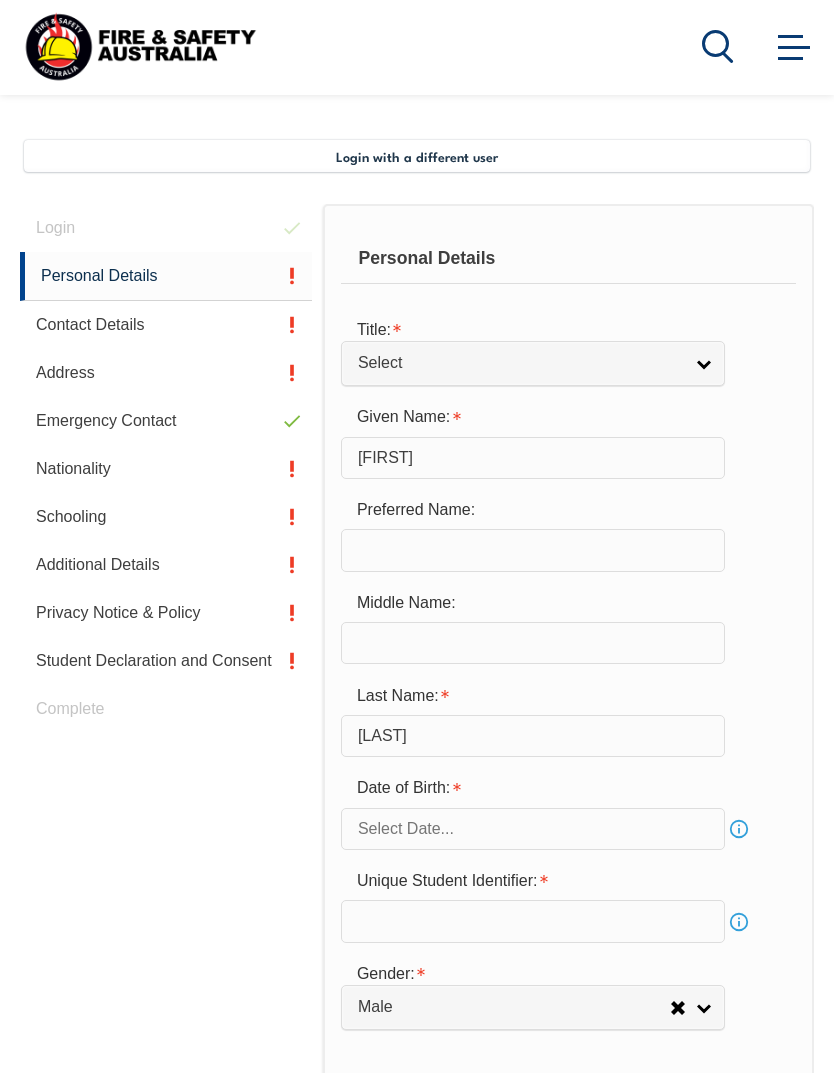 scroll, scrollTop: 484, scrollLeft: 0, axis: vertical 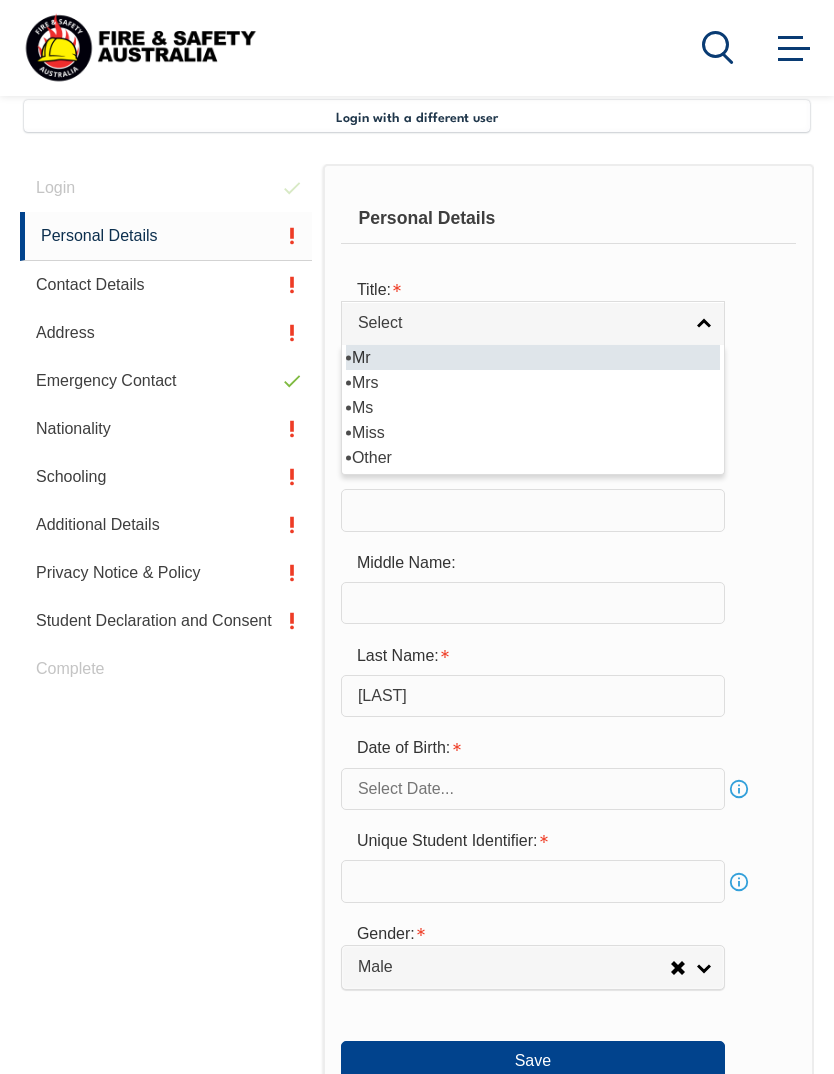 select on "Mr" 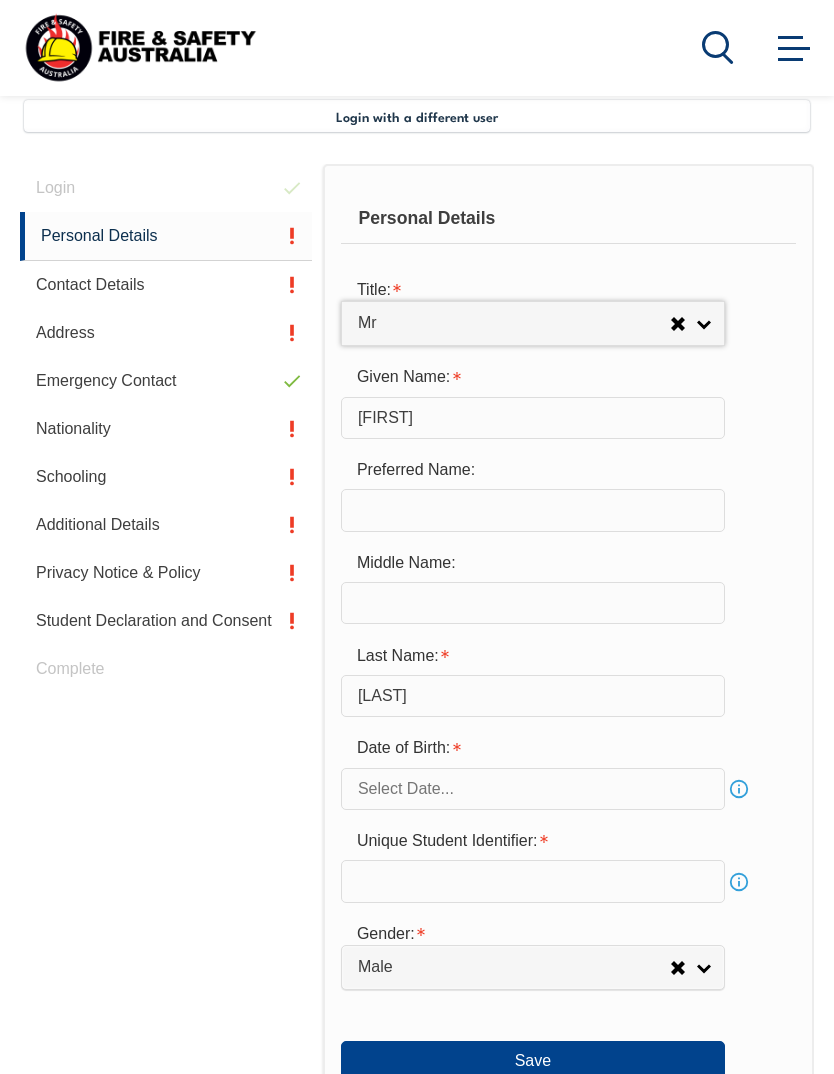 click at bounding box center (533, 510) 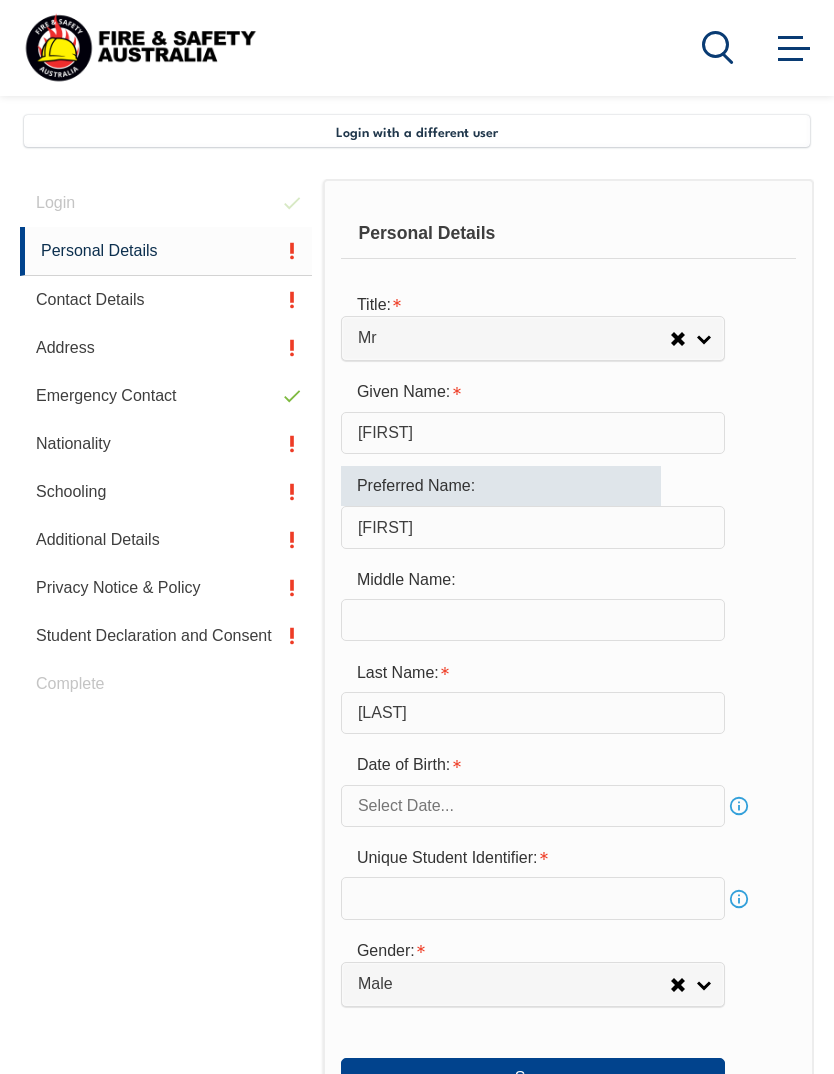 scroll, scrollTop: 462, scrollLeft: 0, axis: vertical 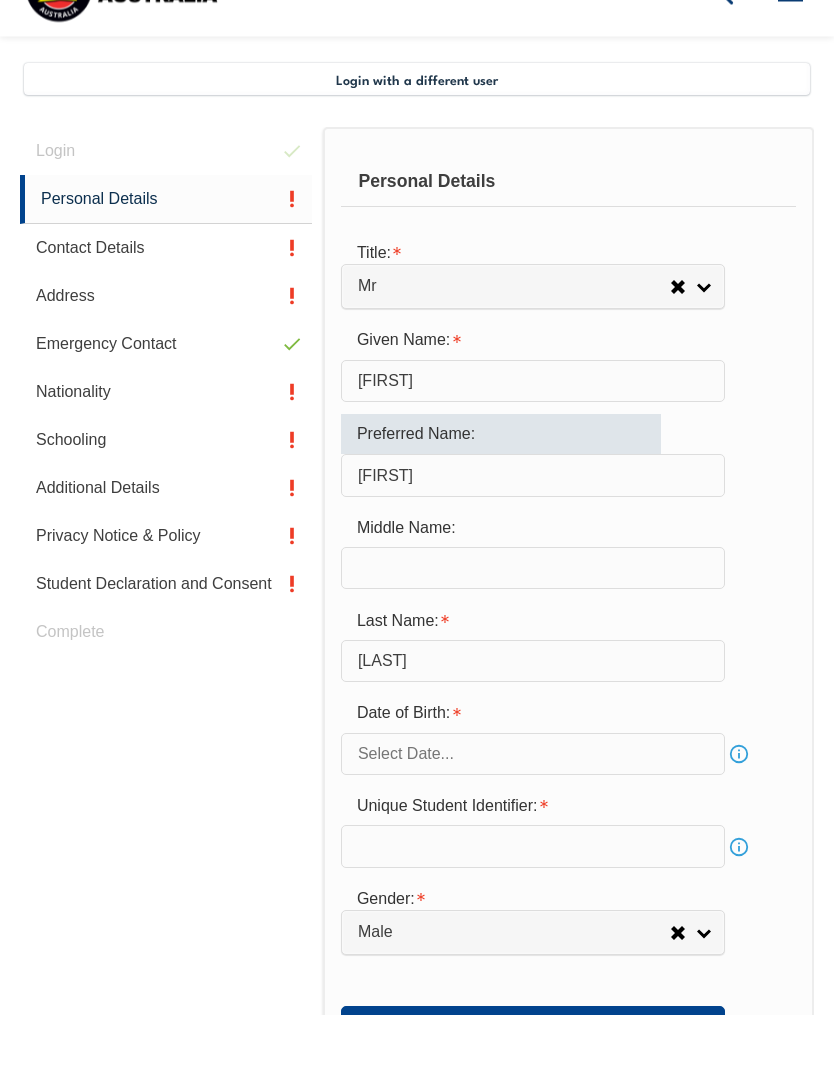 type on "[FIRST]" 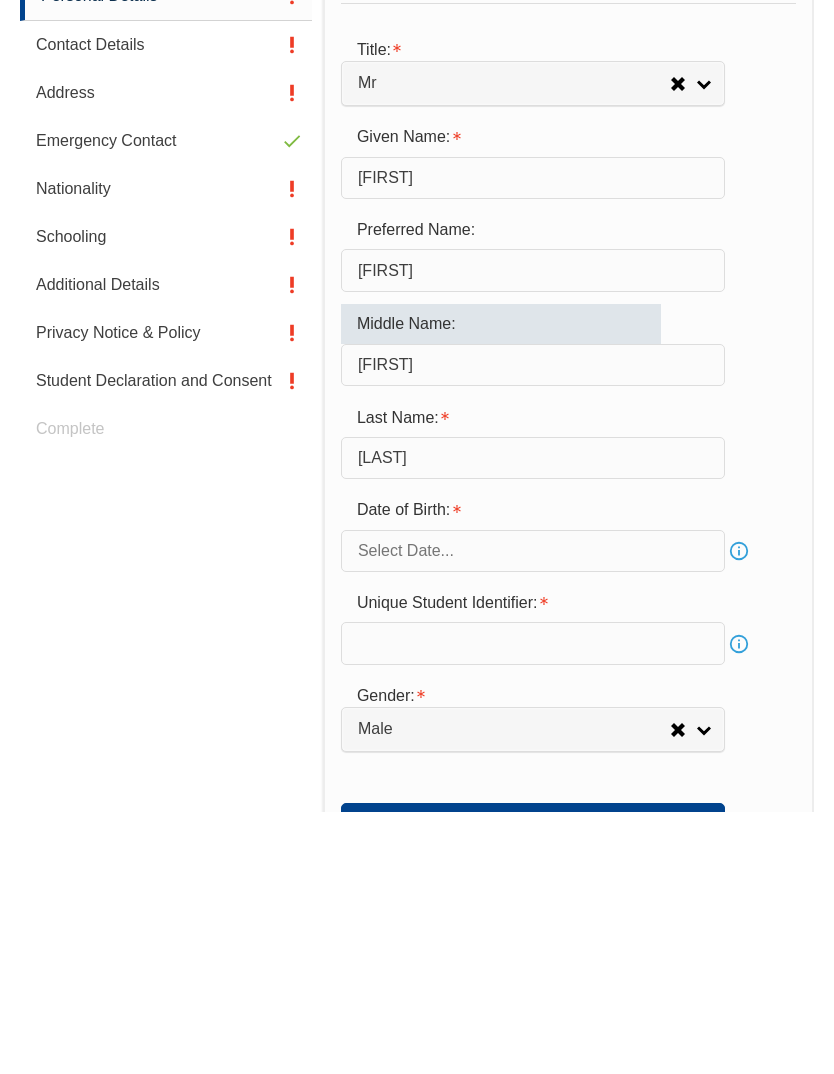 type on "[FIRST]" 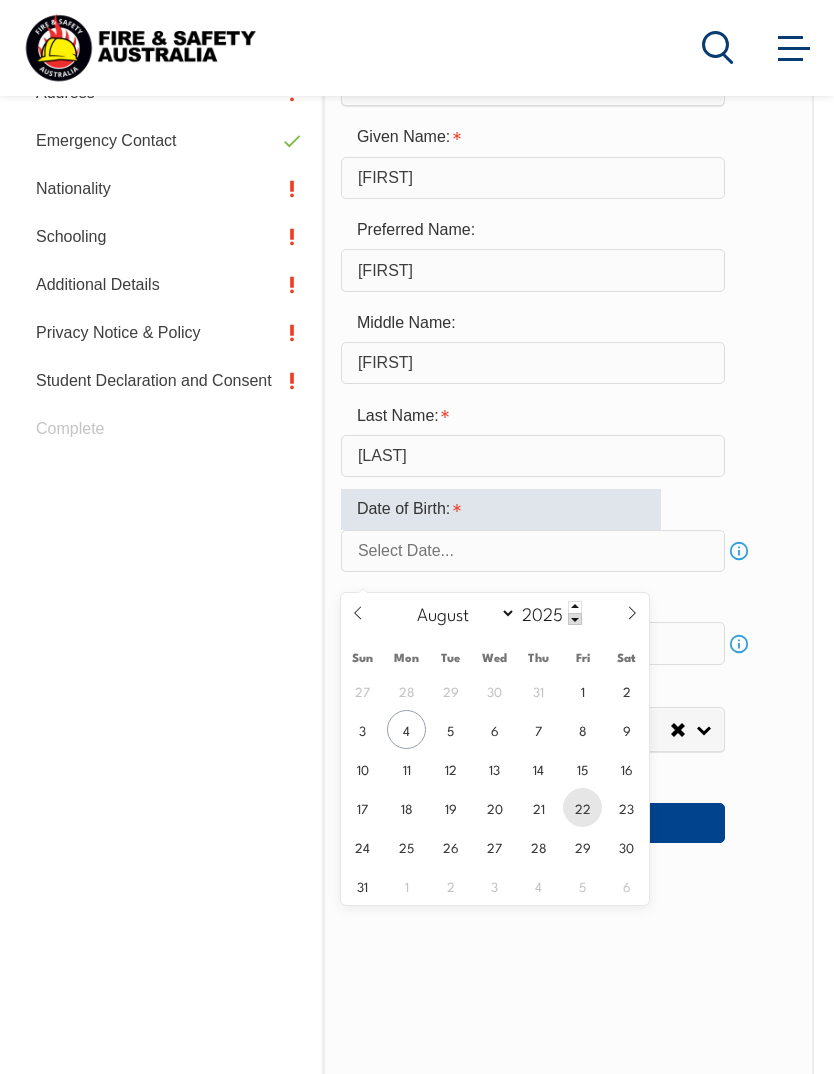 click on "22" at bounding box center [582, 807] 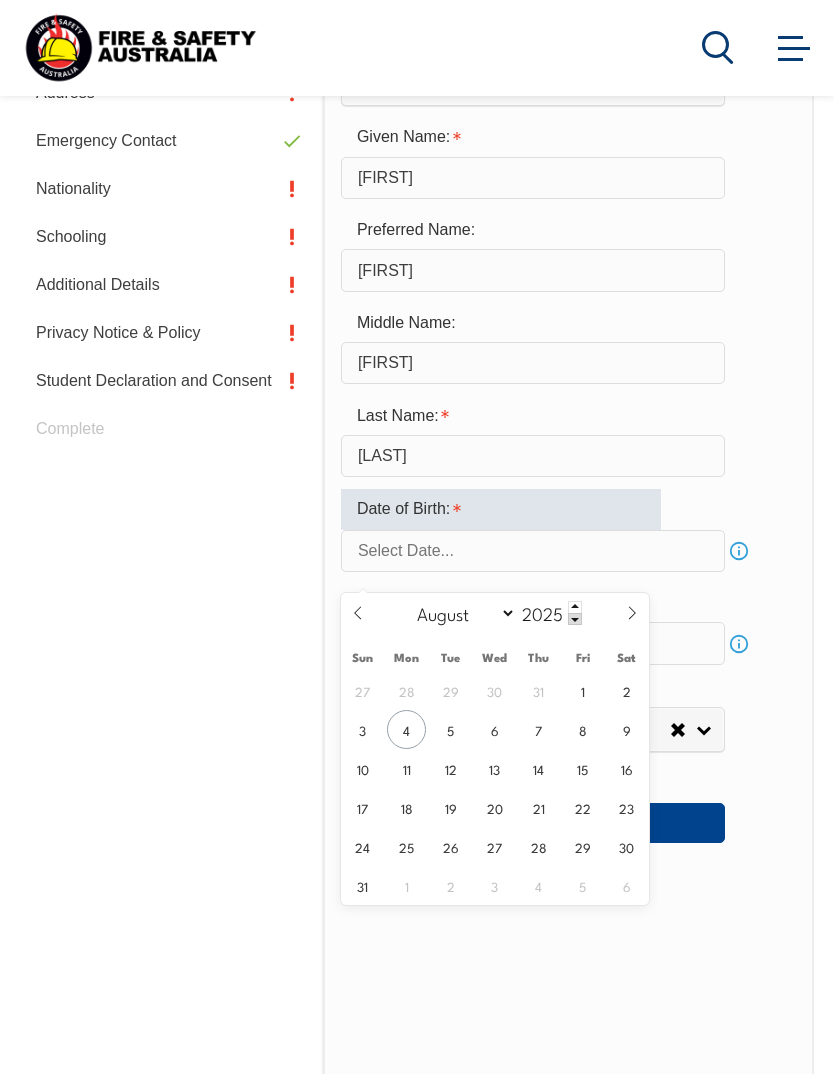 type on "[MONTH] [DAY], [YEAR]" 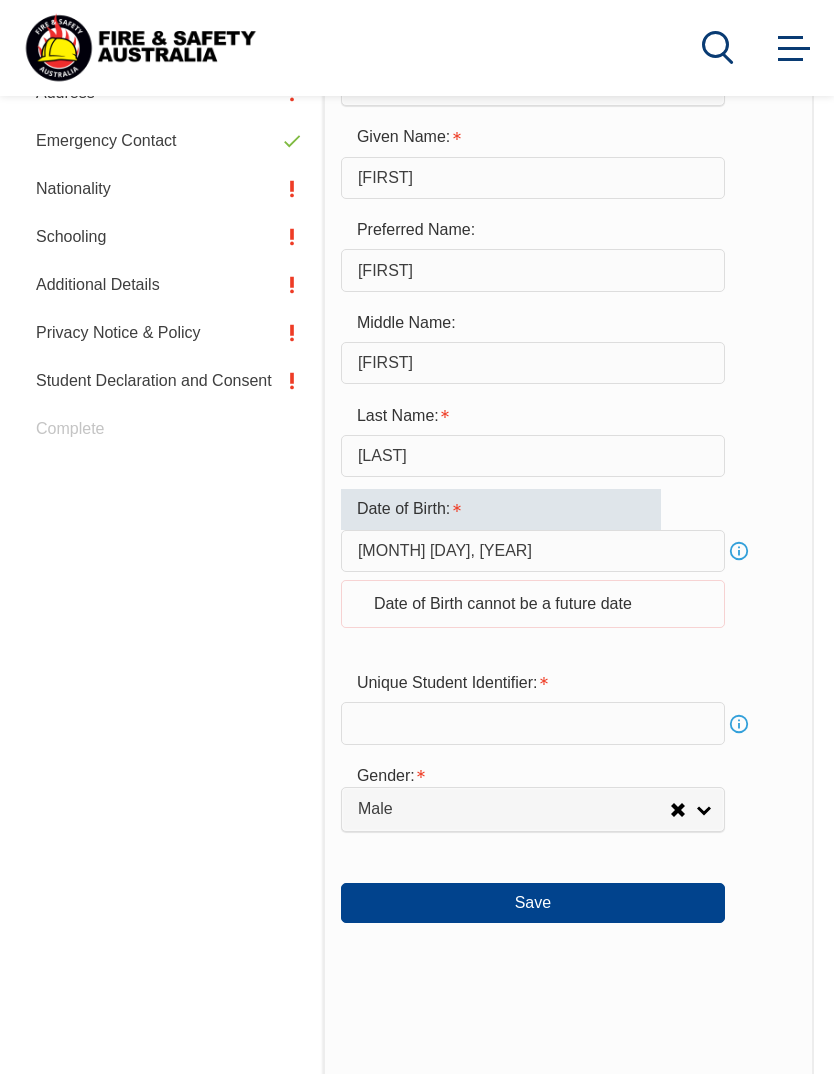 click on "[MONTH] [DAY], [YEAR]" at bounding box center [533, 551] 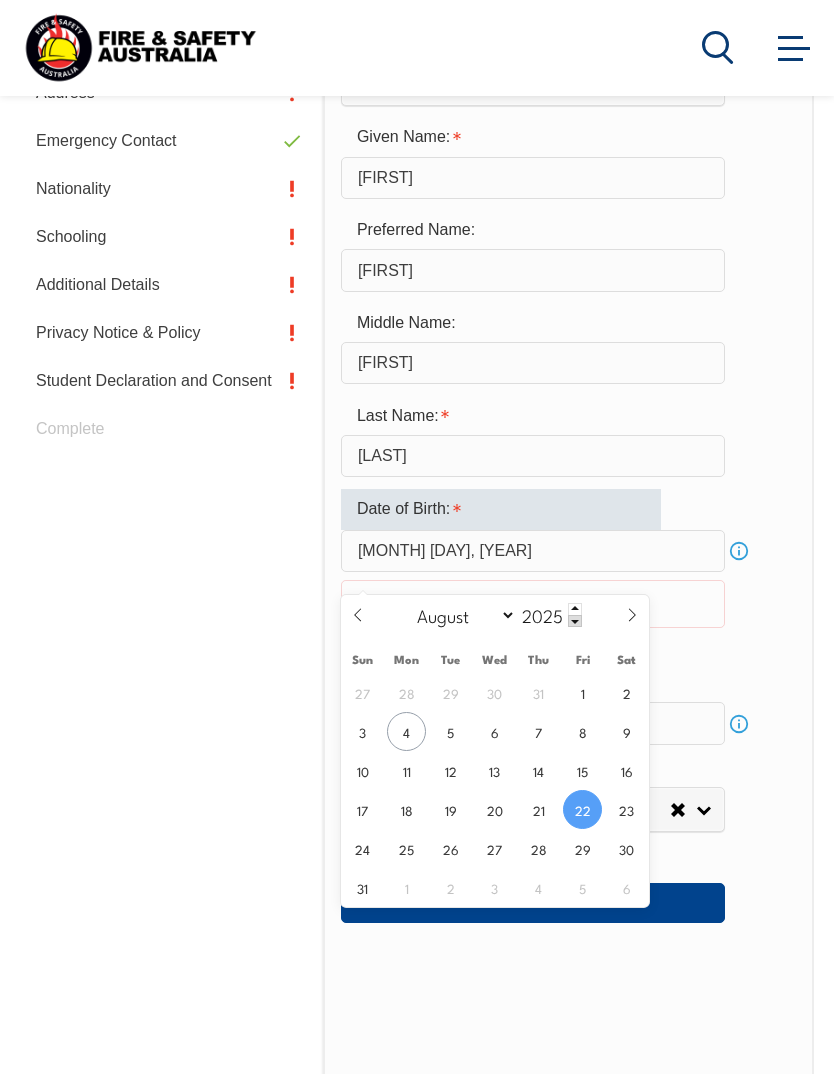 click 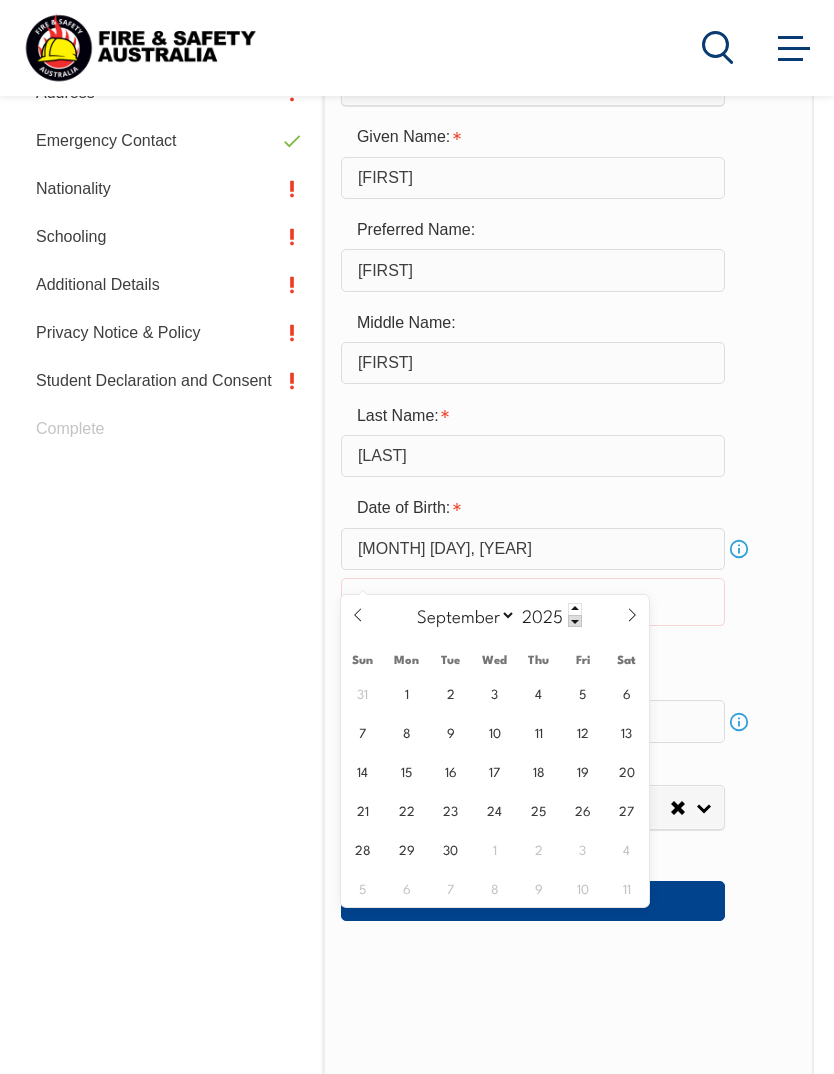 click 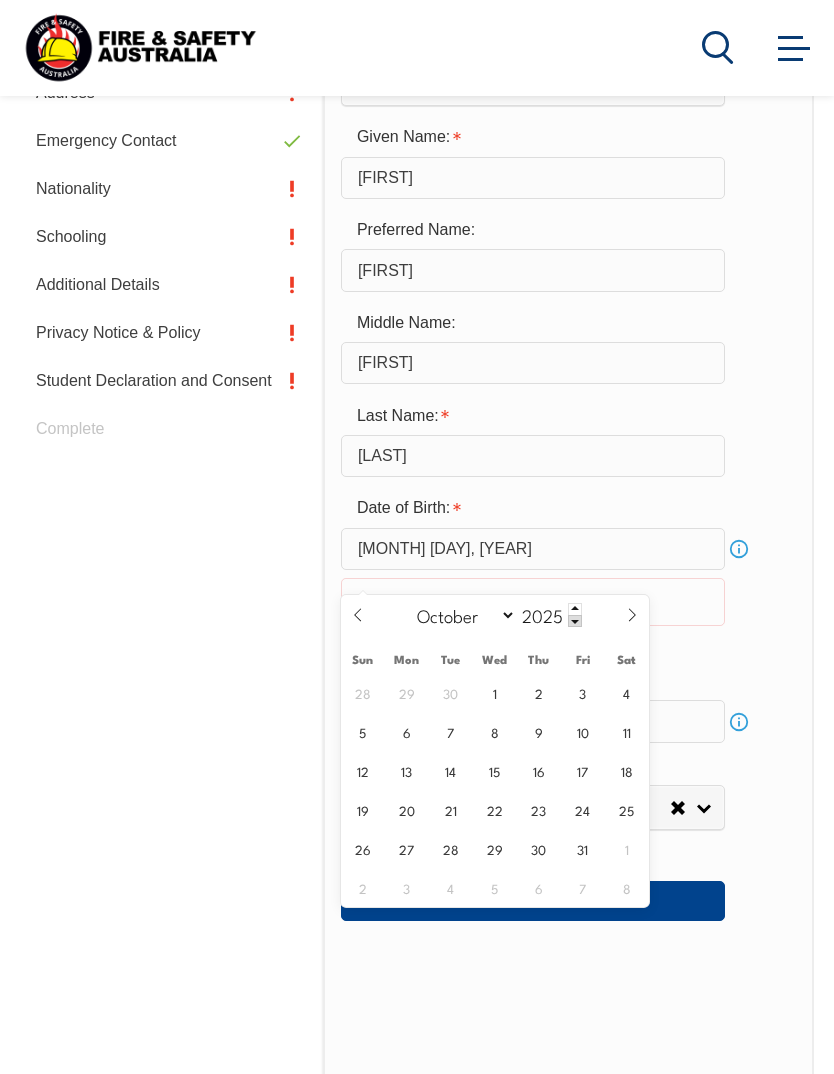 click on "2025" at bounding box center [549, 615] 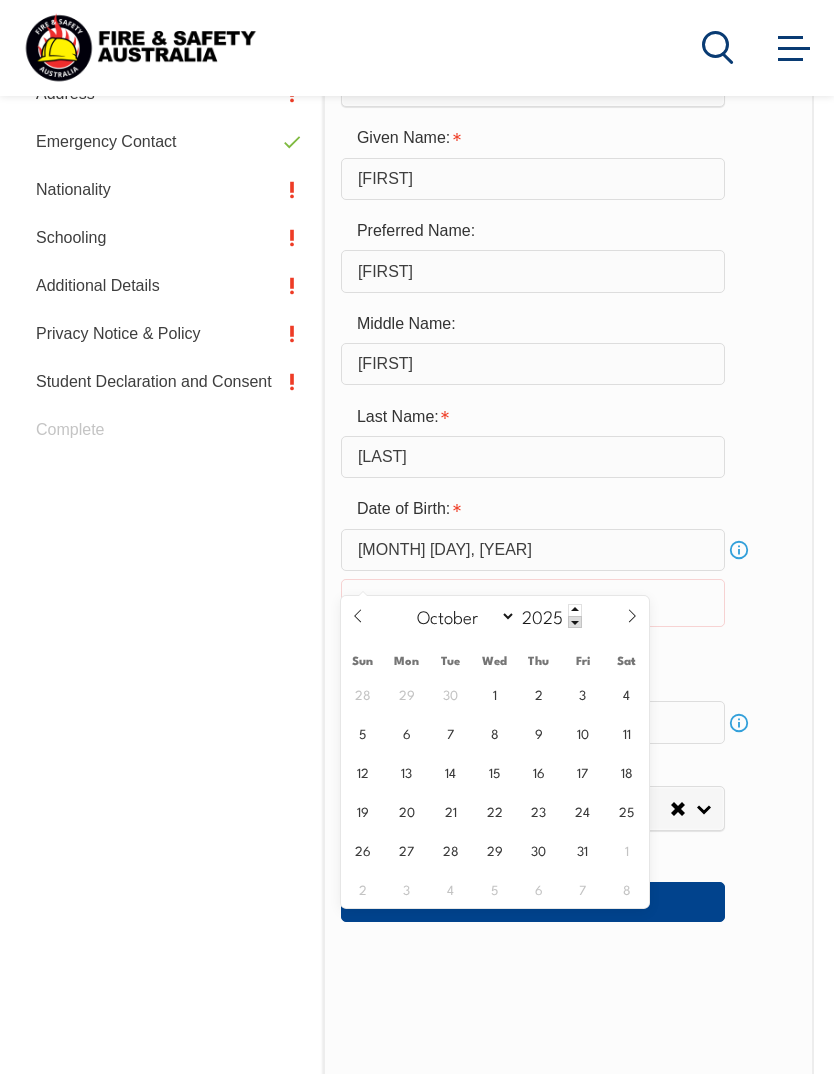click on "[MONTH] [MONTH] [MONTH] [MONTH] [MONTH] [MONTH] [MONTH] [MONTH] [MONTH] [MONTH] [MONTH] [MONTH] [YEAR]" at bounding box center (494, 616) 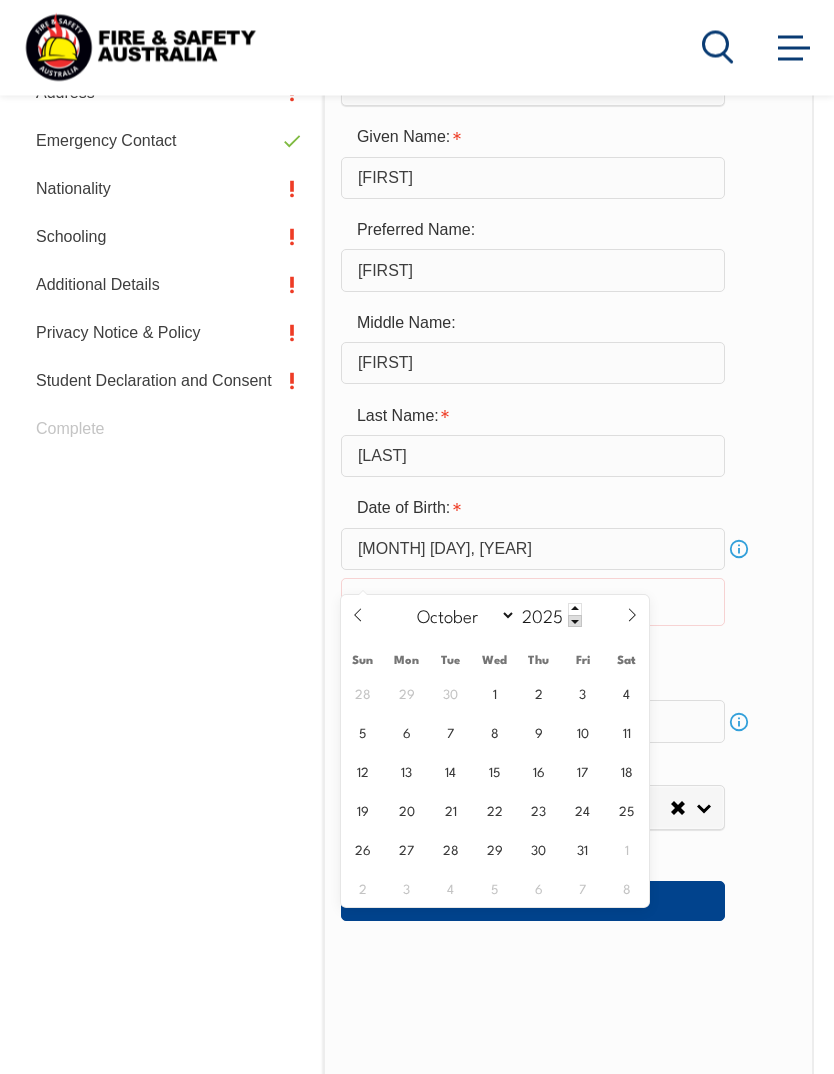 click at bounding box center [575, 610] 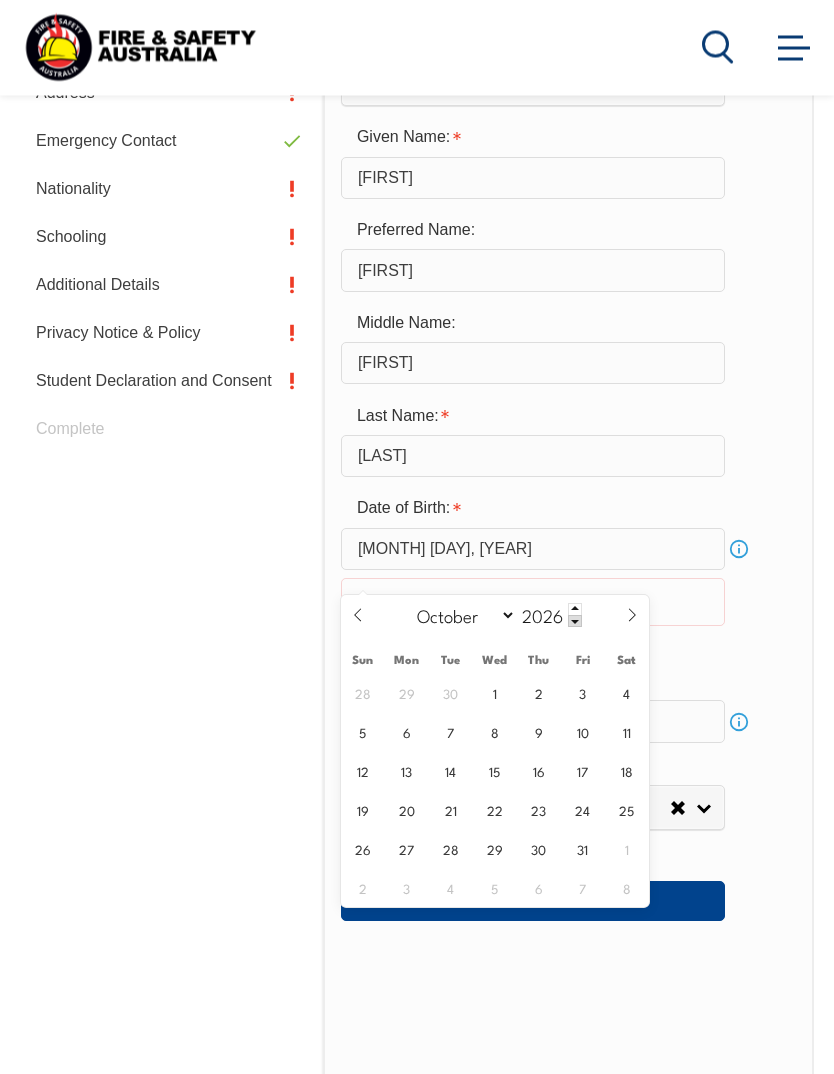 scroll, scrollTop: 725, scrollLeft: 0, axis: vertical 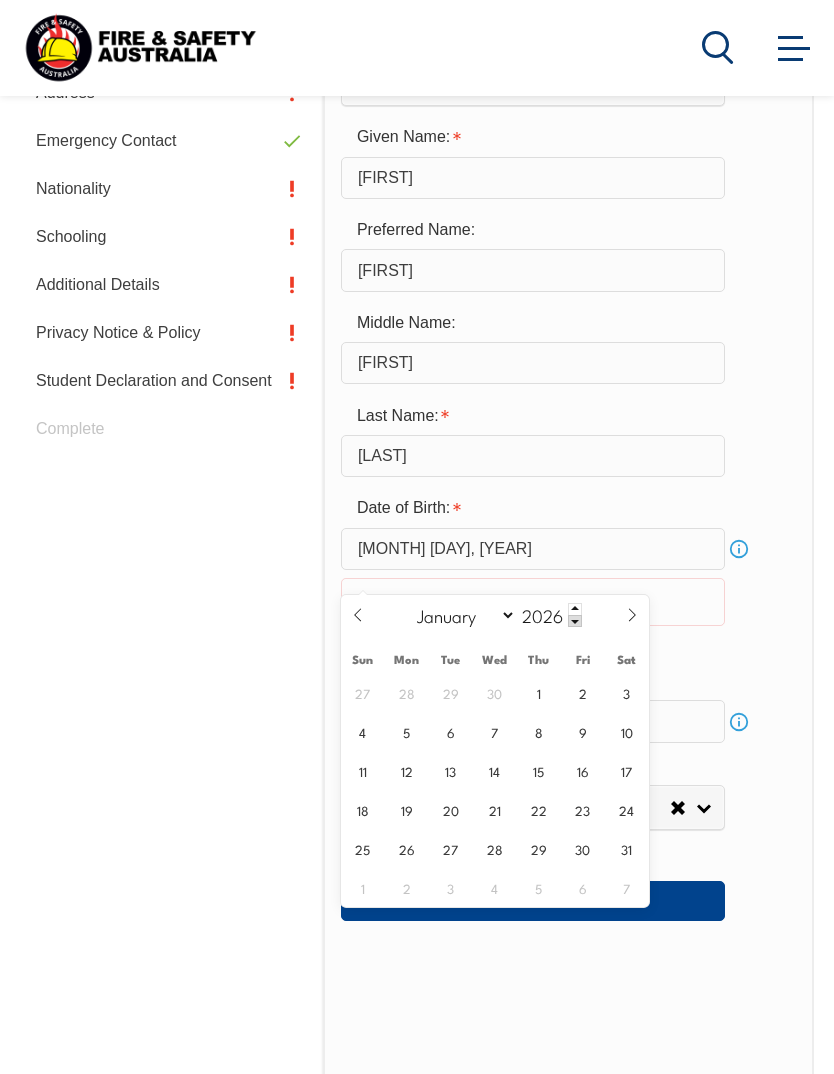 click on "[MONTH] [MONTH] [MONTH] [MONTH] [MONTH] [MONTH] [MONTH] [MONTH] [MONTH] [MONTH] [MONTH] [MONTH] [YEAR]" at bounding box center [494, 615] 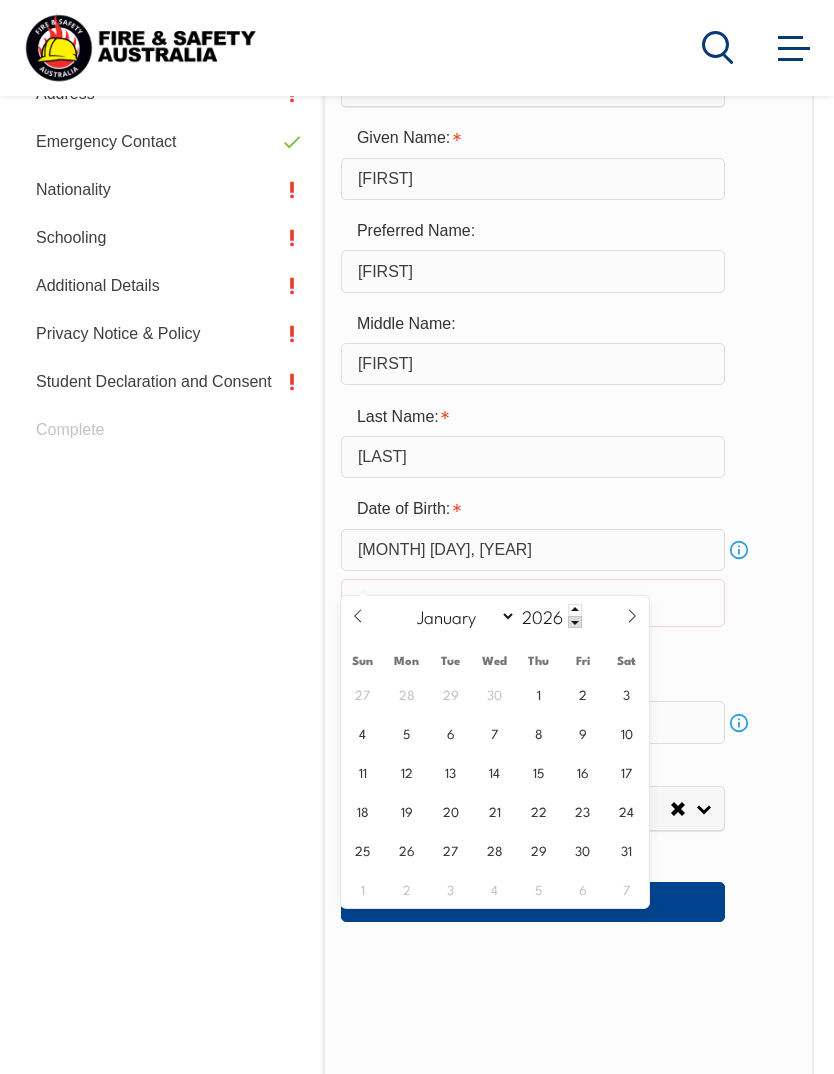 click on "[MONTH] [DAY], [YEAR]" at bounding box center (533, 550) 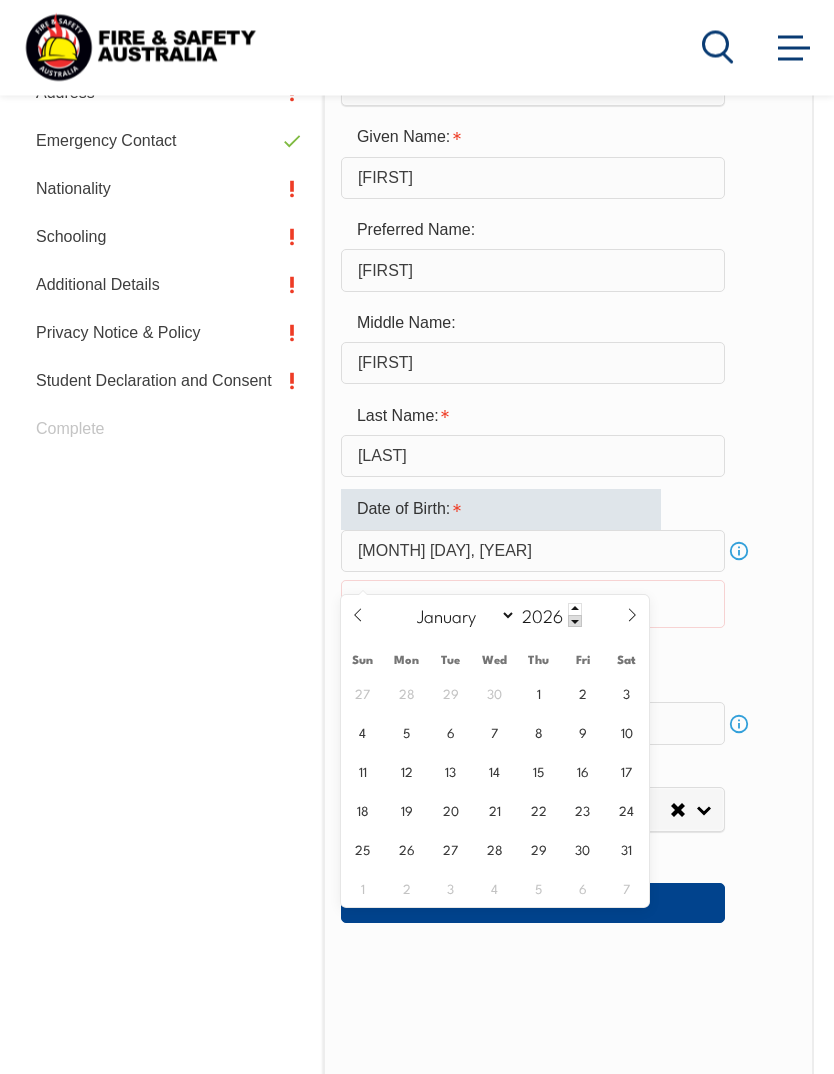 click on "[MONTH] [DAY], [YEAR]" at bounding box center [533, 552] 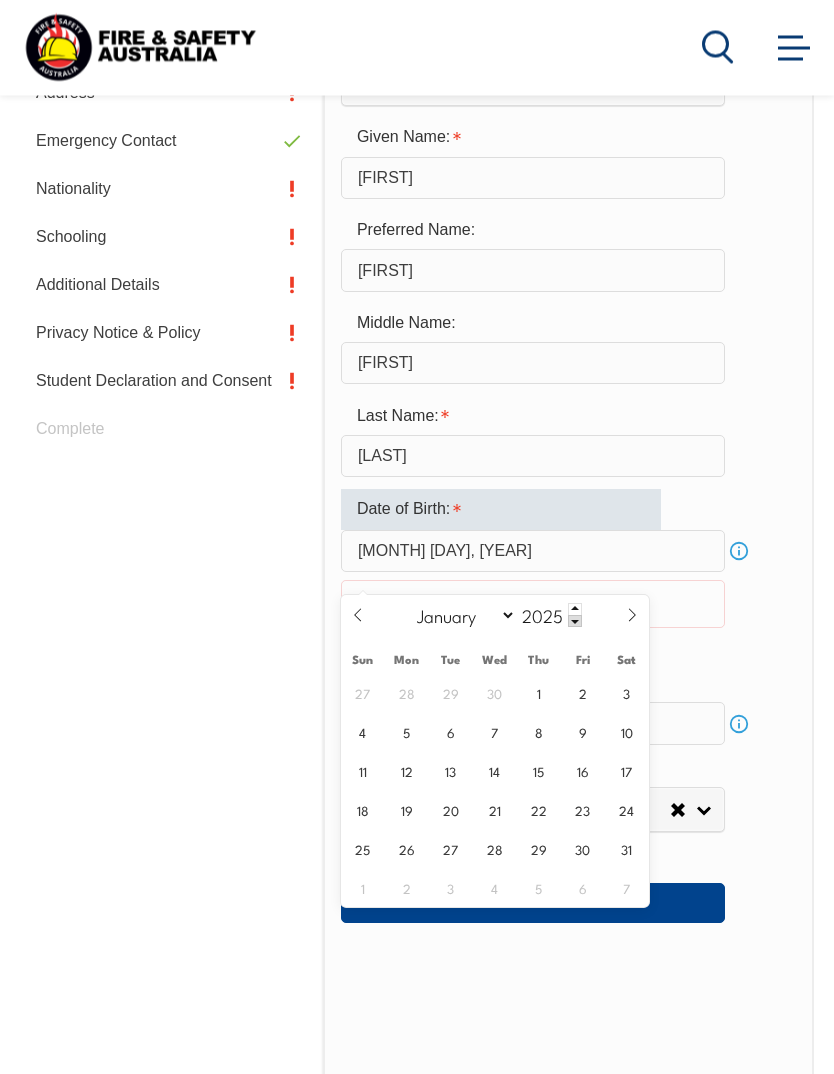 scroll, scrollTop: 725, scrollLeft: 0, axis: vertical 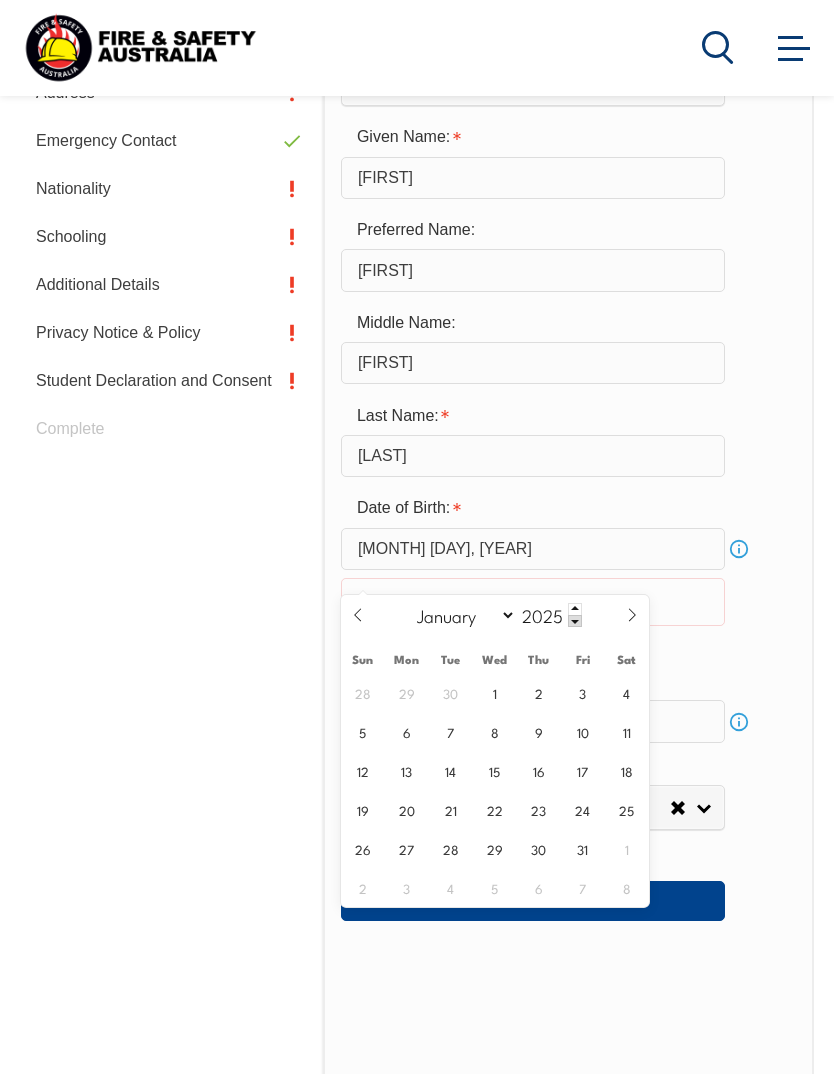 click on "[MONTH] [MONTH] [MONTH] [MONTH] [MONTH] [MONTH] [MONTH] [MONTH] [MONTH] [MONTH] [MONTH] [MONTH] [YEAR]" at bounding box center [494, 615] 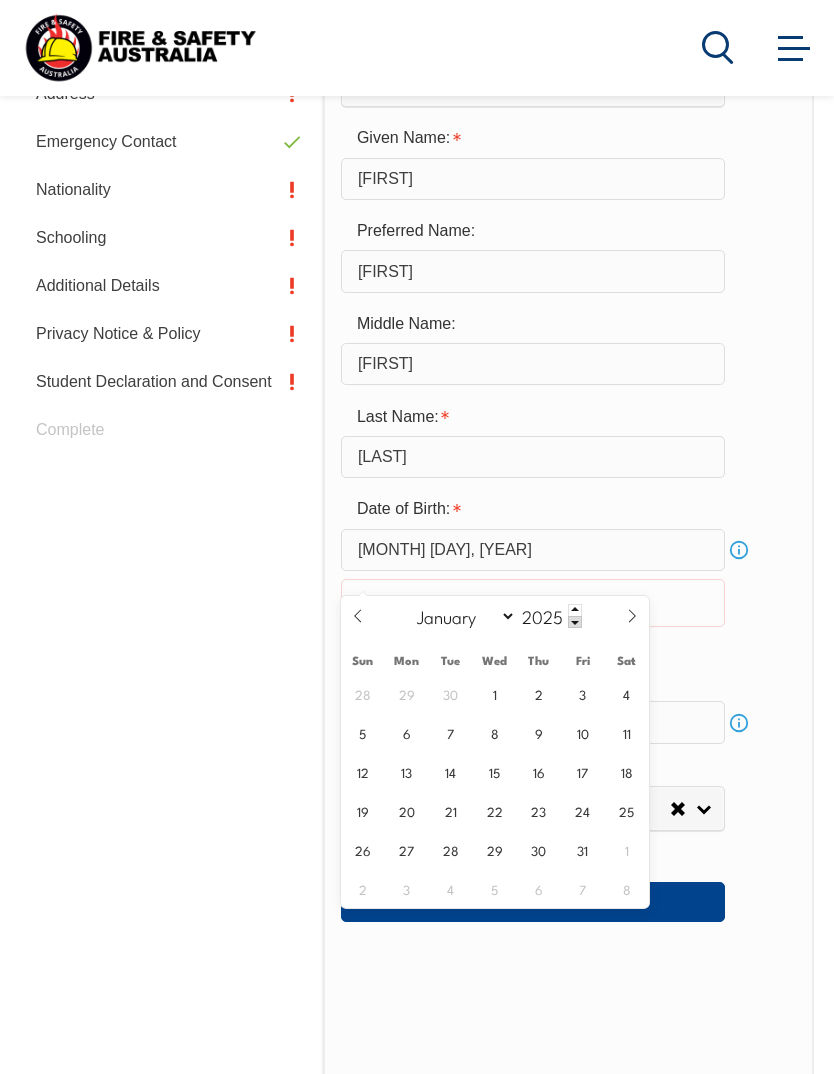 click at bounding box center (575, 622) 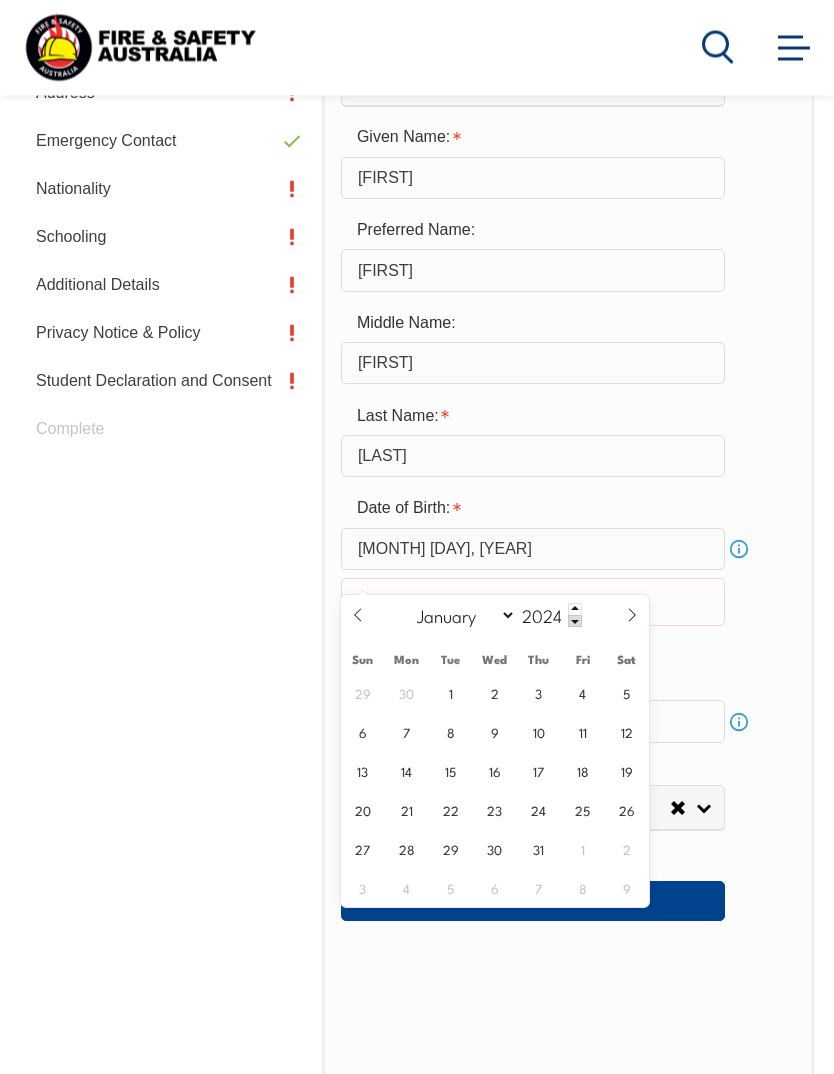 click on "[MONTH] [MONTH] [MONTH] [MONTH] [MONTH] [MONTH] [MONTH] [MONTH] [MONTH] [MONTH] [MONTH] [MONTH] [YEAR]" at bounding box center [494, 616] 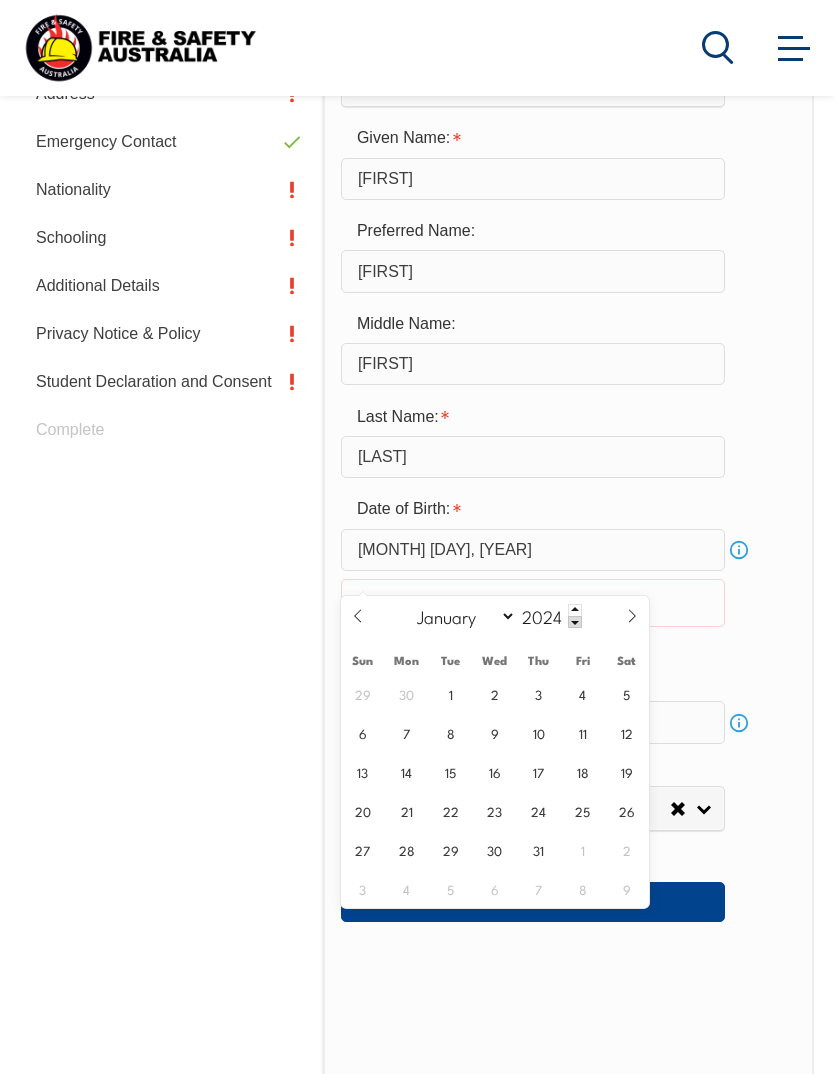 click at bounding box center [575, 622] 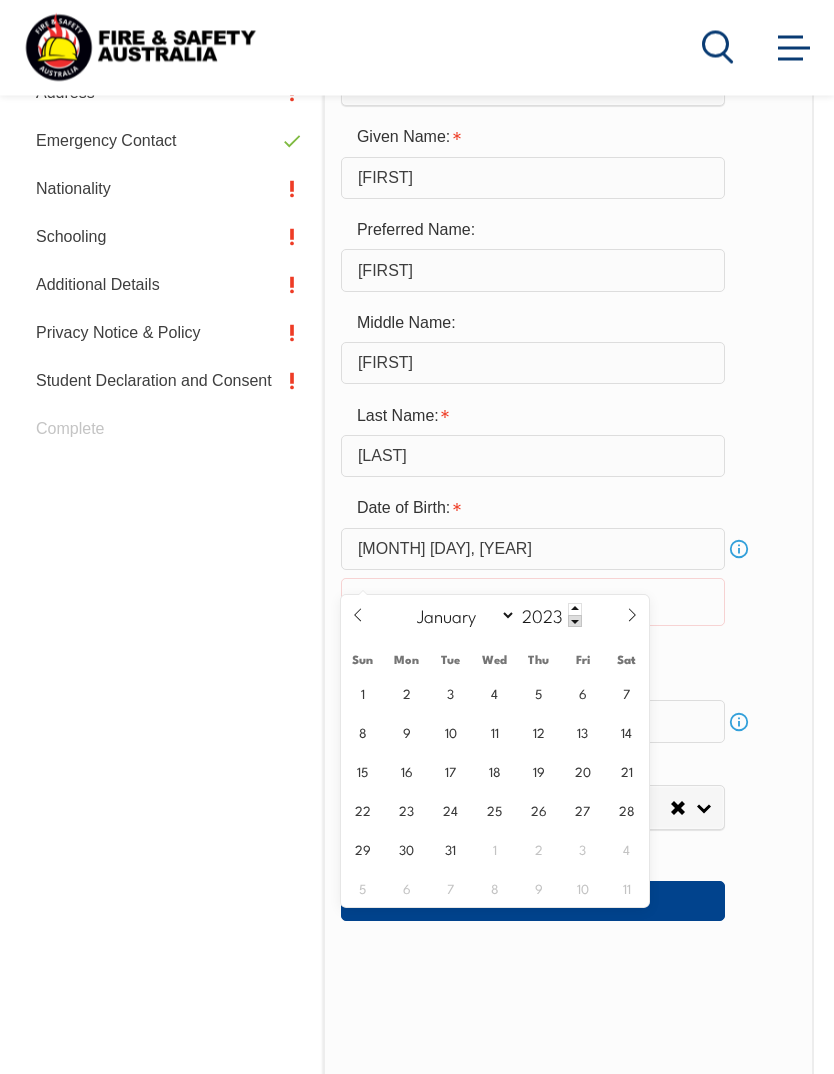 scroll, scrollTop: 766, scrollLeft: 0, axis: vertical 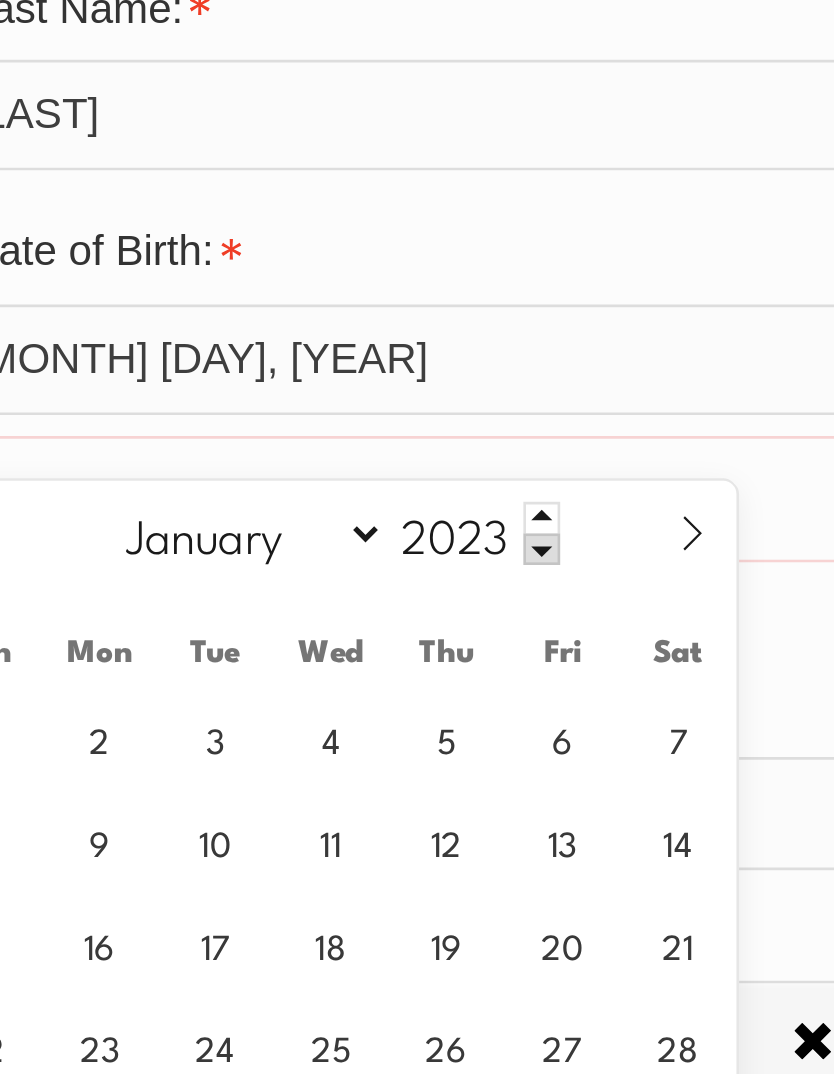 click at bounding box center [575, 580] 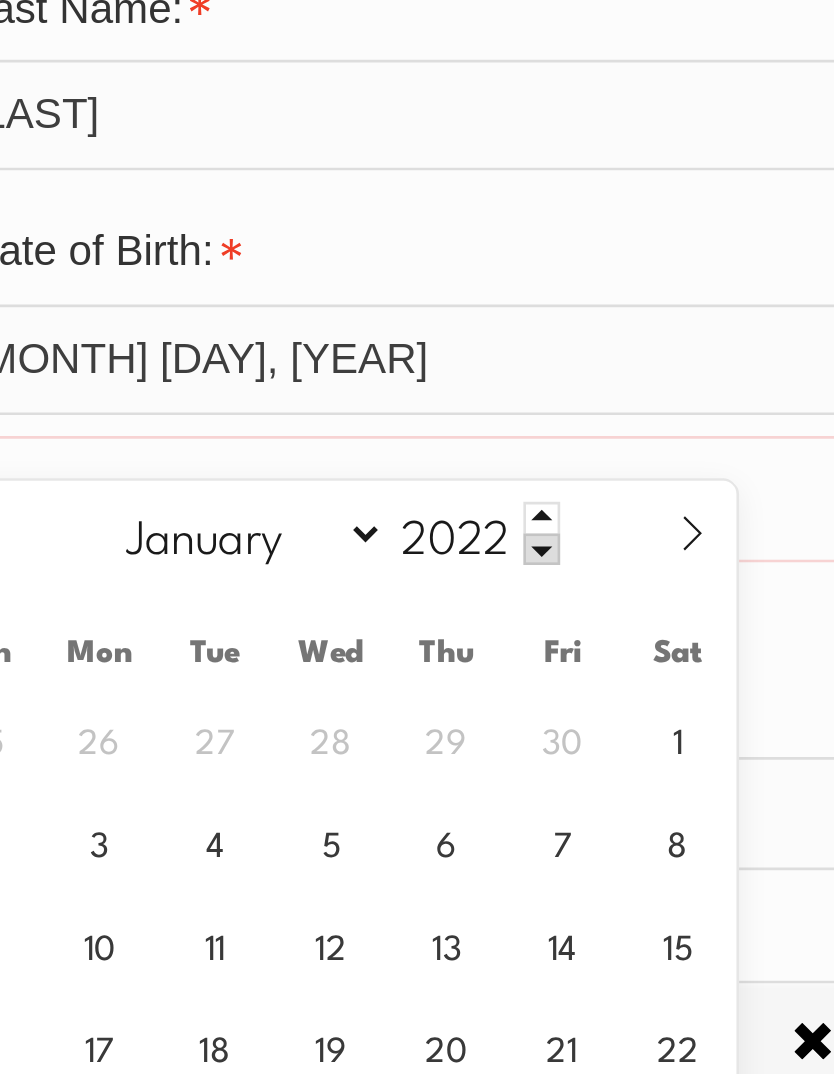 click at bounding box center [575, 580] 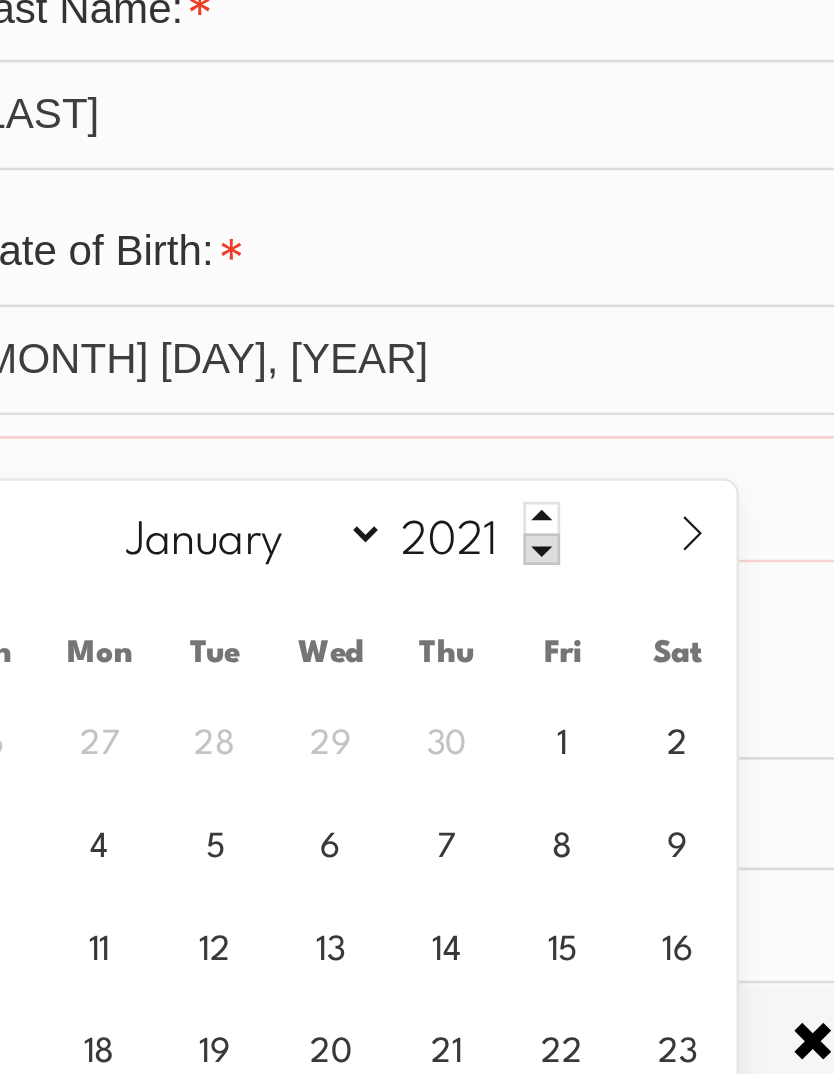 click at bounding box center (575, 580) 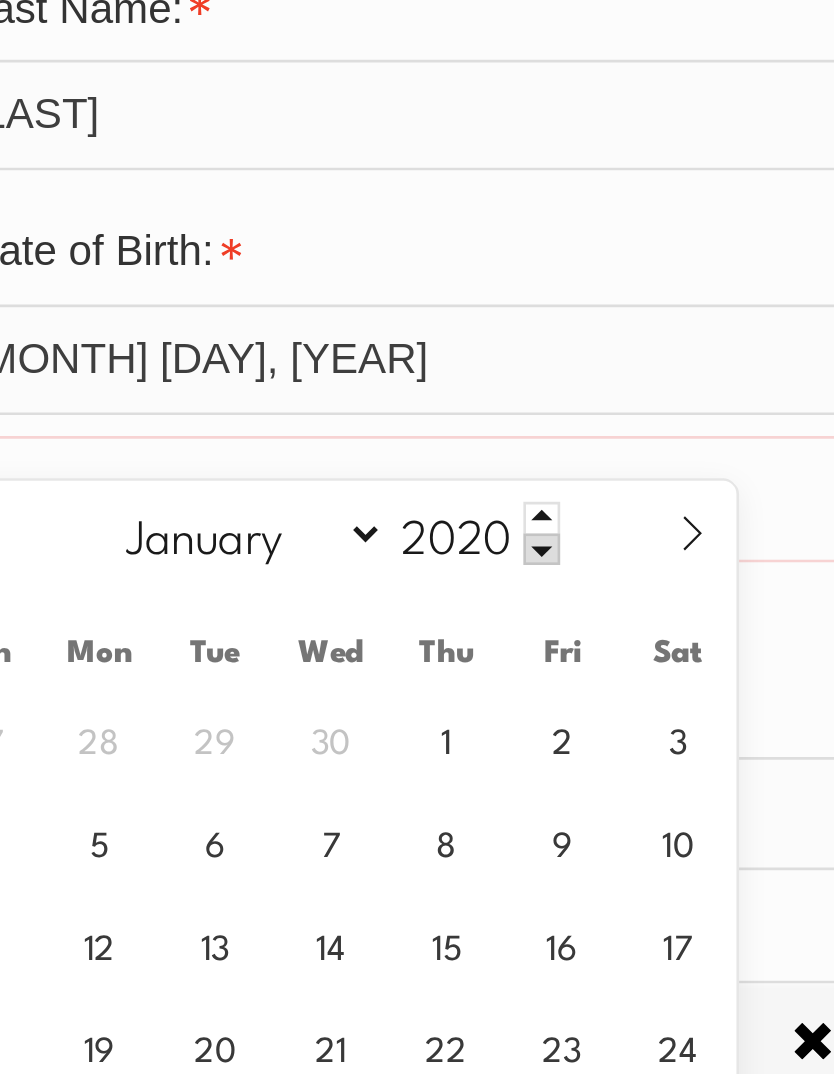 click at bounding box center (575, 580) 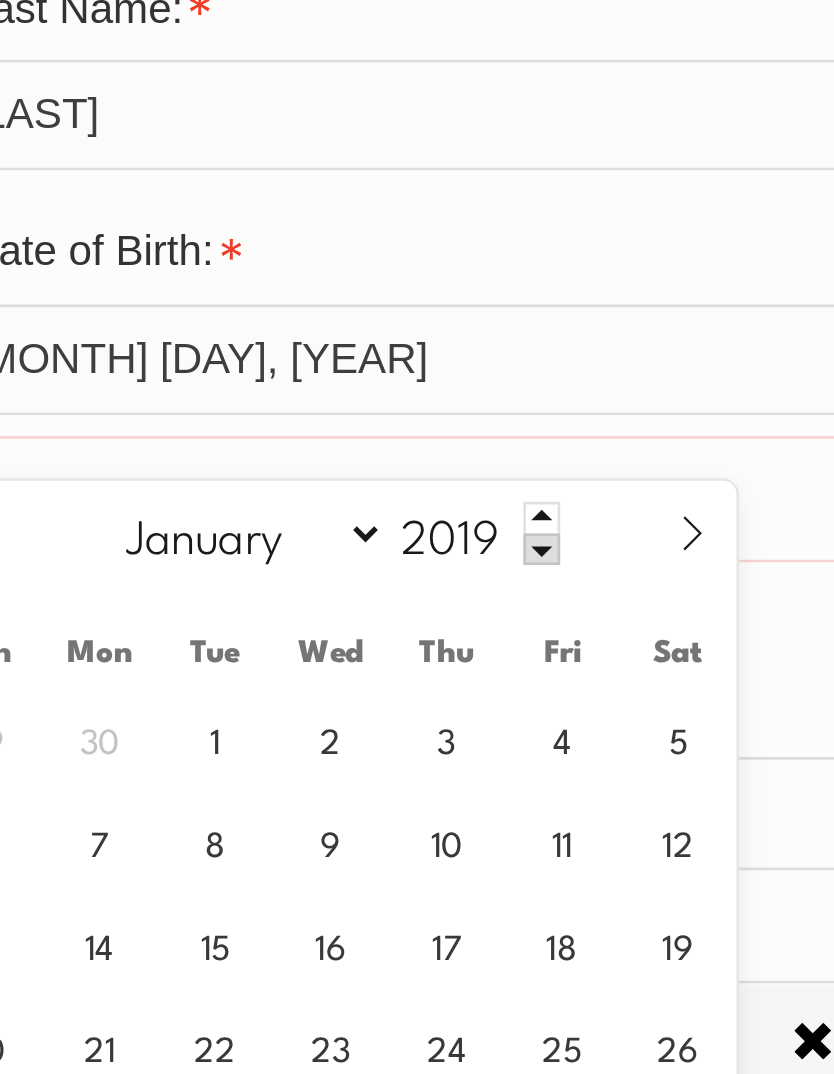 click on "January February March April May June July August September October November December" at bounding box center [462, 574] 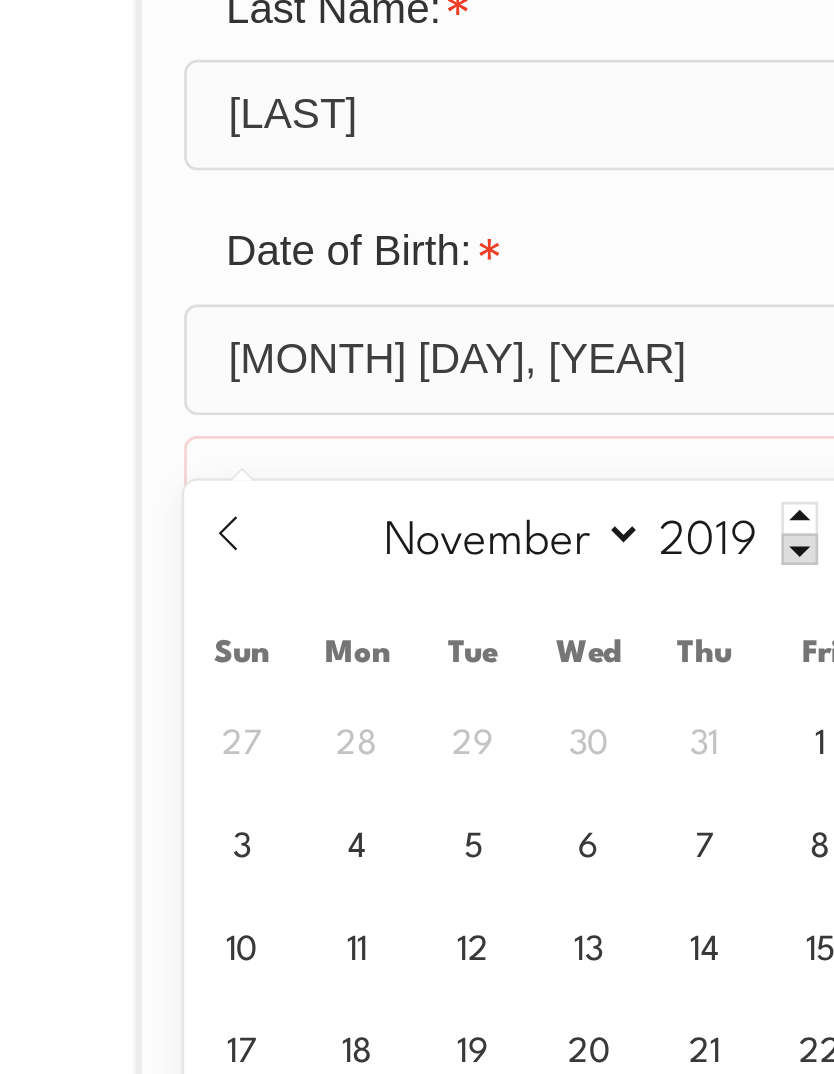 click 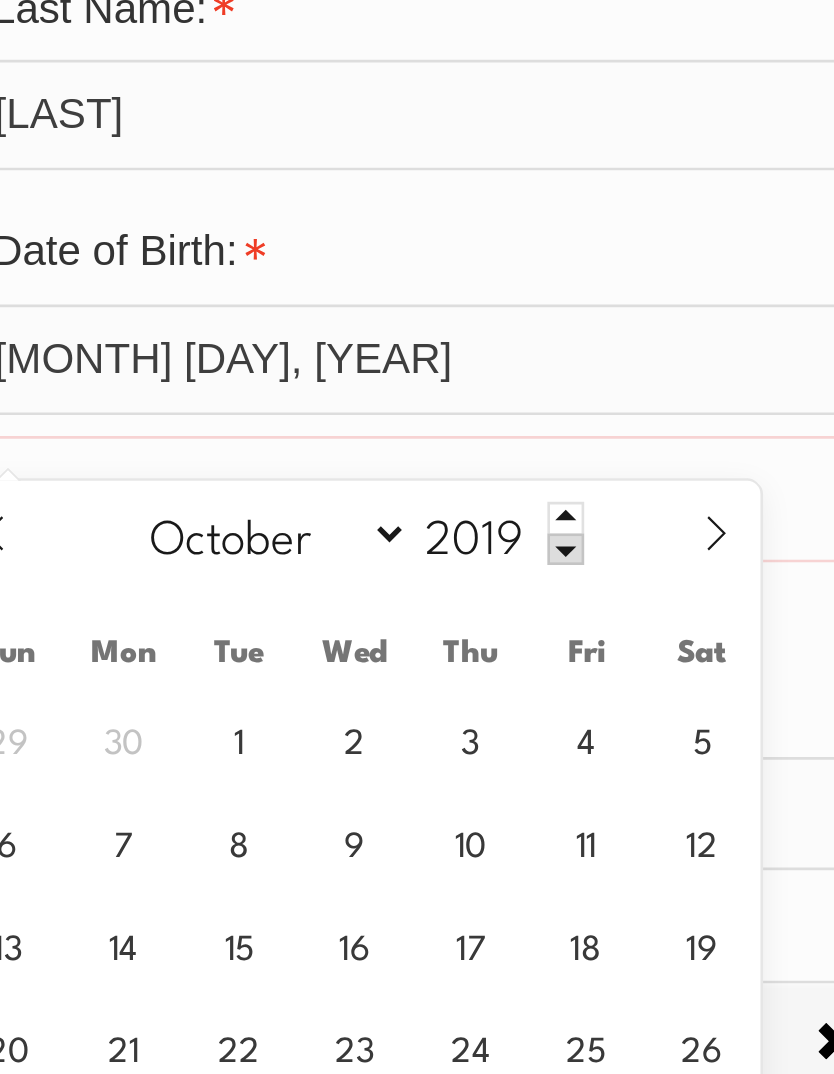click on "January February March April May June July August September October November December" at bounding box center [462, 574] 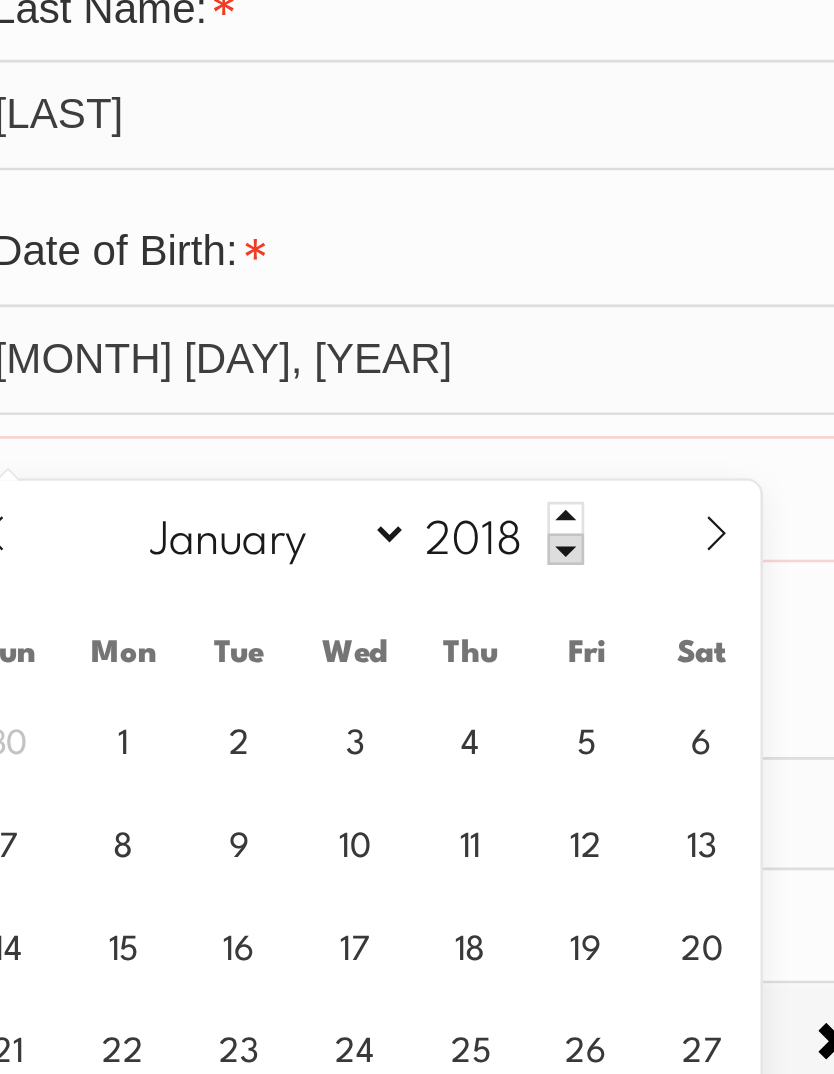 click at bounding box center (575, 580) 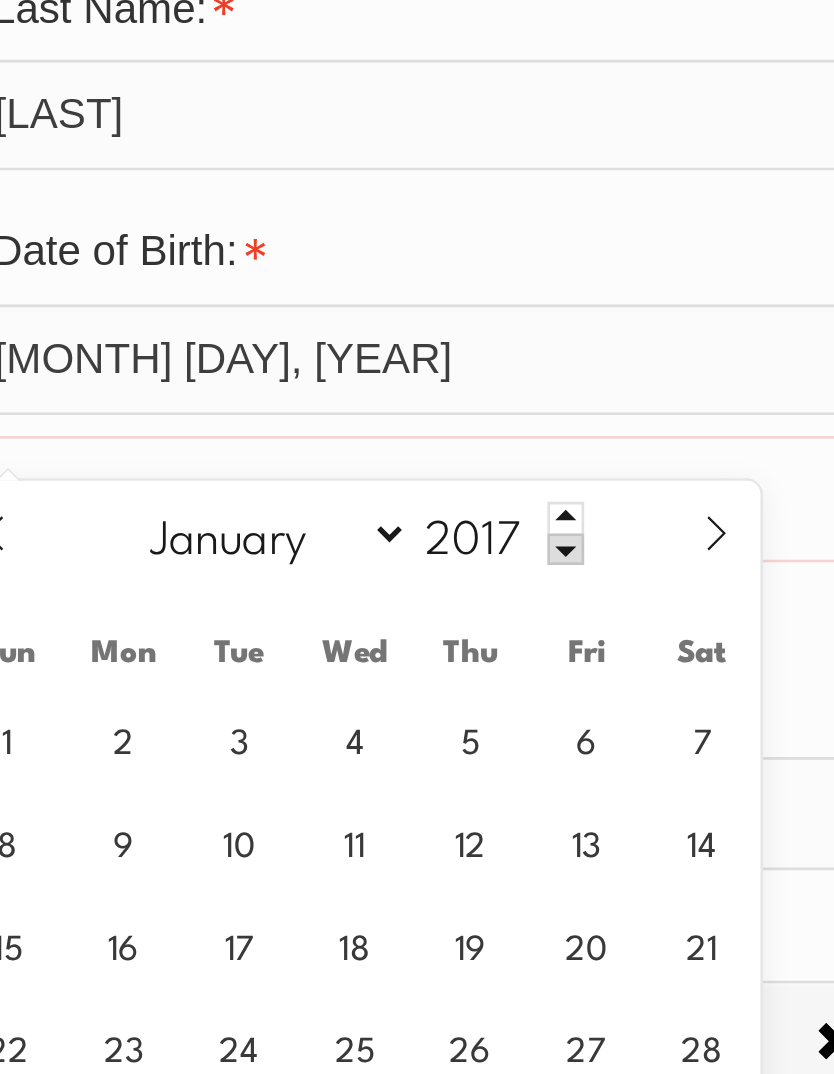 click at bounding box center (575, 580) 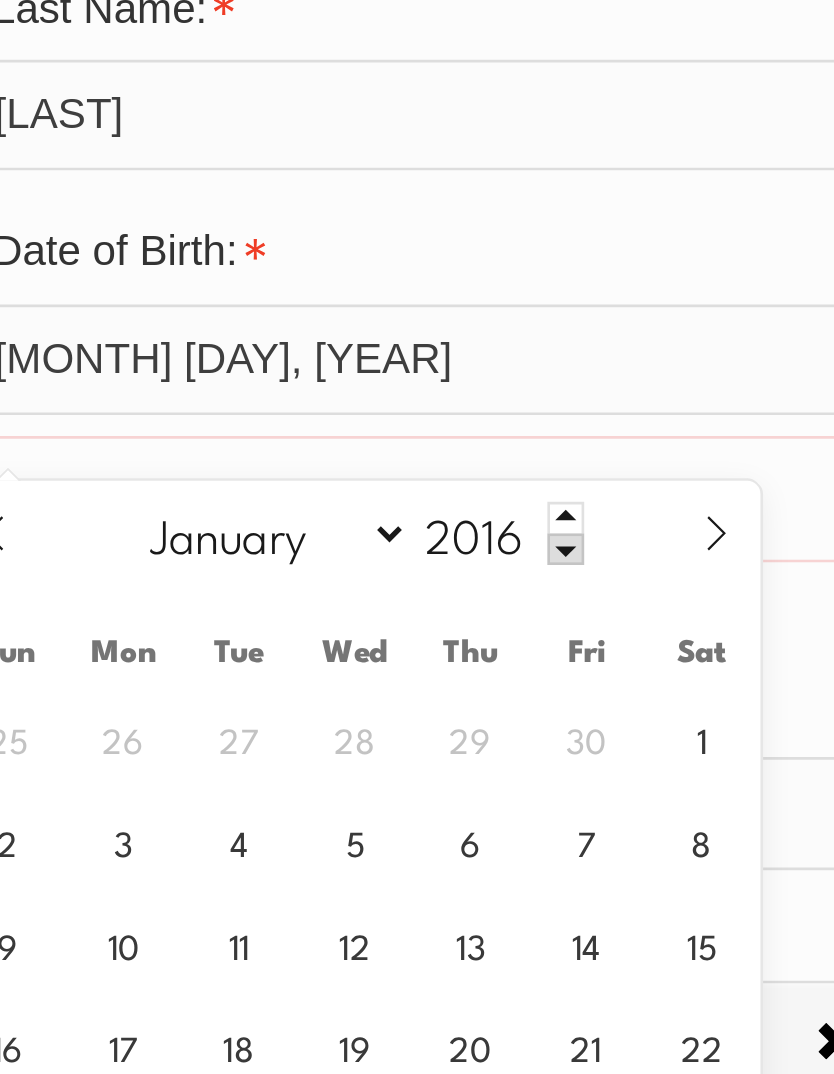 click at bounding box center (575, 580) 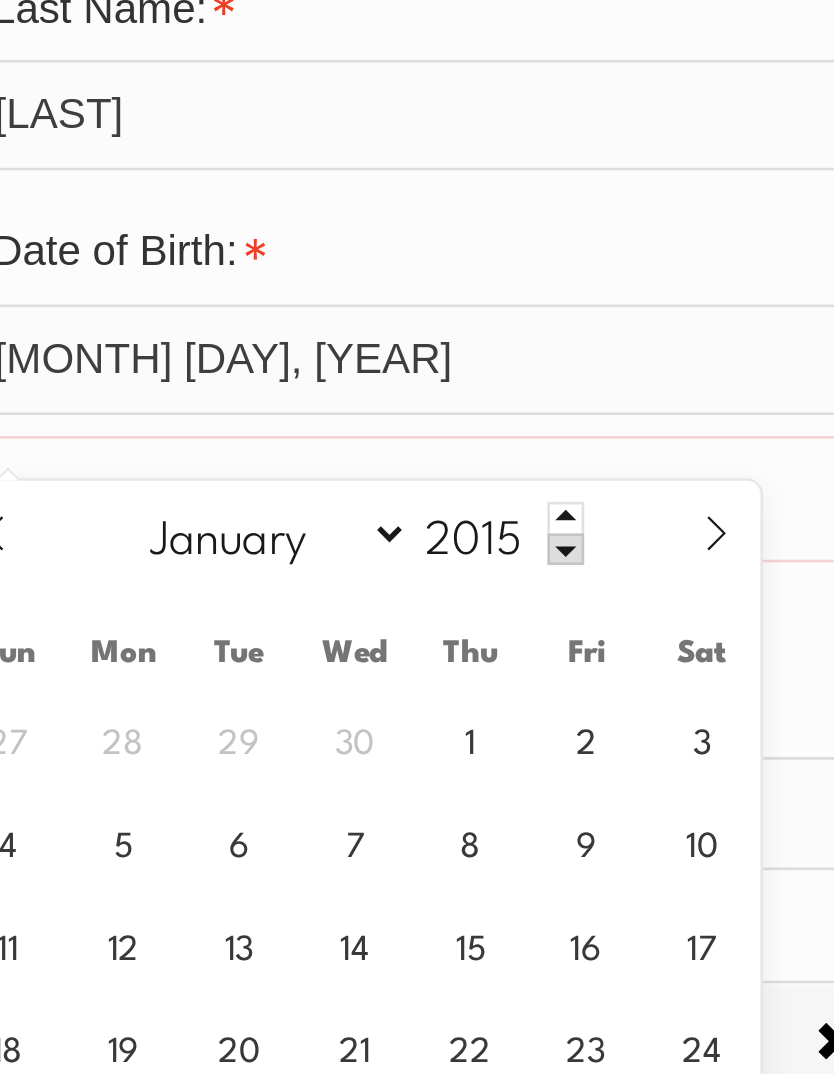 click at bounding box center [575, 580] 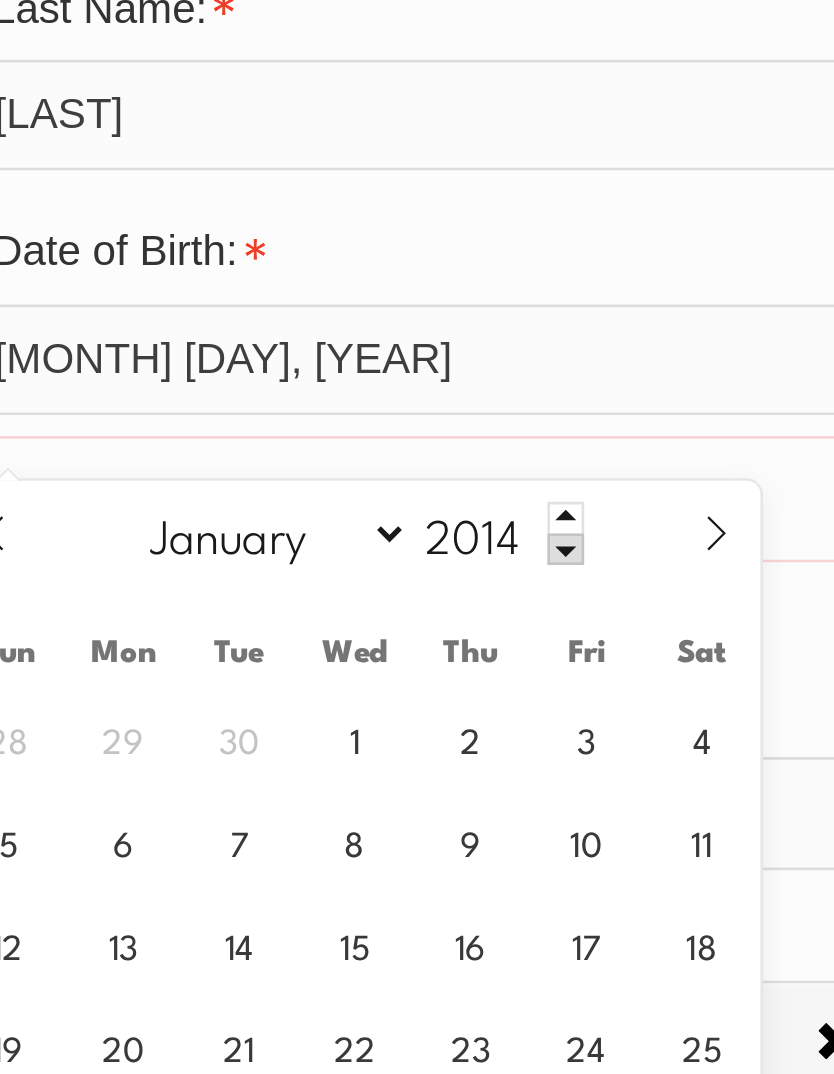 click at bounding box center [575, 580] 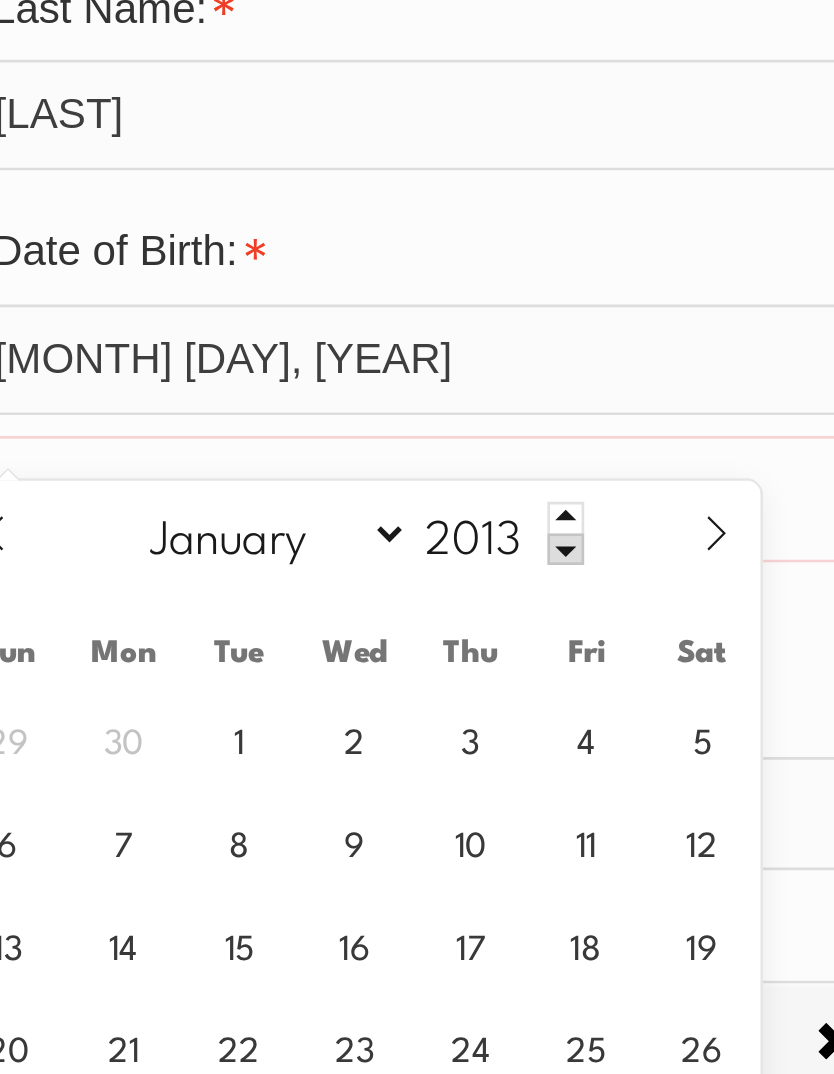 click at bounding box center [575, 580] 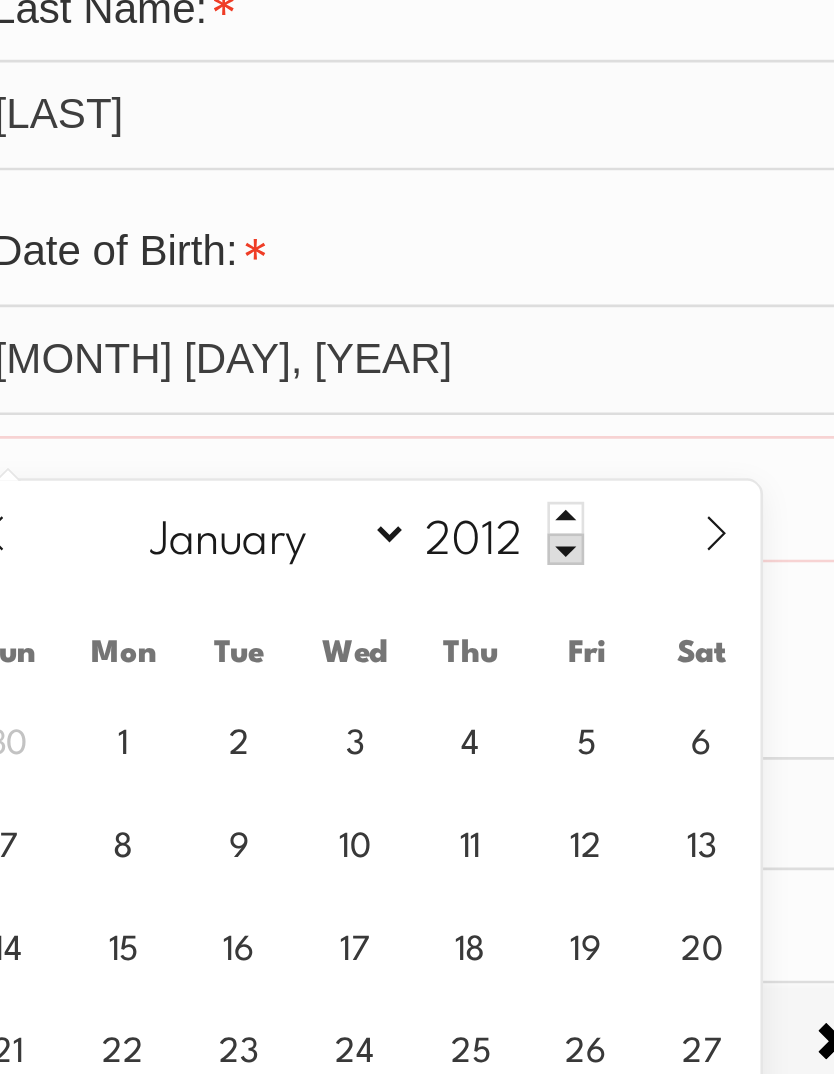 click at bounding box center (575, 580) 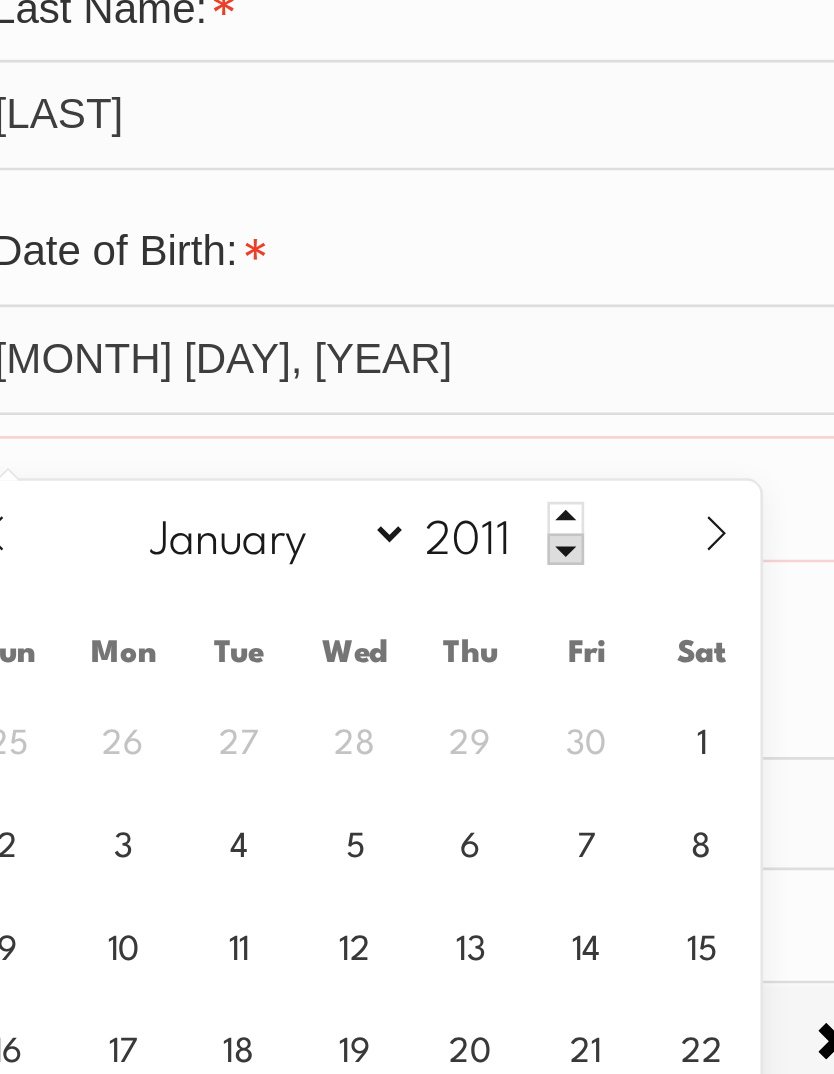click at bounding box center (575, 580) 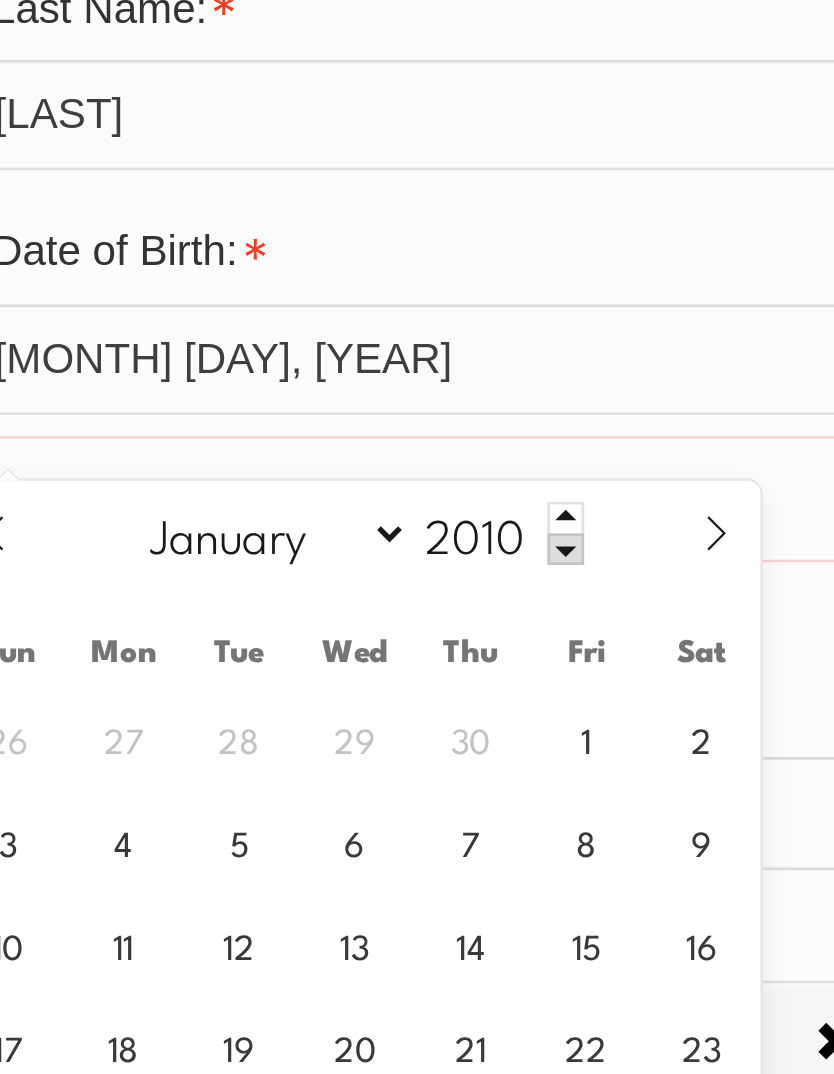 click at bounding box center (575, 580) 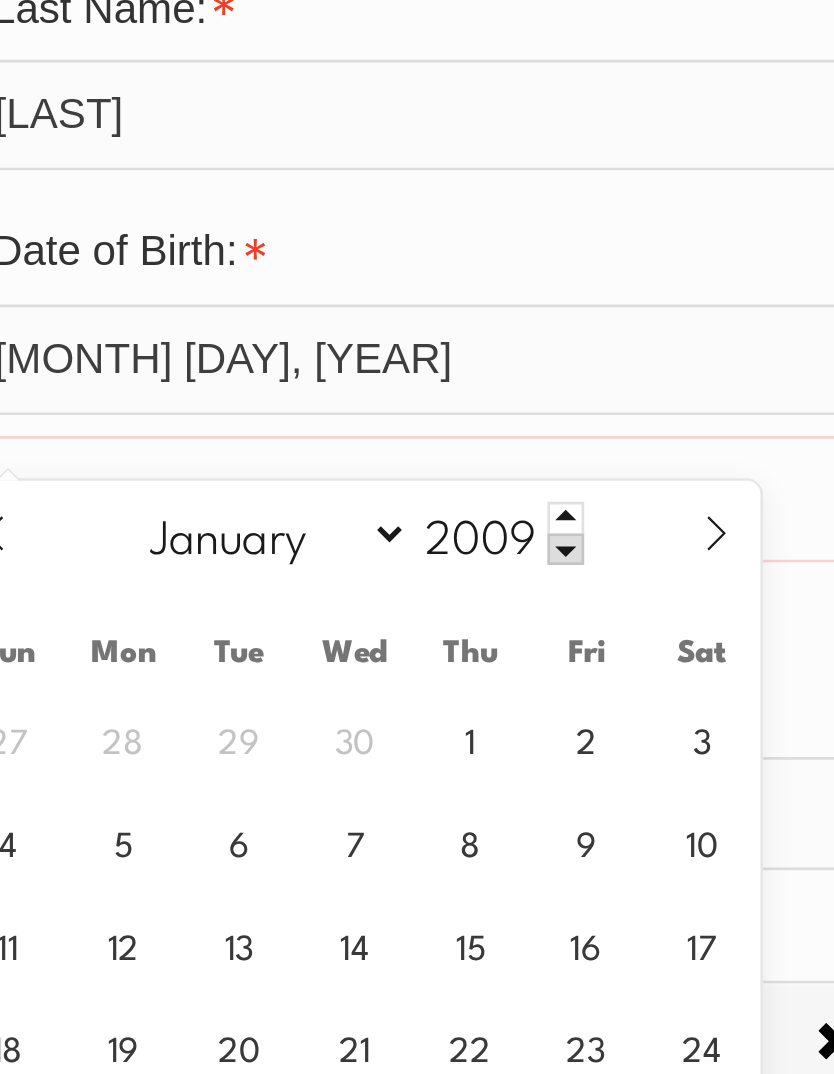 click at bounding box center (575, 580) 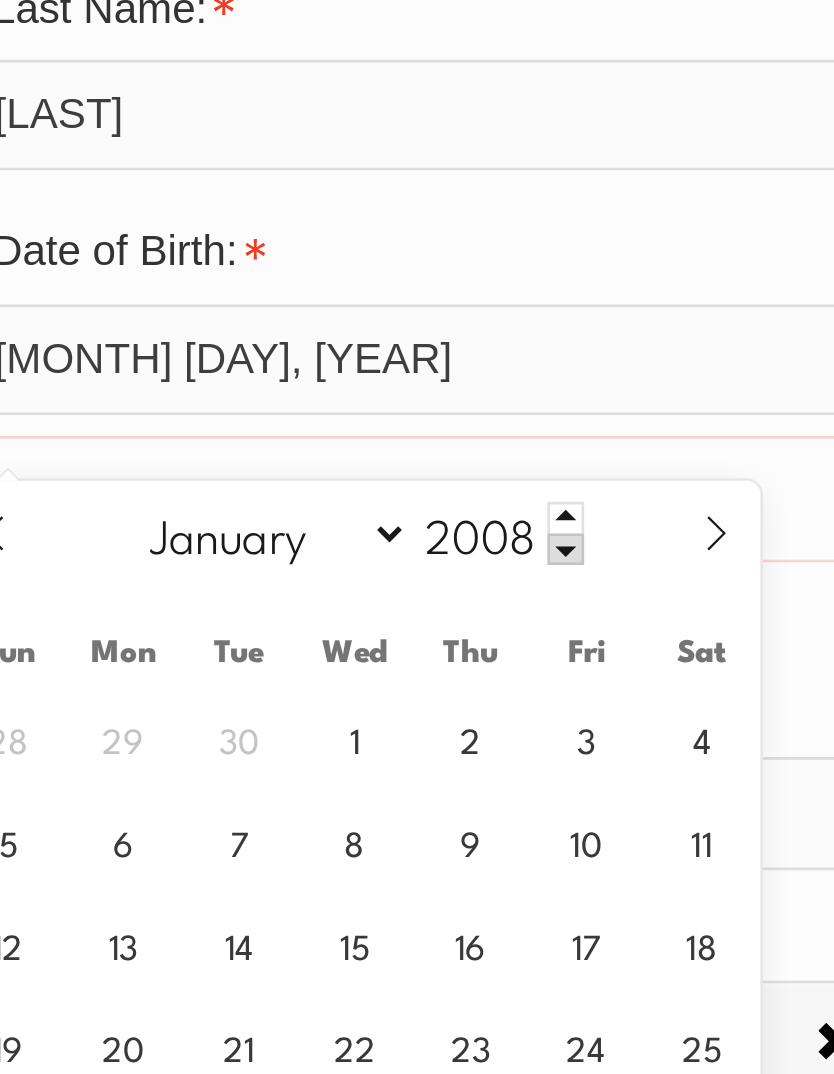 click at bounding box center (575, 580) 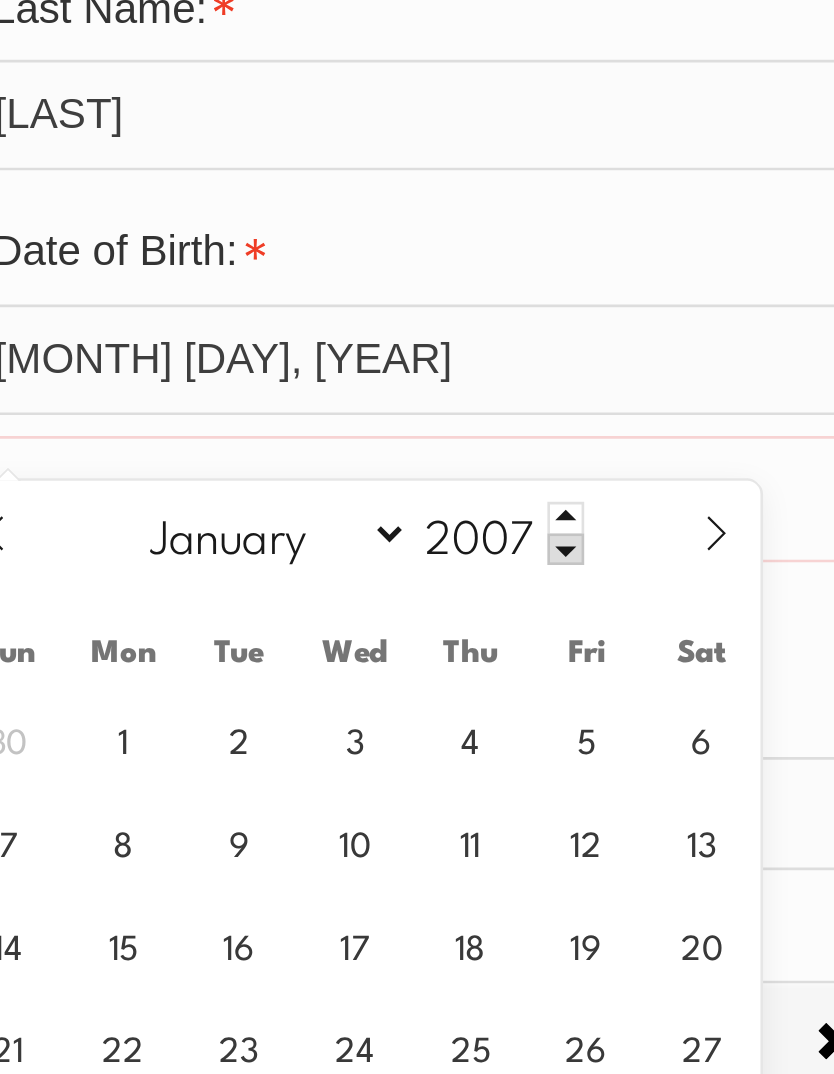 click at bounding box center (575, 580) 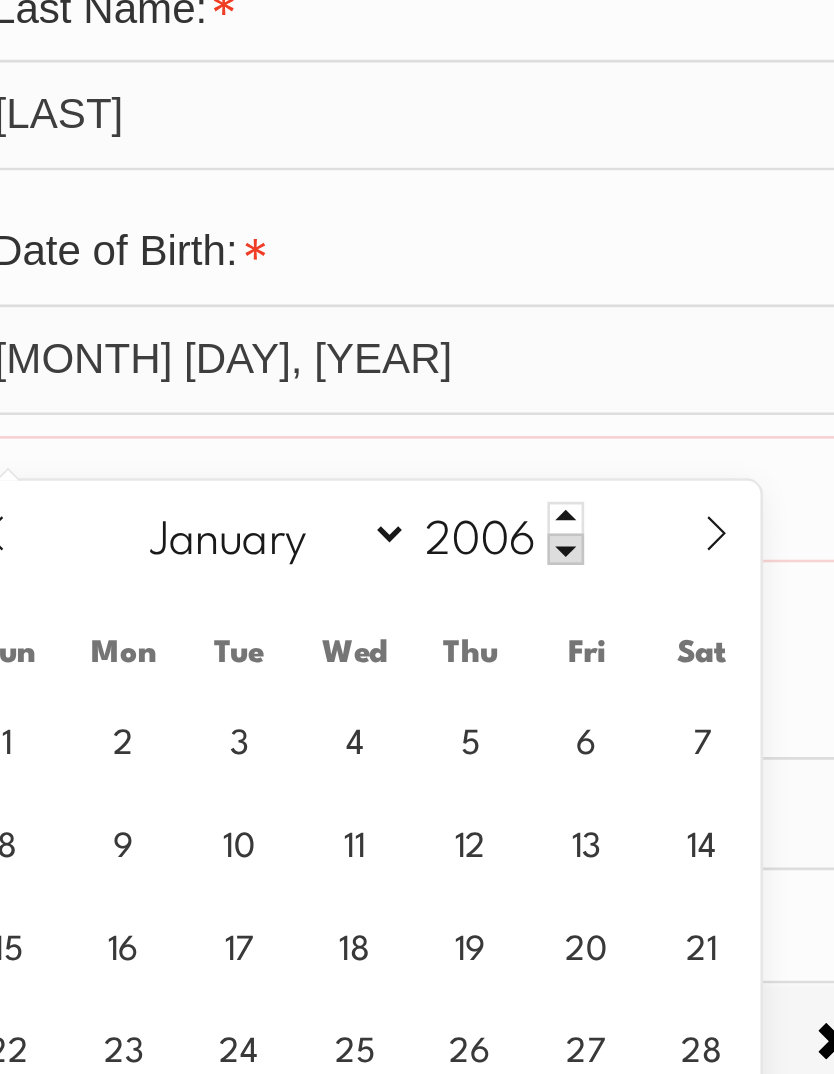 click at bounding box center [575, 580] 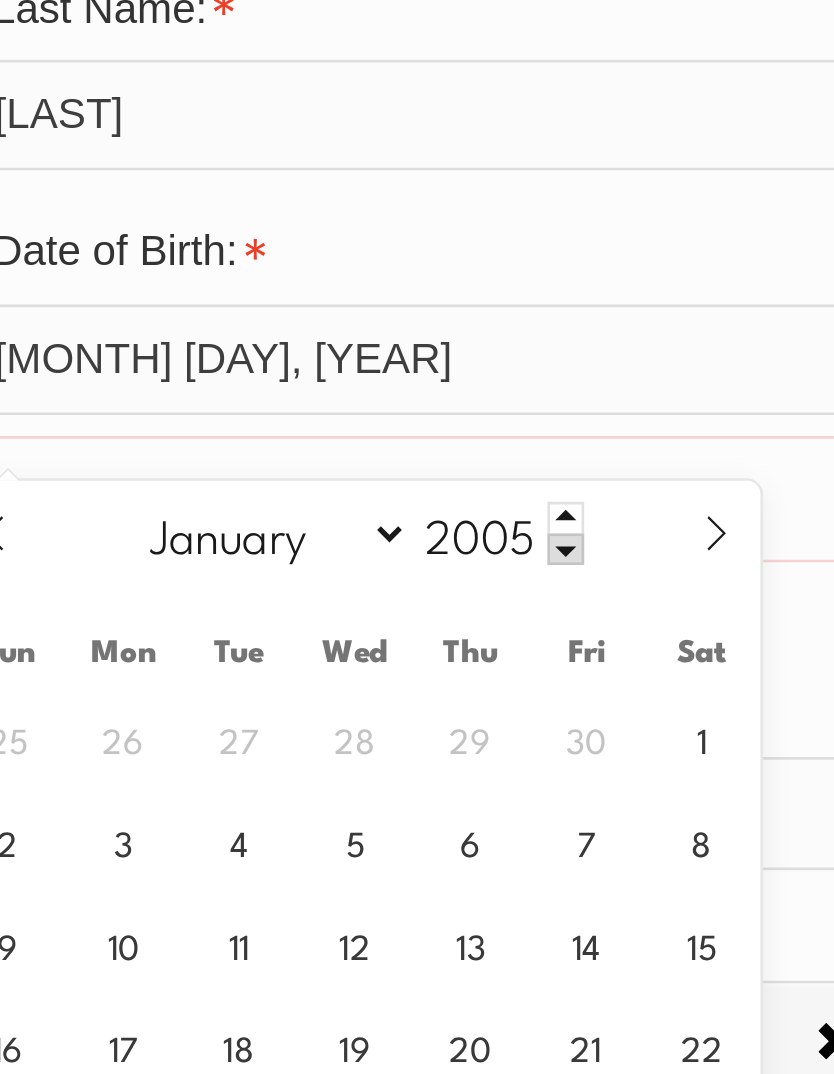 click at bounding box center [575, 580] 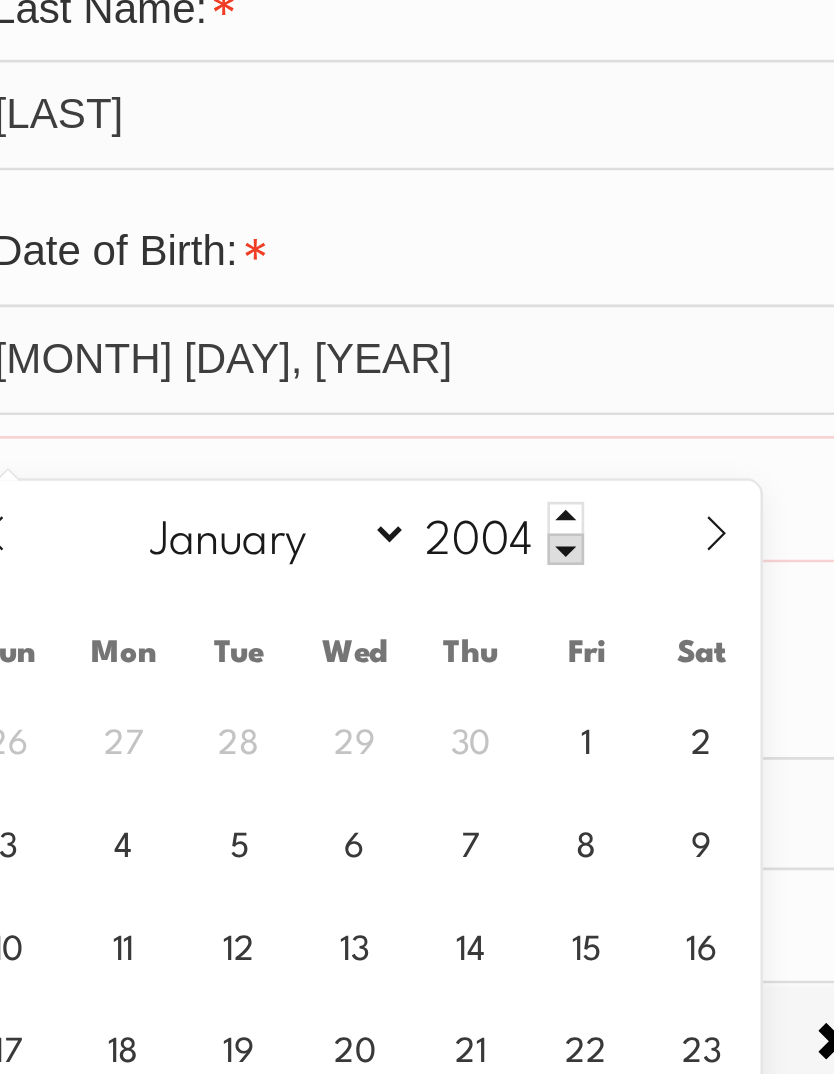 click at bounding box center (575, 580) 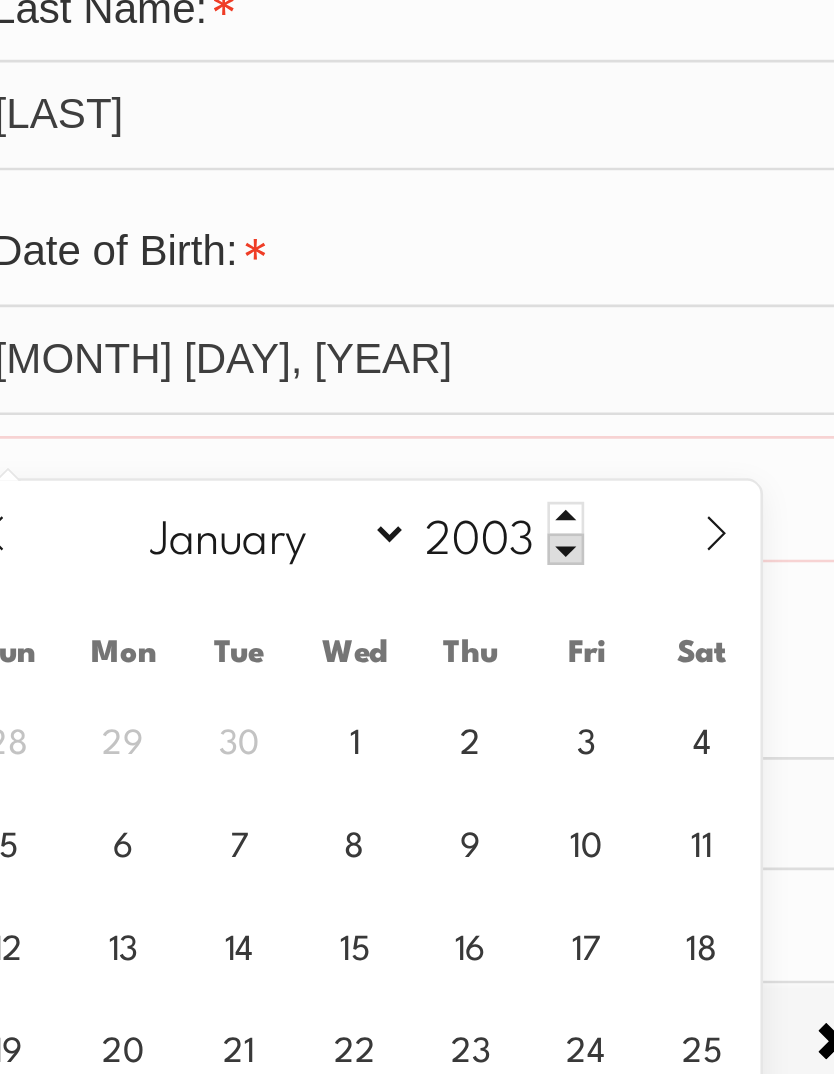 click at bounding box center [575, 580] 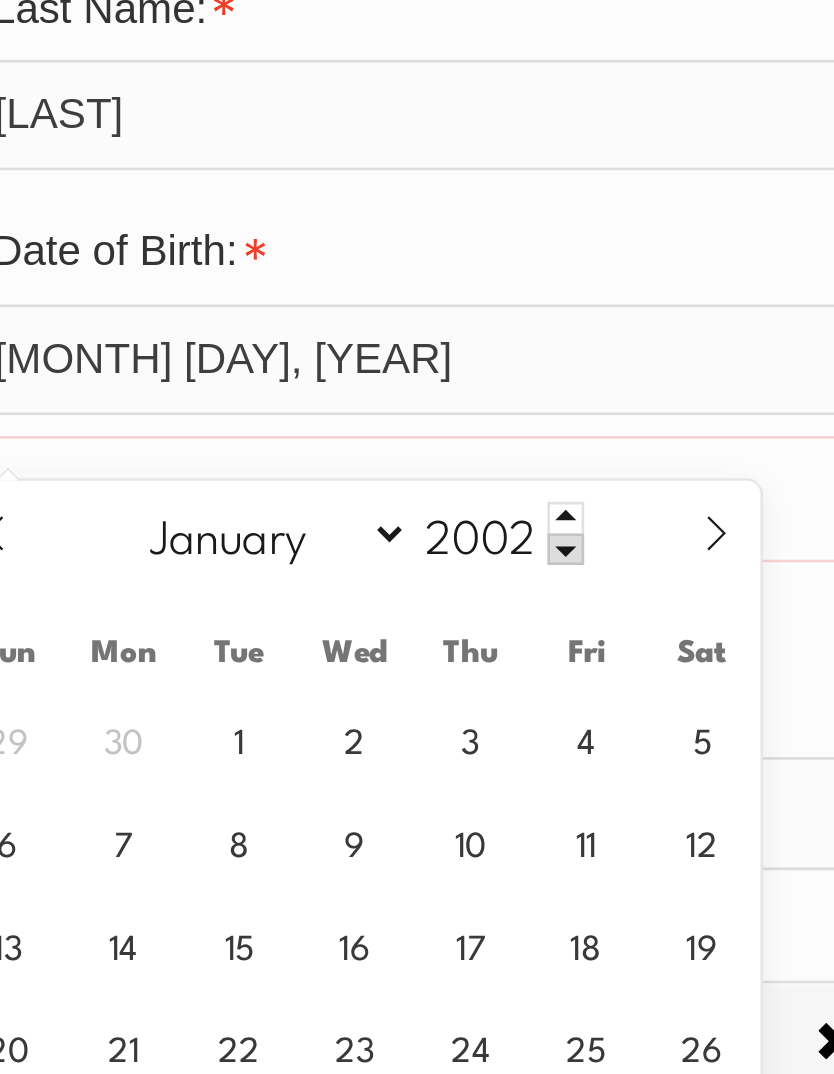 click at bounding box center (575, 580) 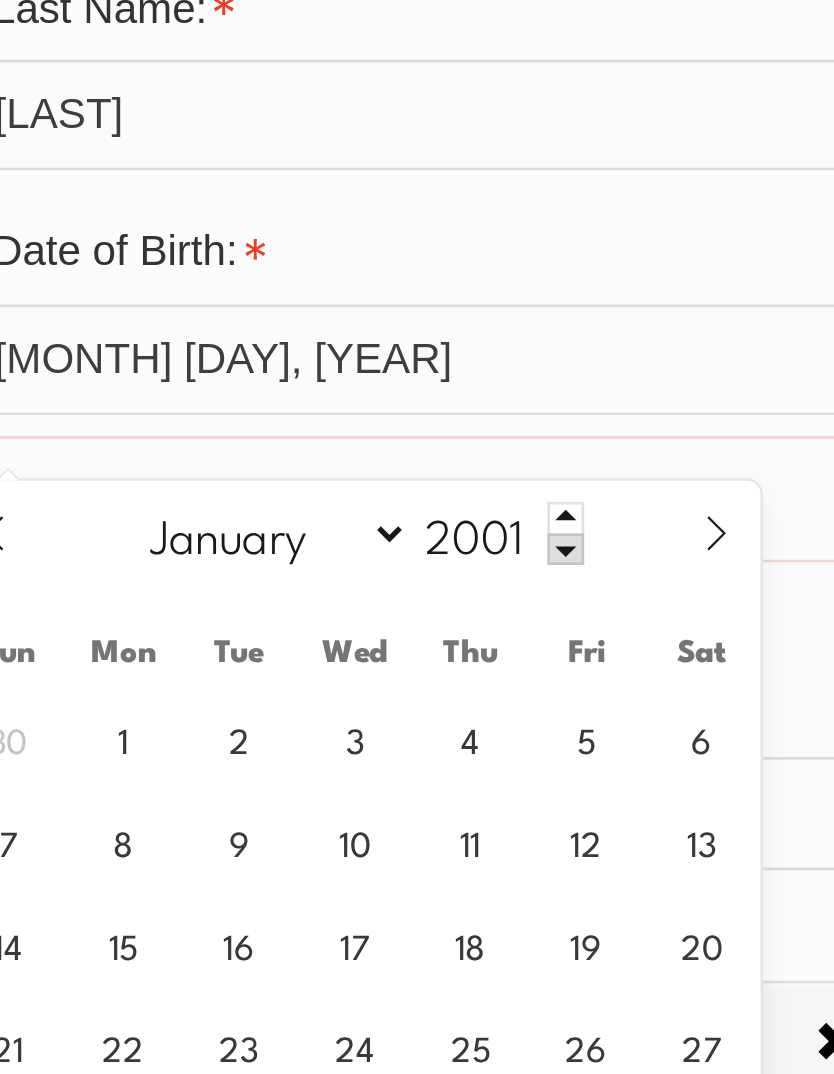 click at bounding box center (575, 580) 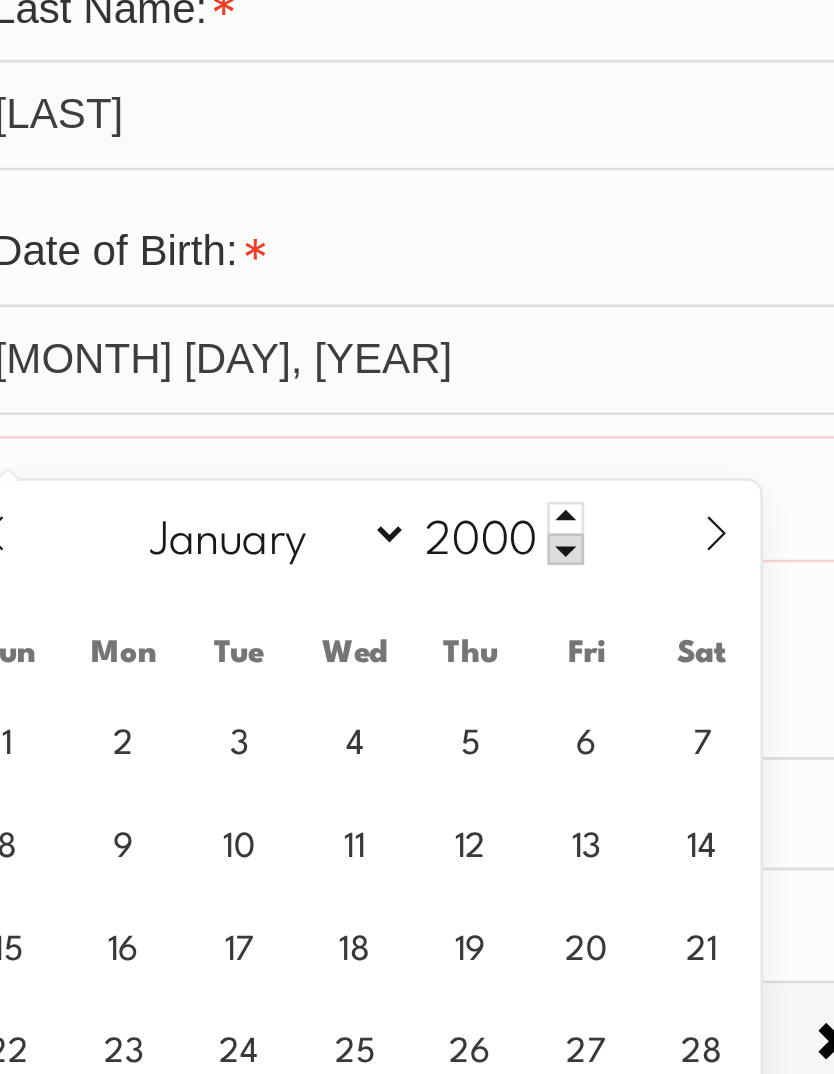 click at bounding box center (575, 580) 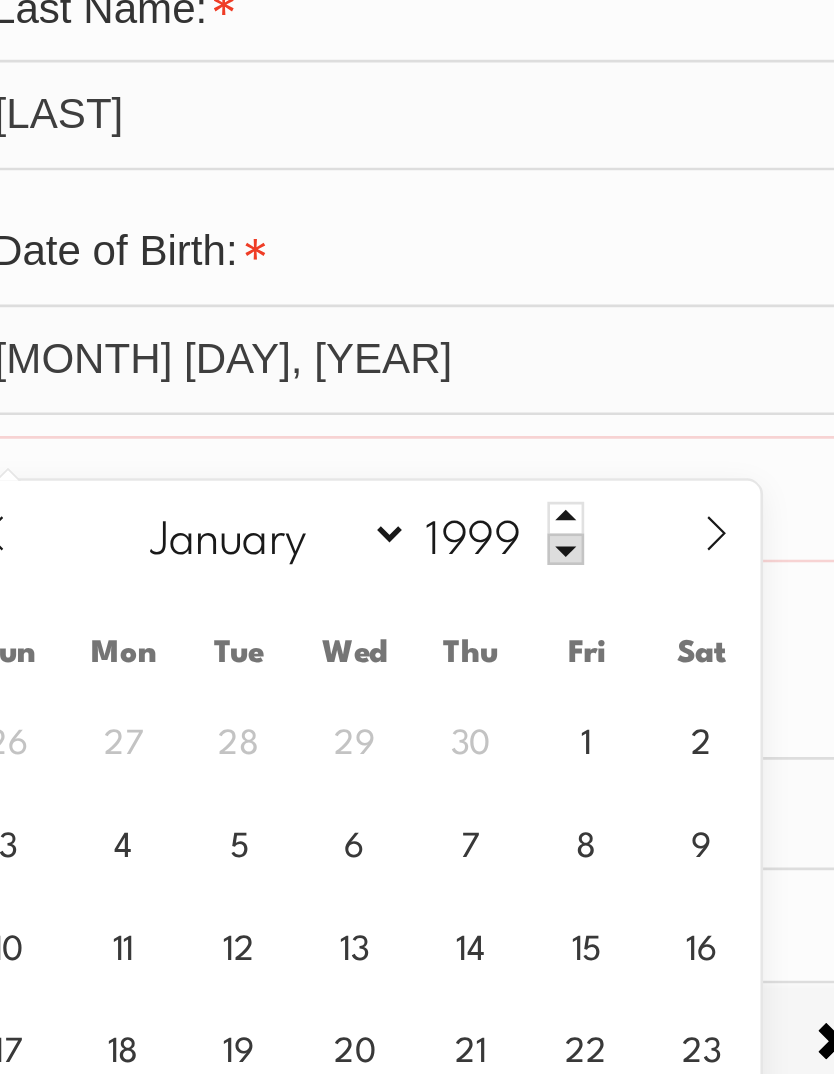 click at bounding box center [575, 580] 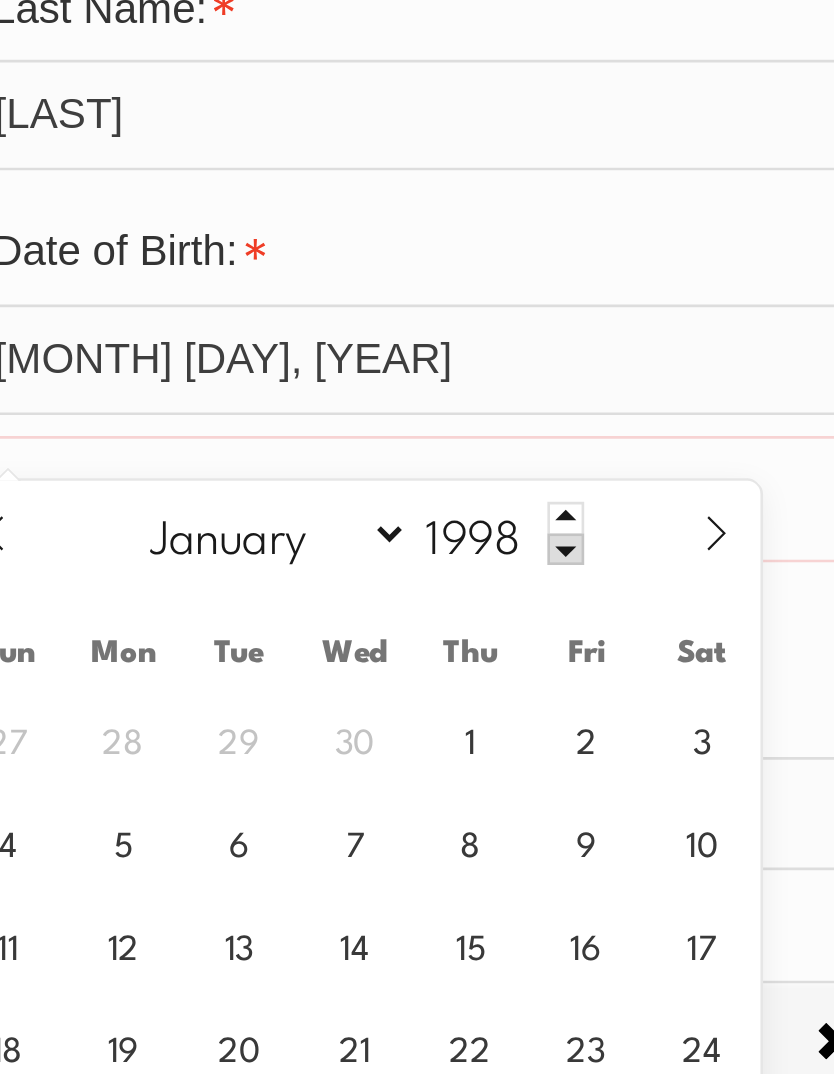 click at bounding box center [575, 580] 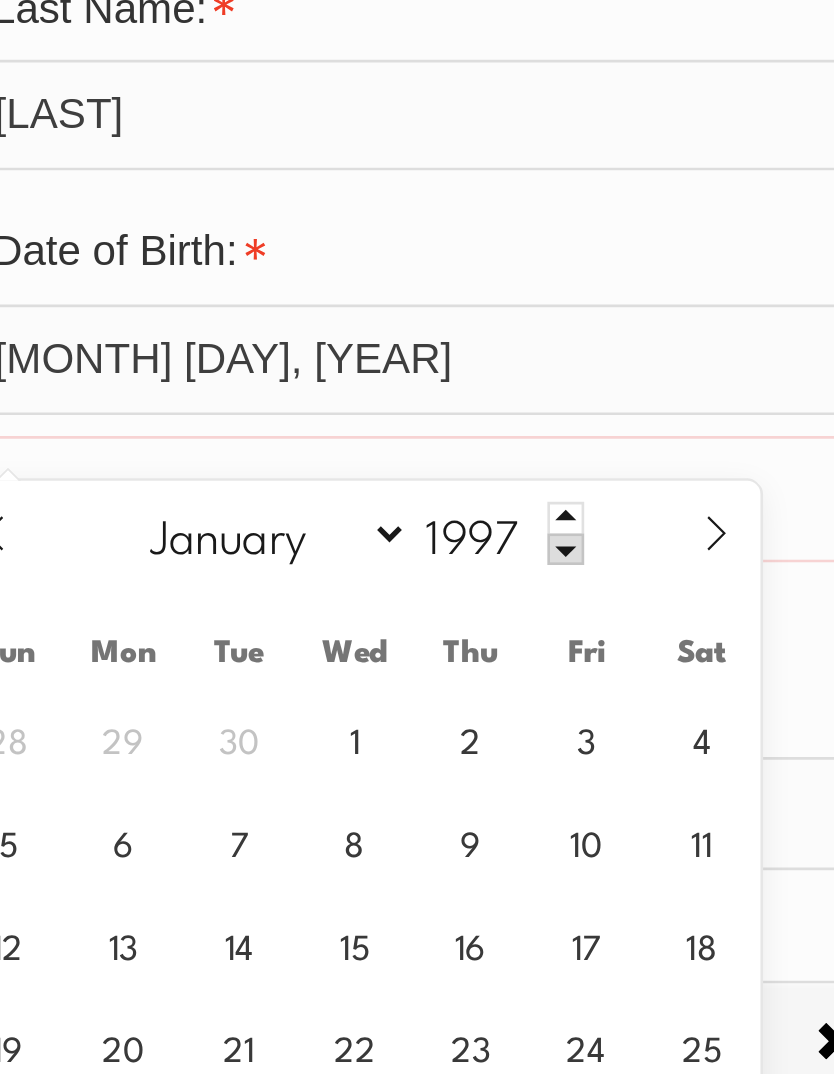 click at bounding box center (575, 580) 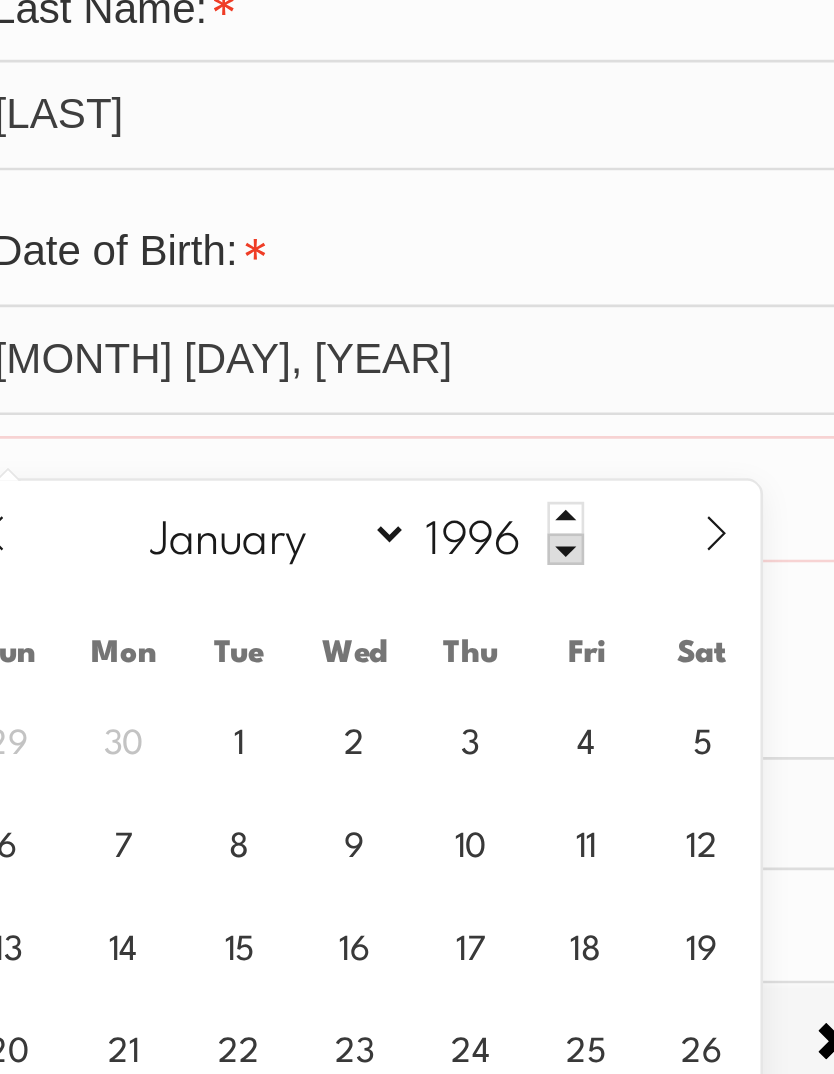 click at bounding box center (575, 580) 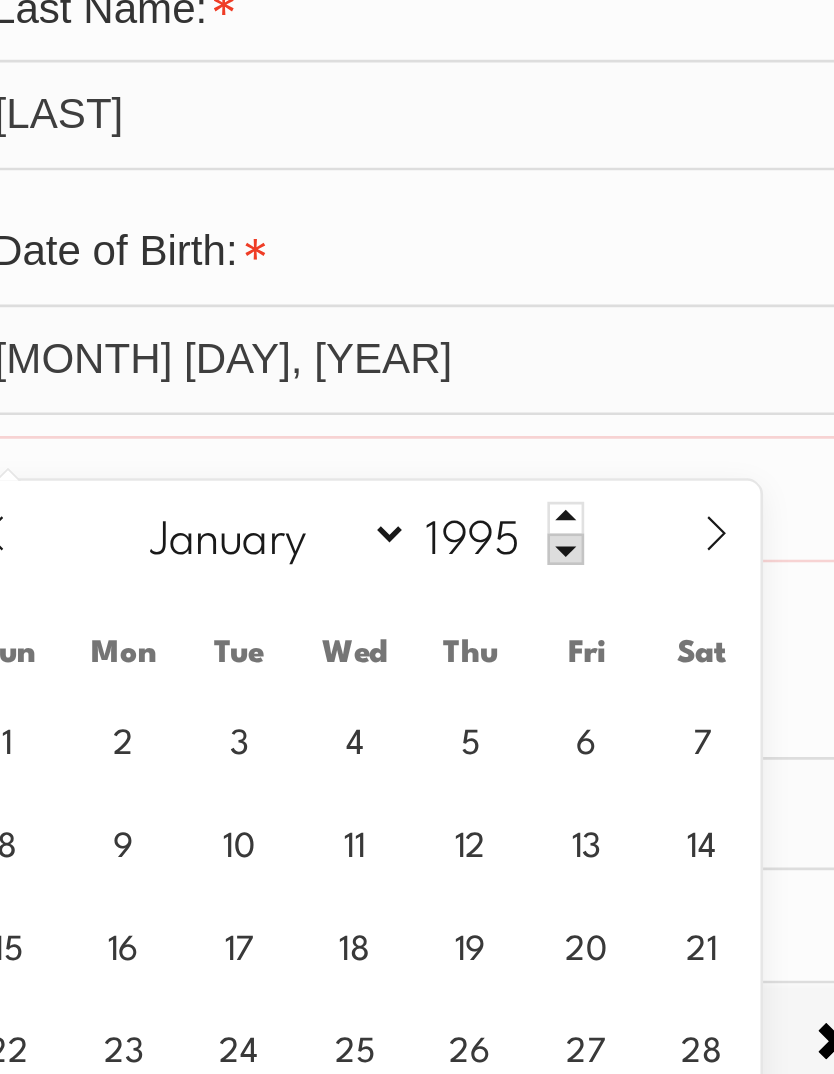 click at bounding box center (575, 580) 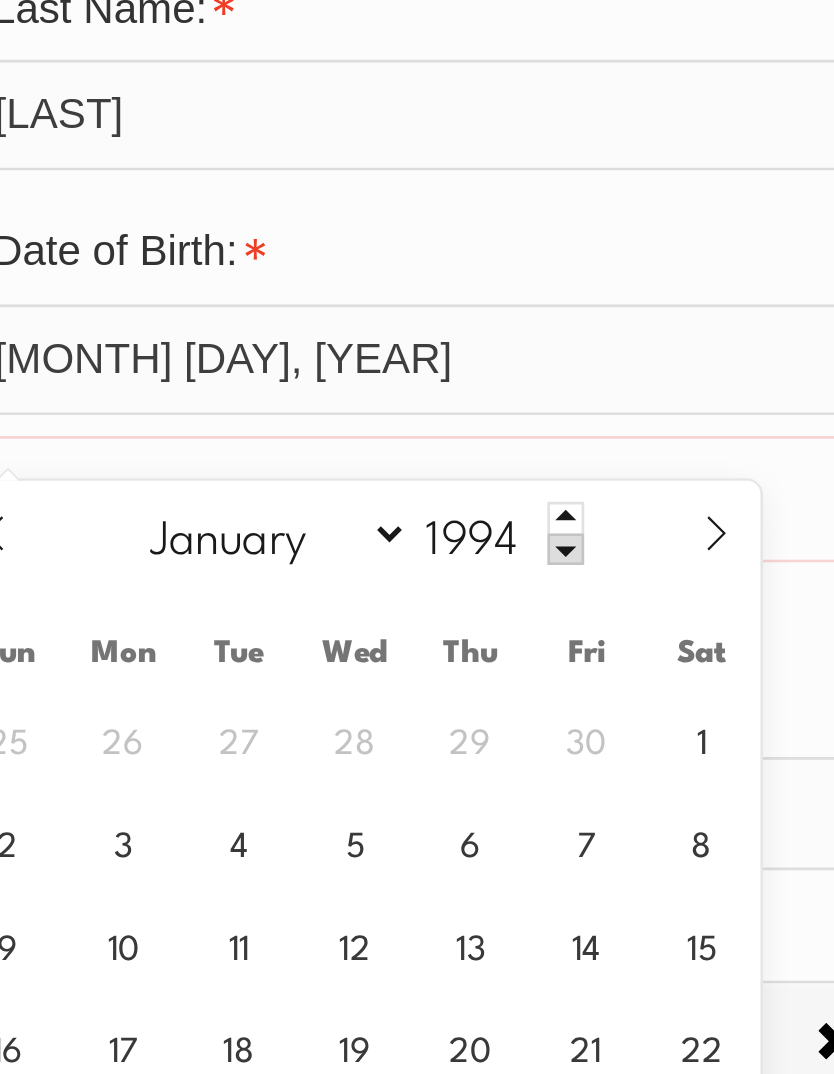 click at bounding box center (575, 580) 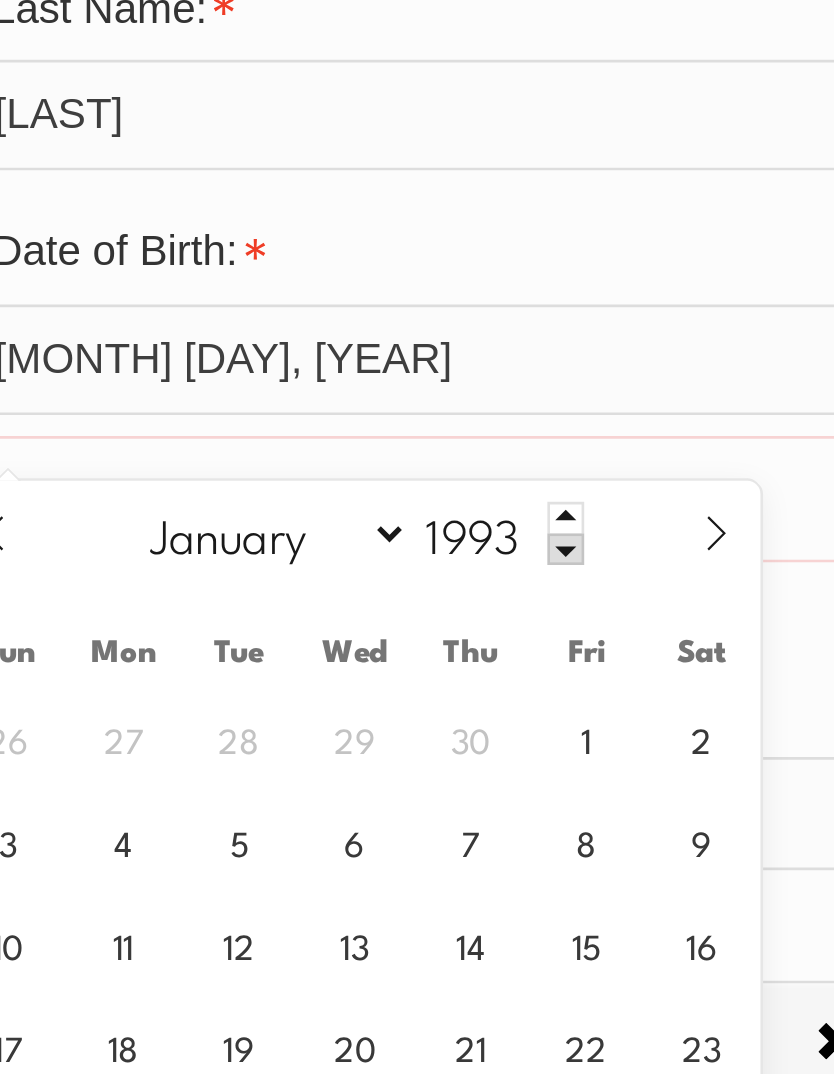 click at bounding box center (575, 580) 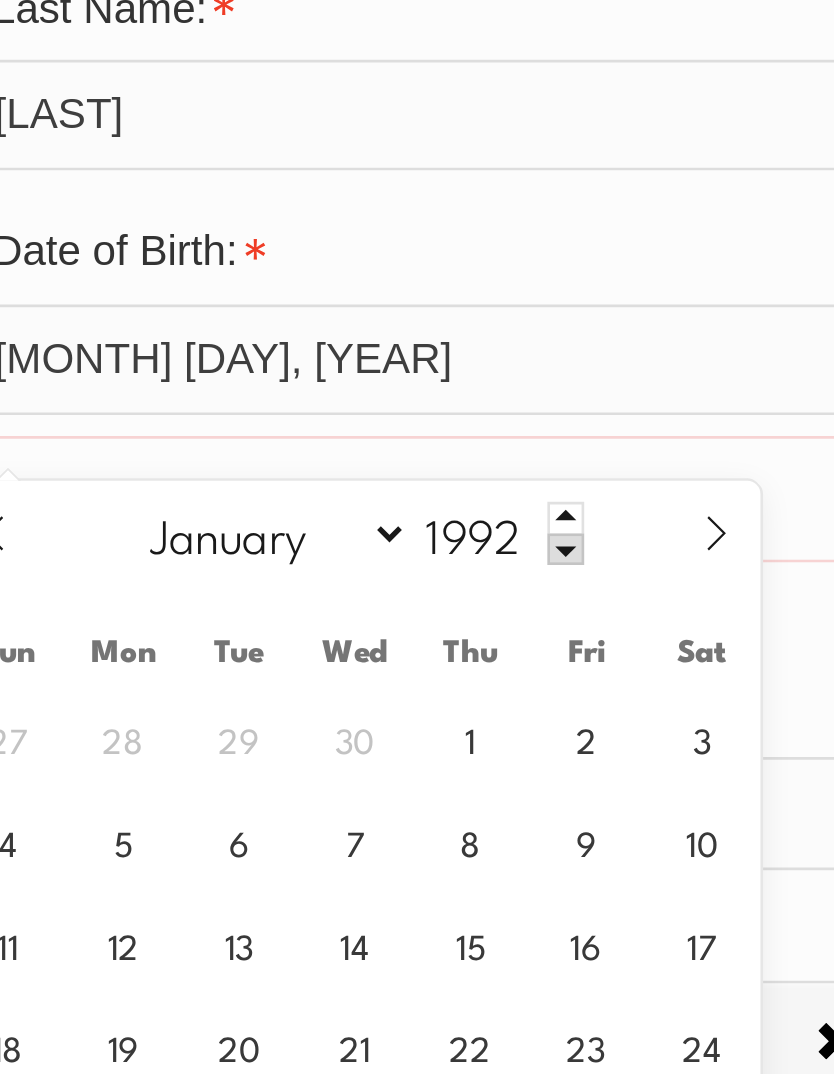 click at bounding box center [575, 580] 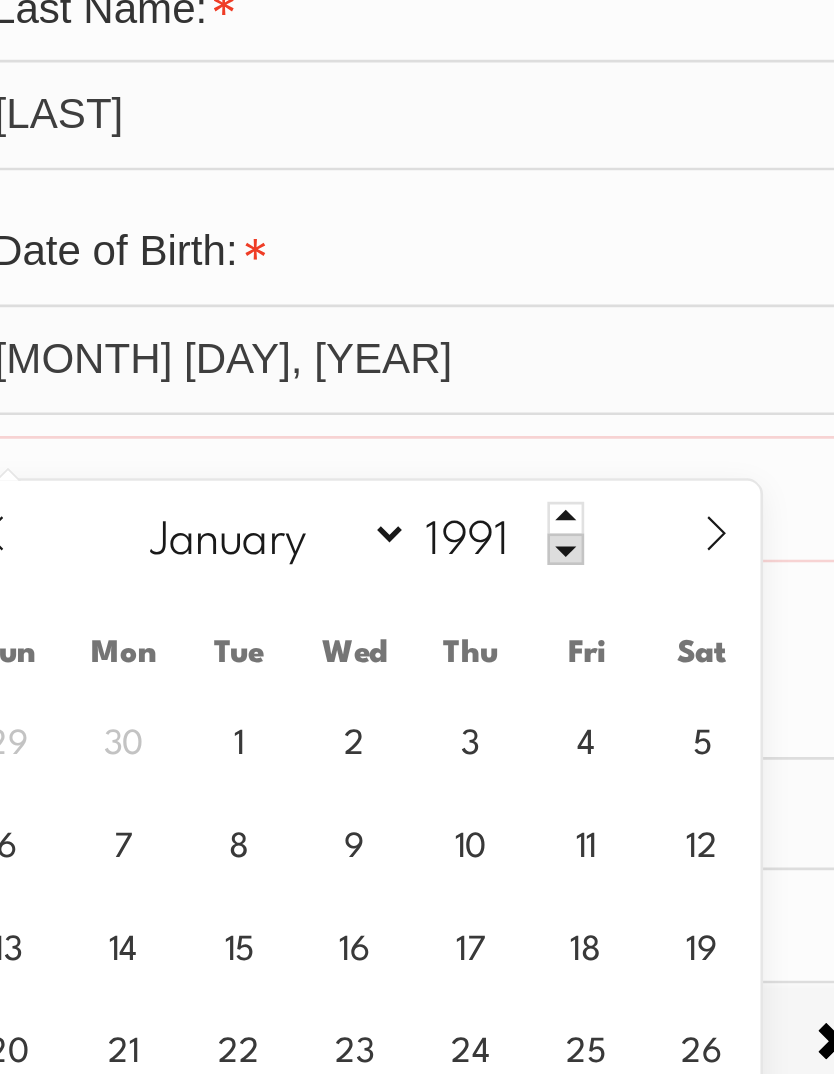 click at bounding box center [575, 580] 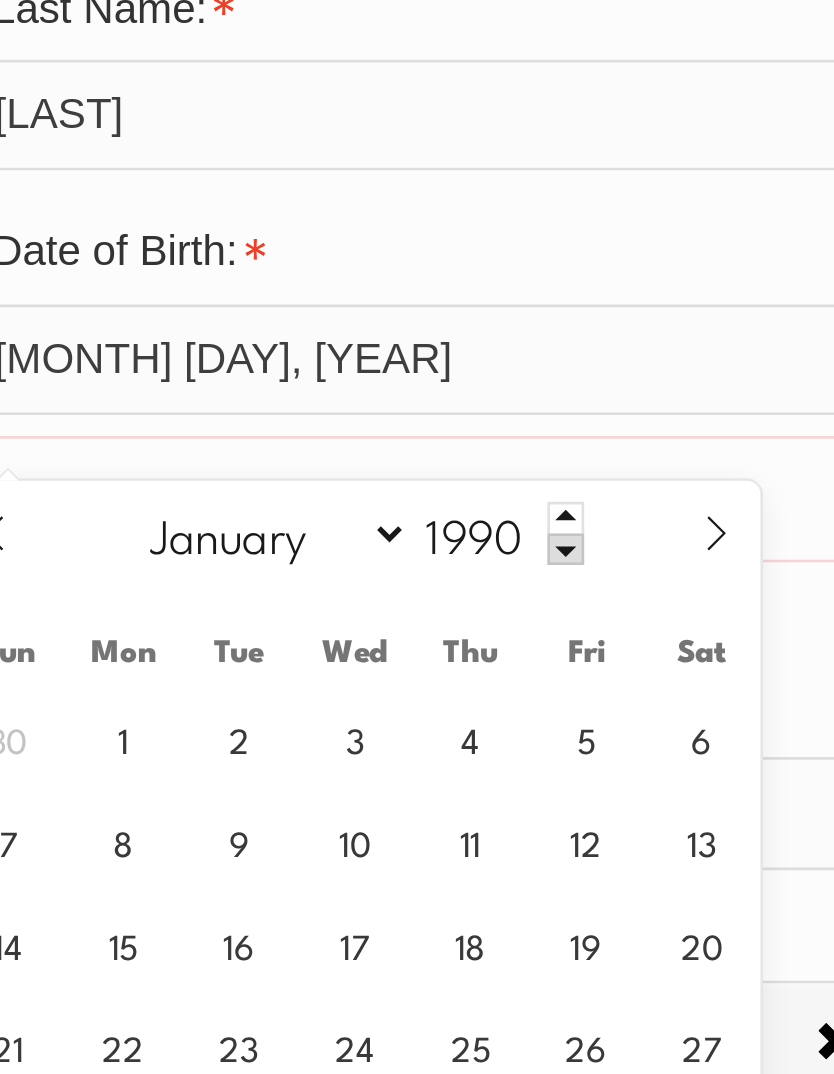 click at bounding box center (575, 580) 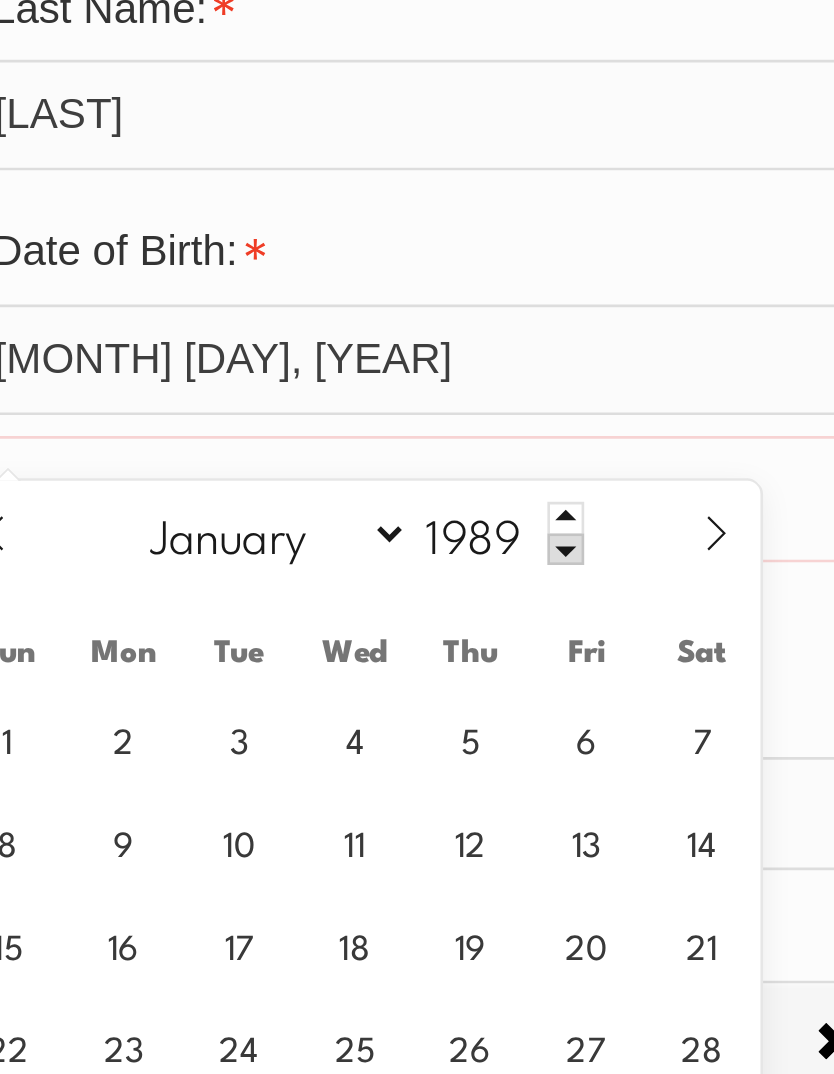 click at bounding box center [575, 580] 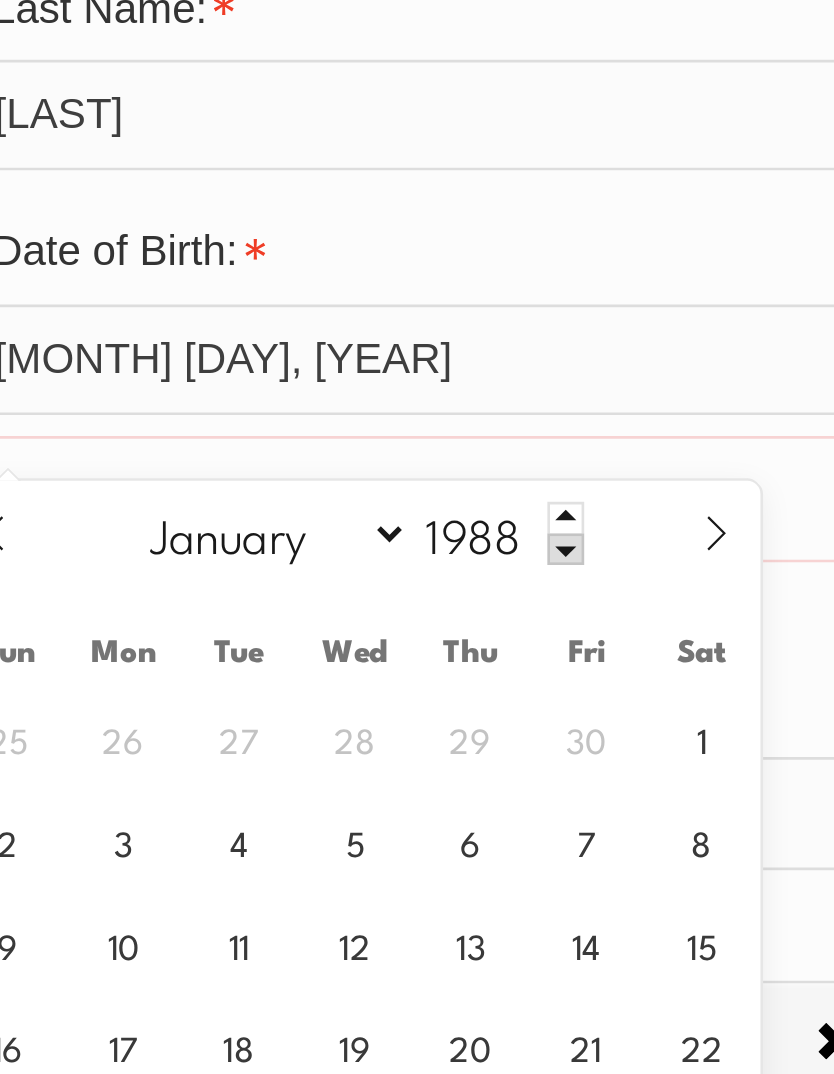 click at bounding box center (575, 580) 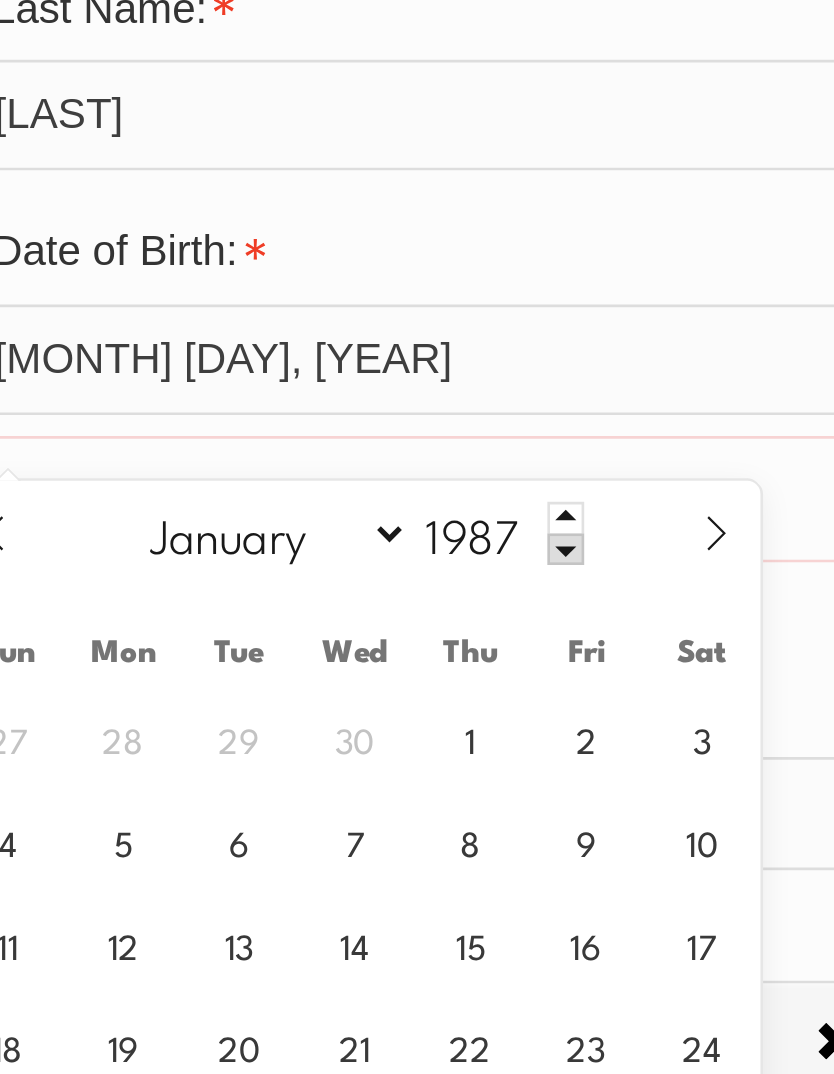 click at bounding box center [575, 580] 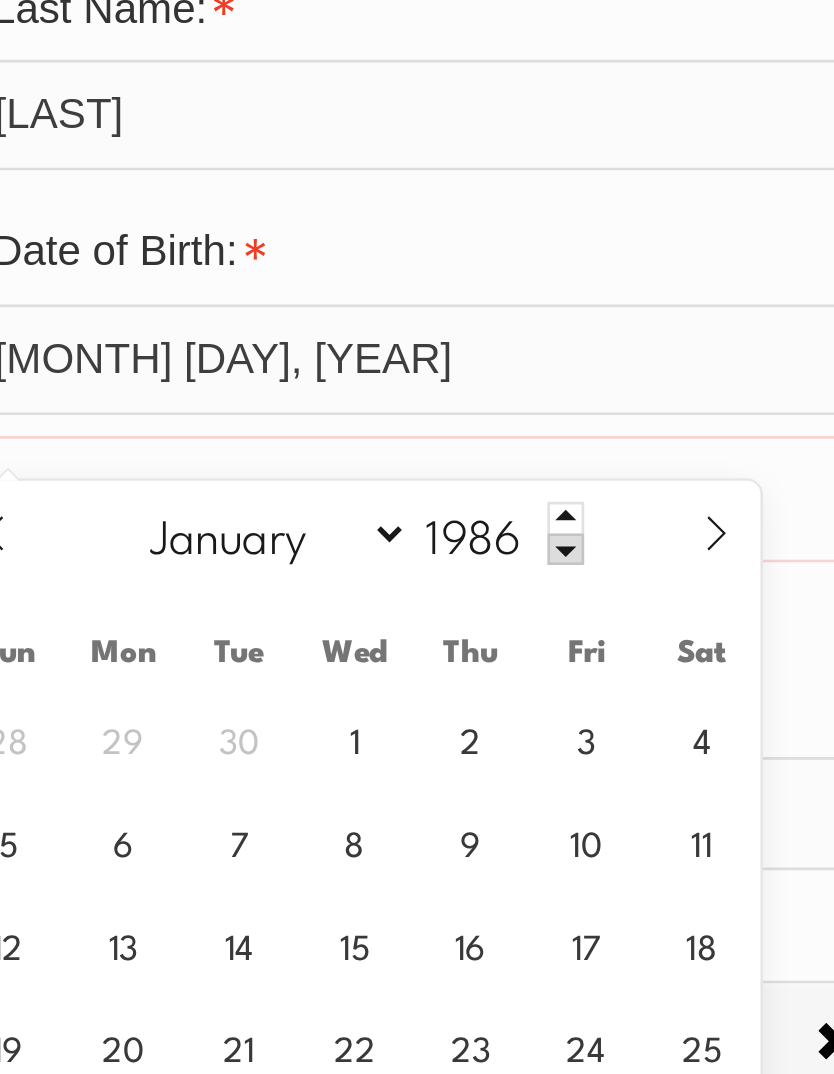 click at bounding box center (575, 580) 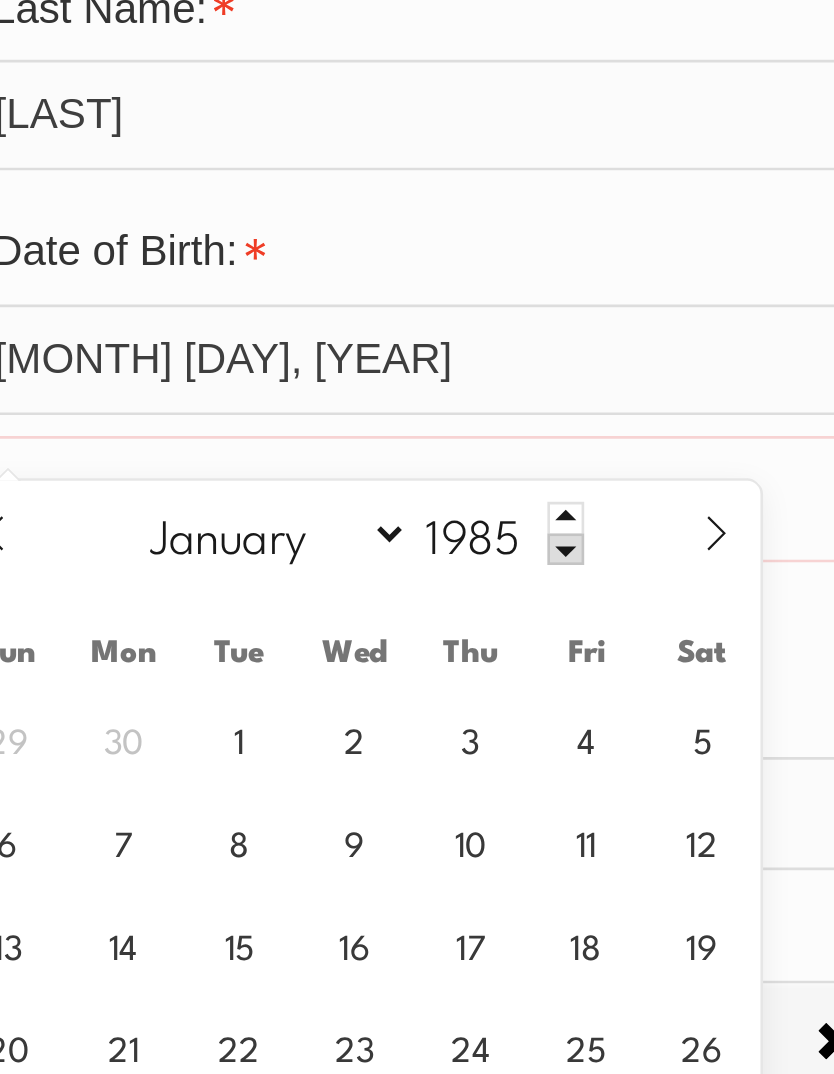 click at bounding box center [575, 580] 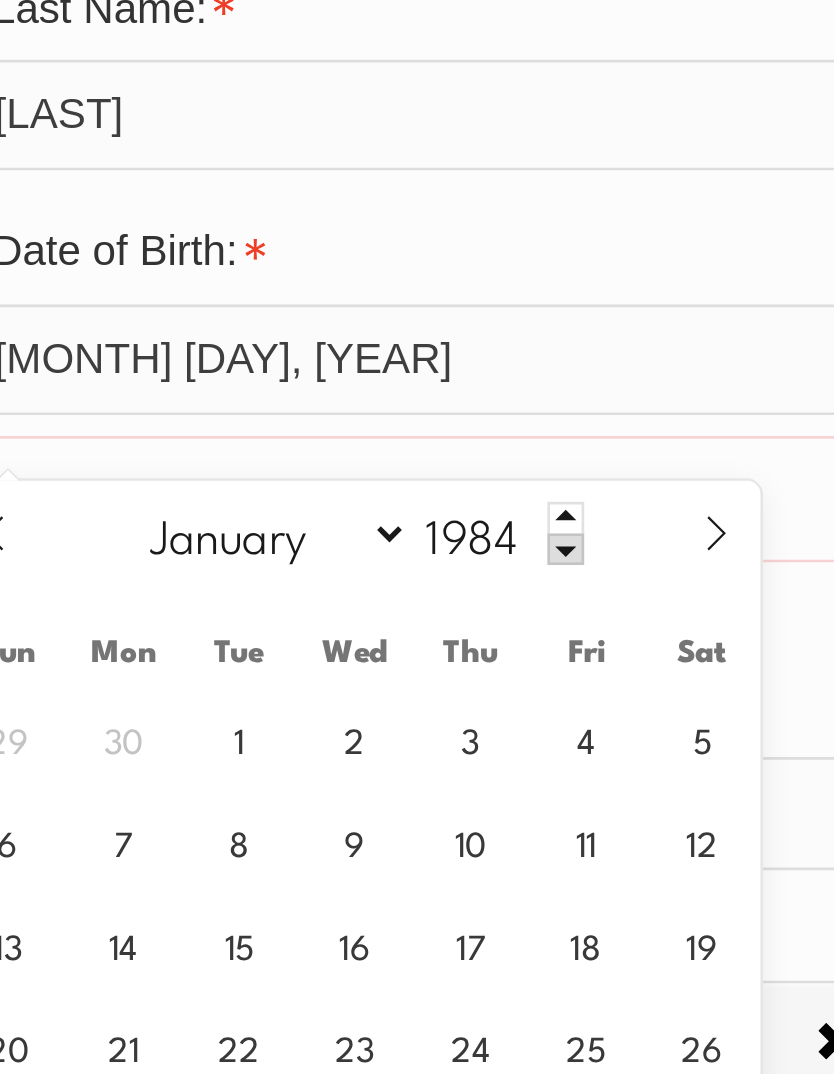 click at bounding box center (575, 580) 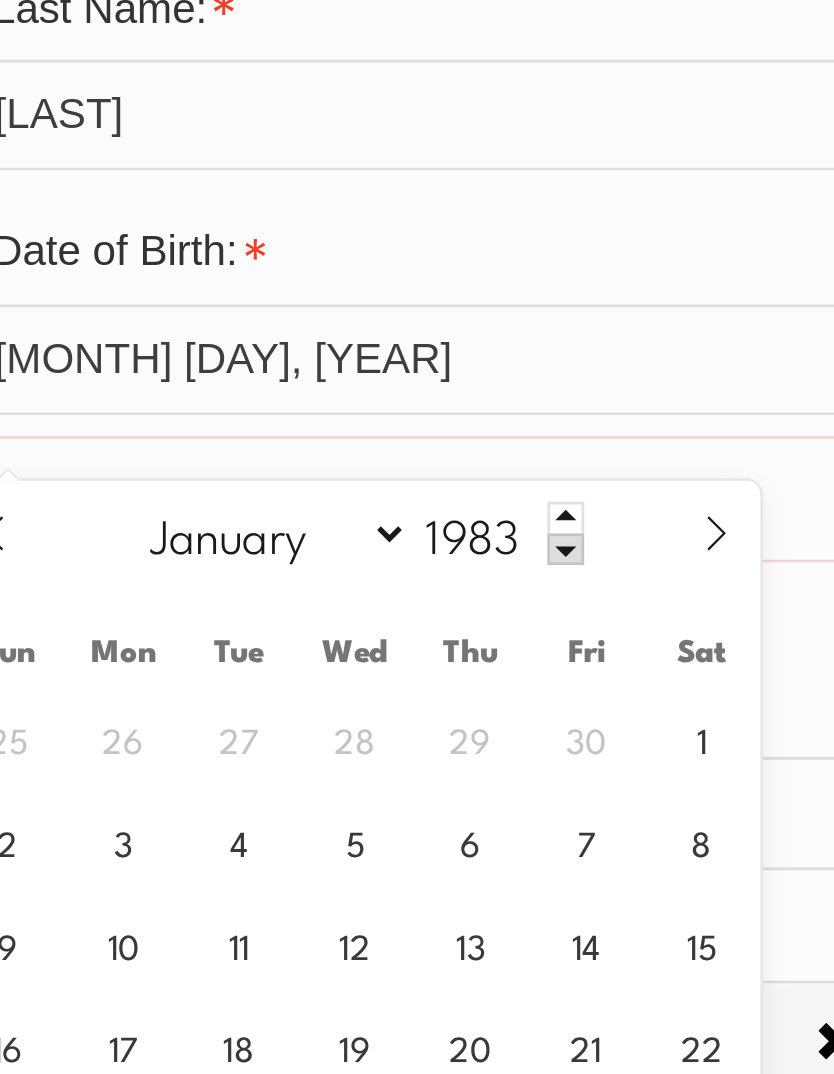 click at bounding box center [575, 580] 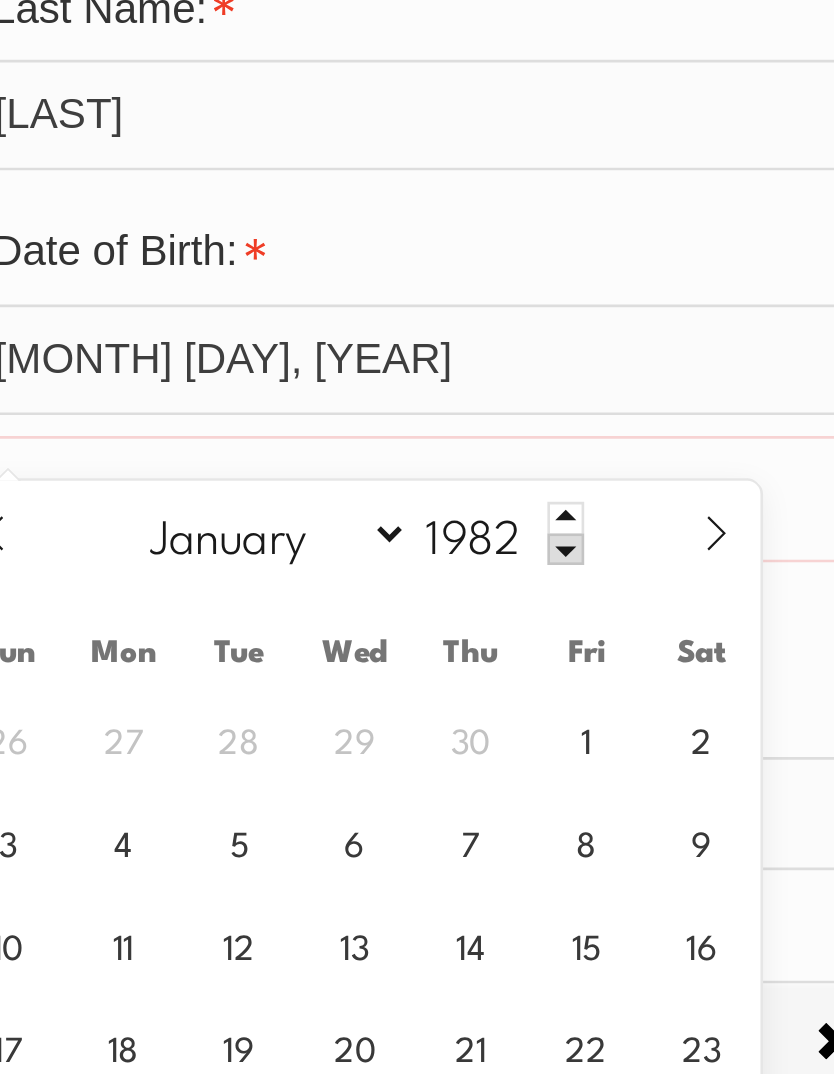 click at bounding box center [575, 580] 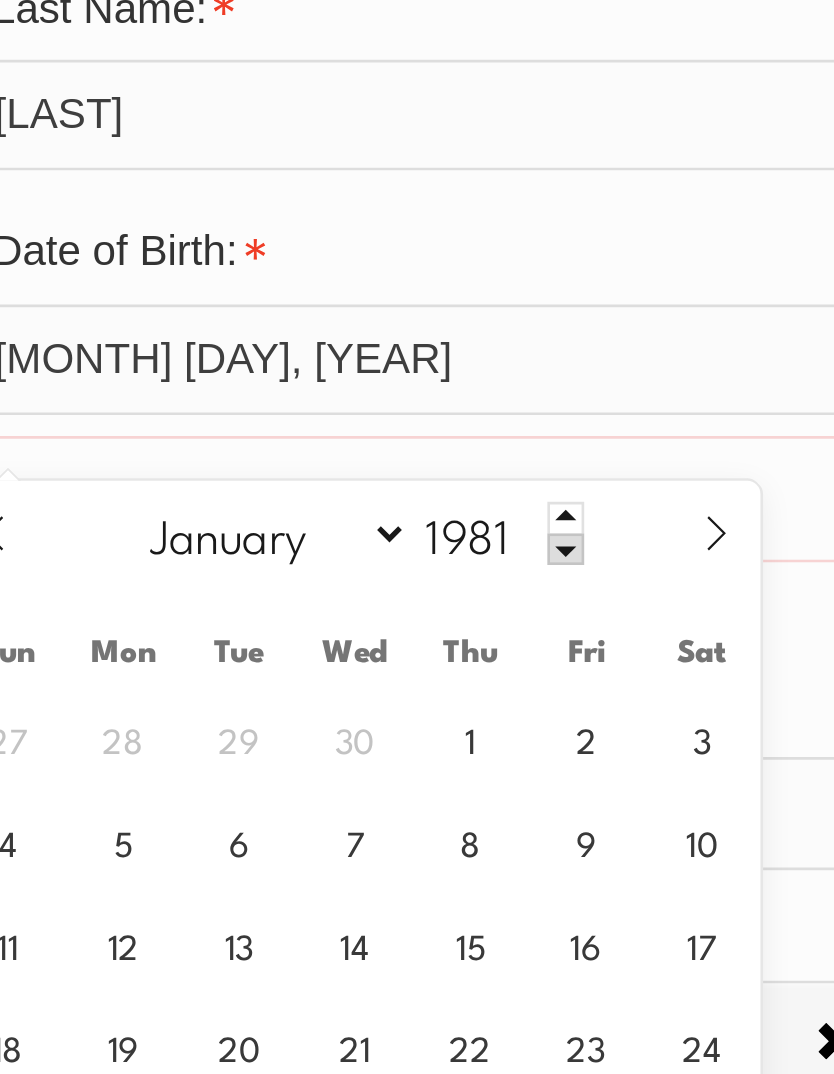 click at bounding box center [575, 580] 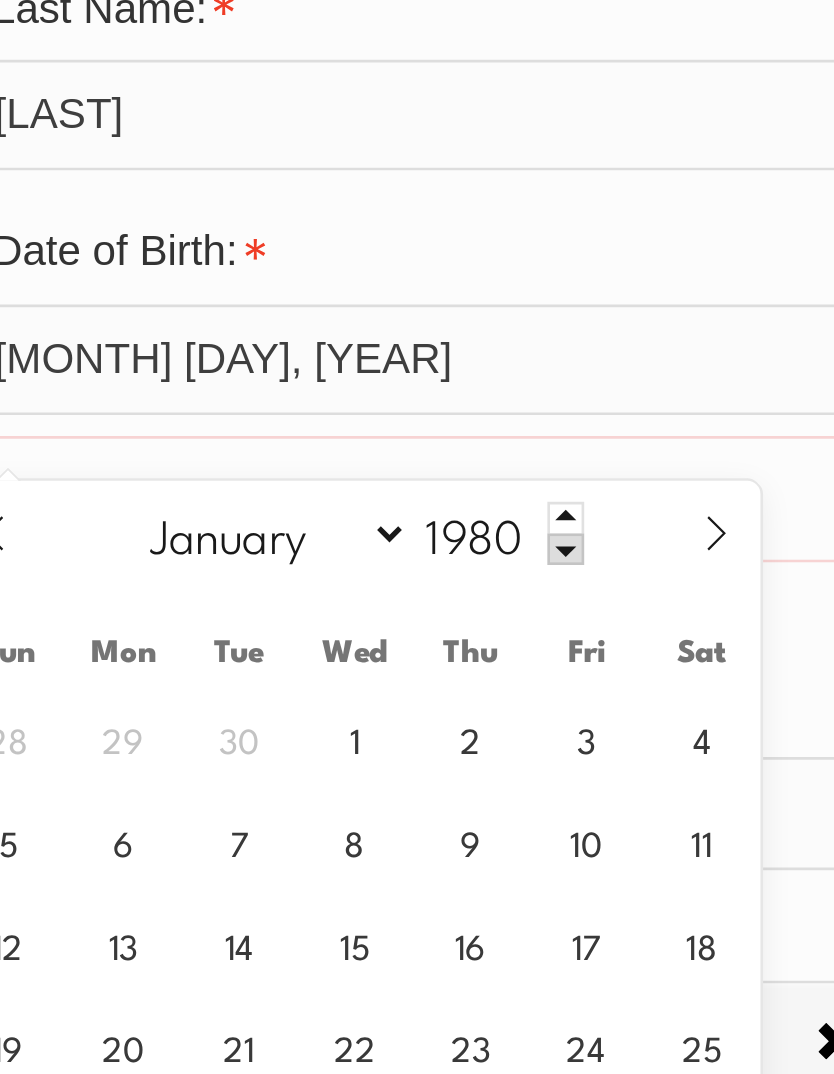 click at bounding box center [575, 580] 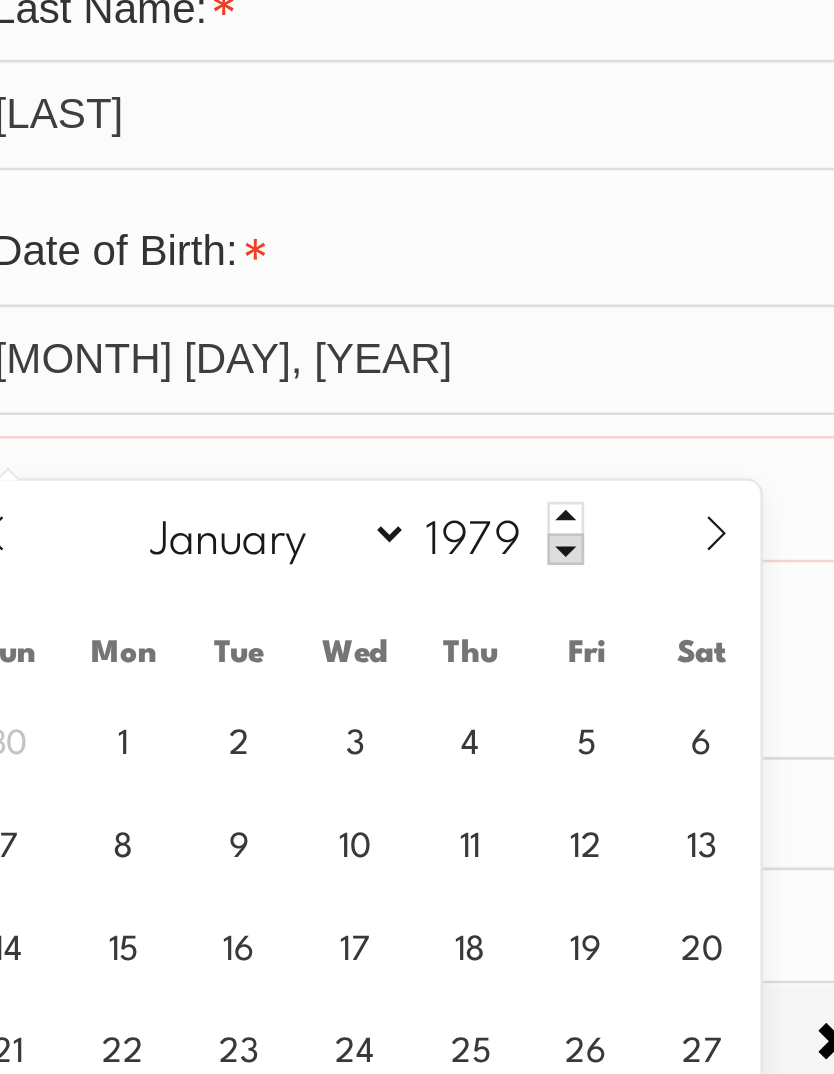 click at bounding box center [575, 580] 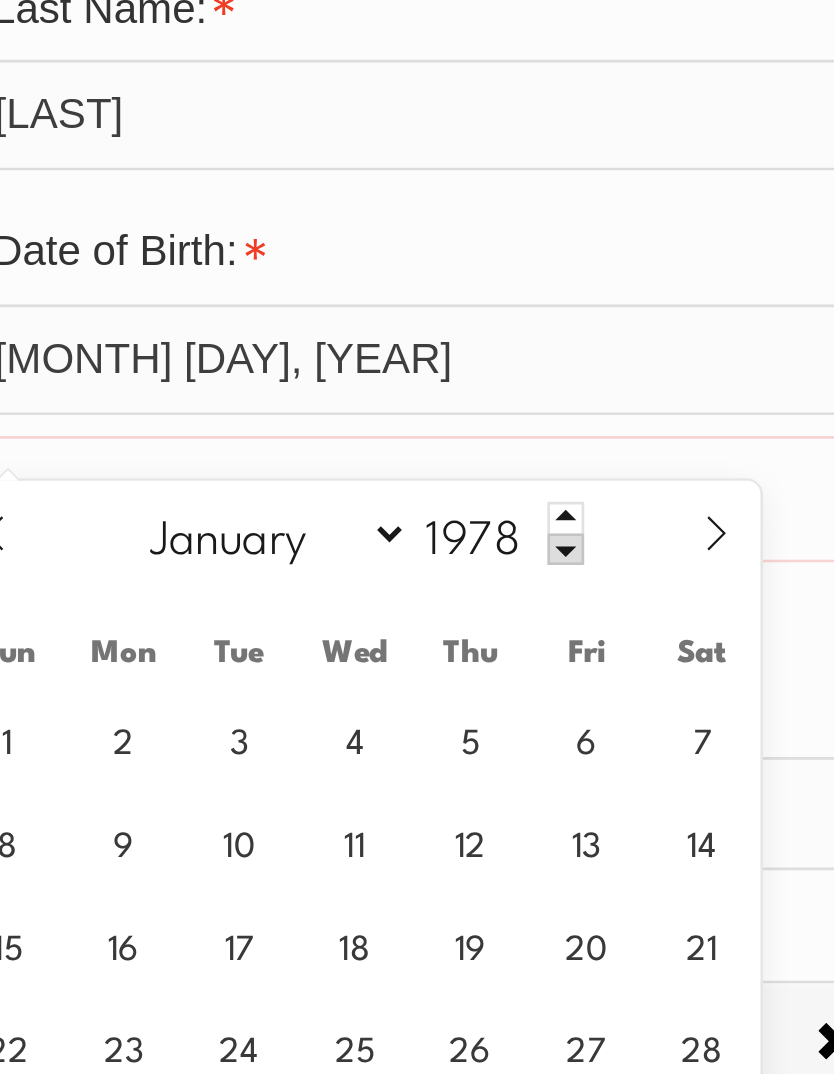 click at bounding box center [575, 580] 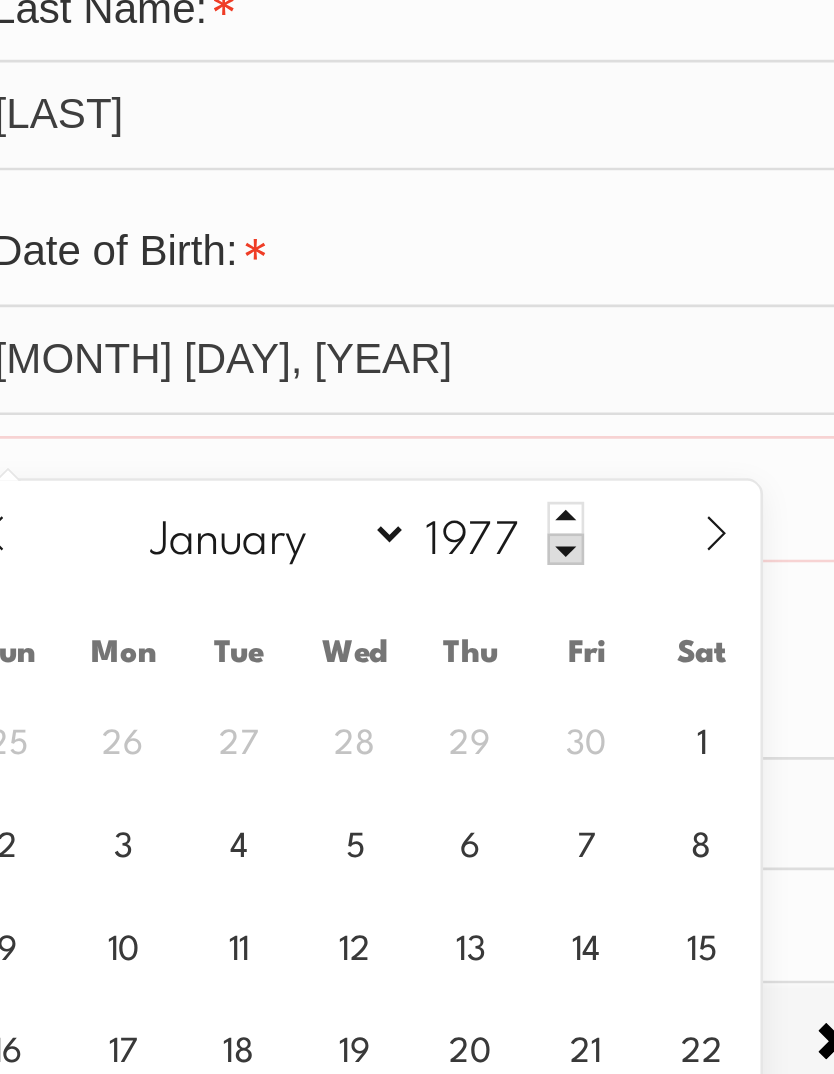 click at bounding box center (575, 580) 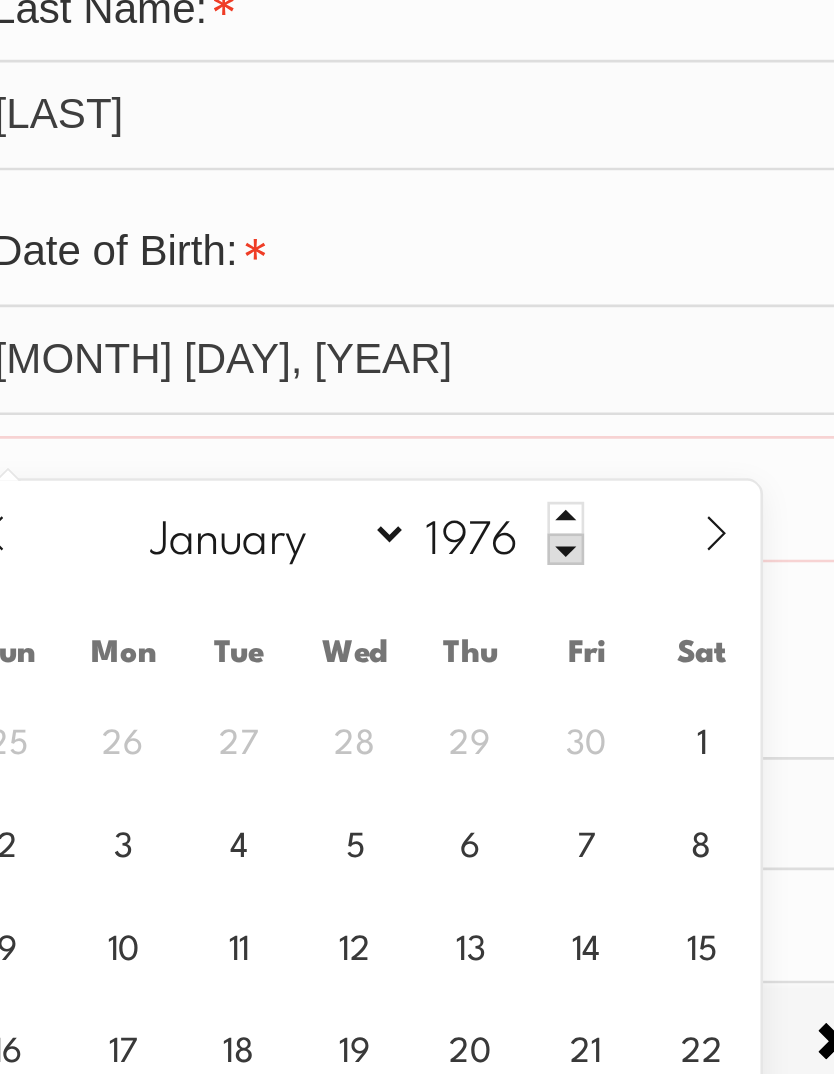click at bounding box center (575, 580) 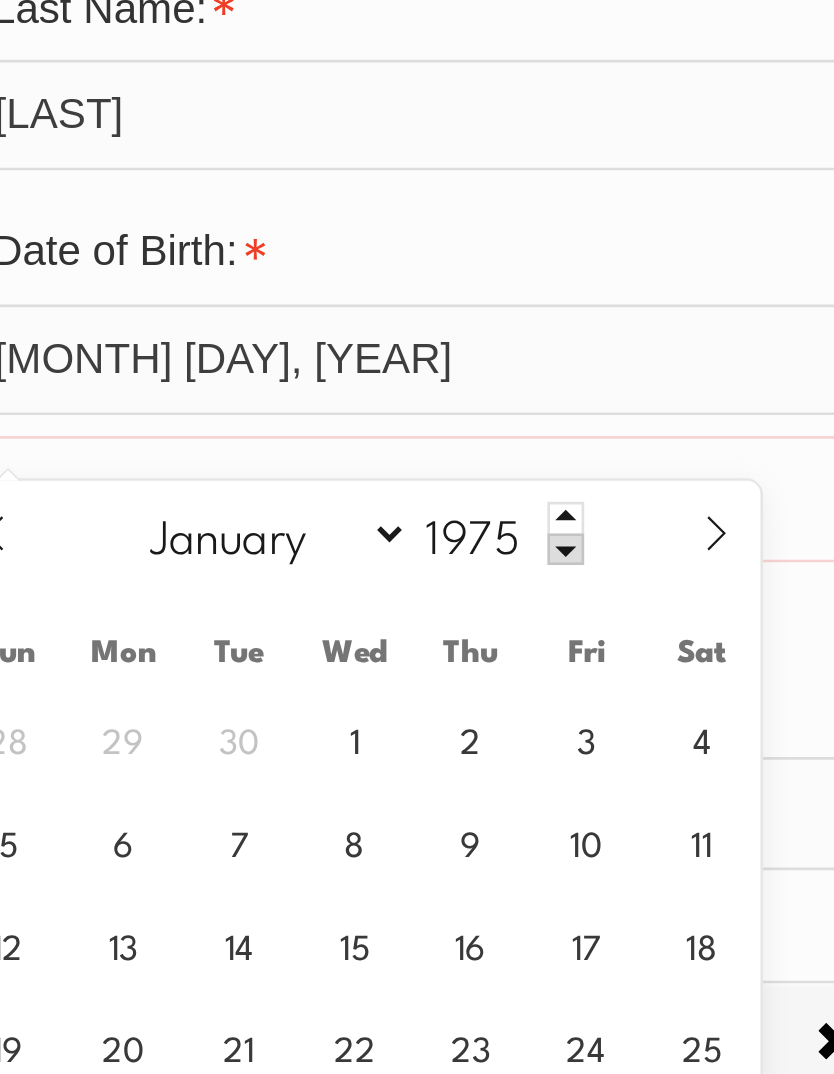 click at bounding box center [575, 580] 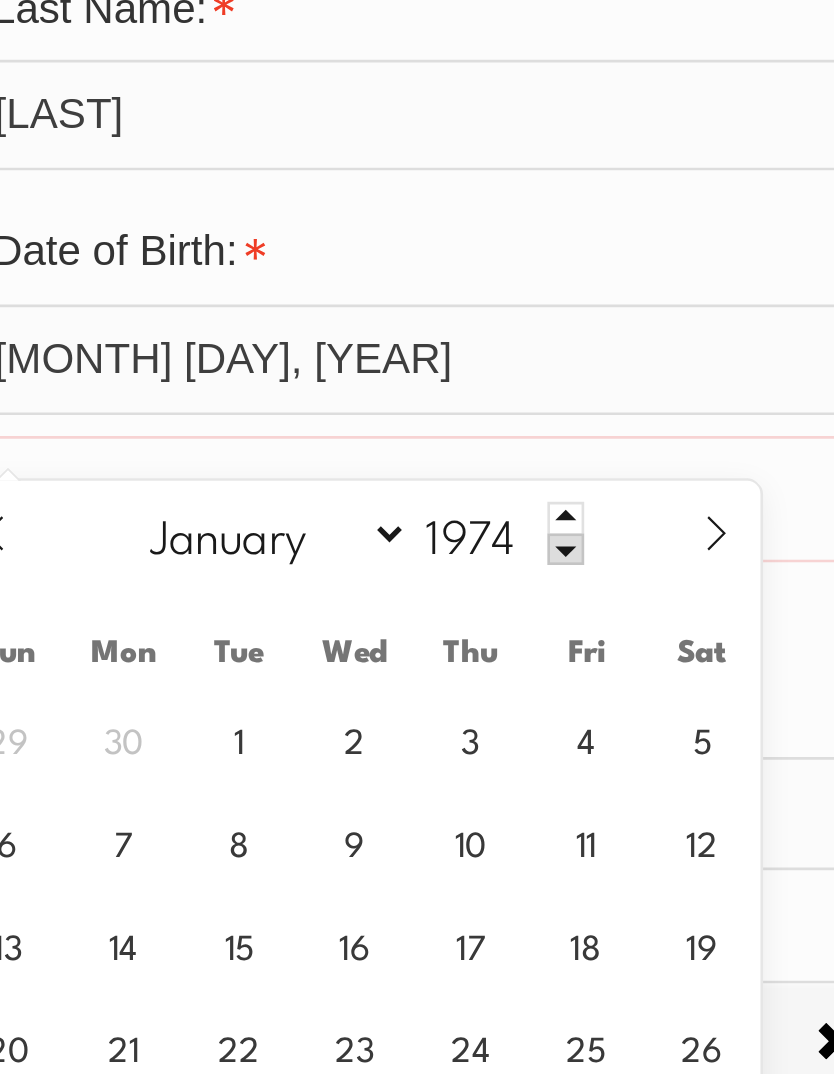 click at bounding box center (575, 580) 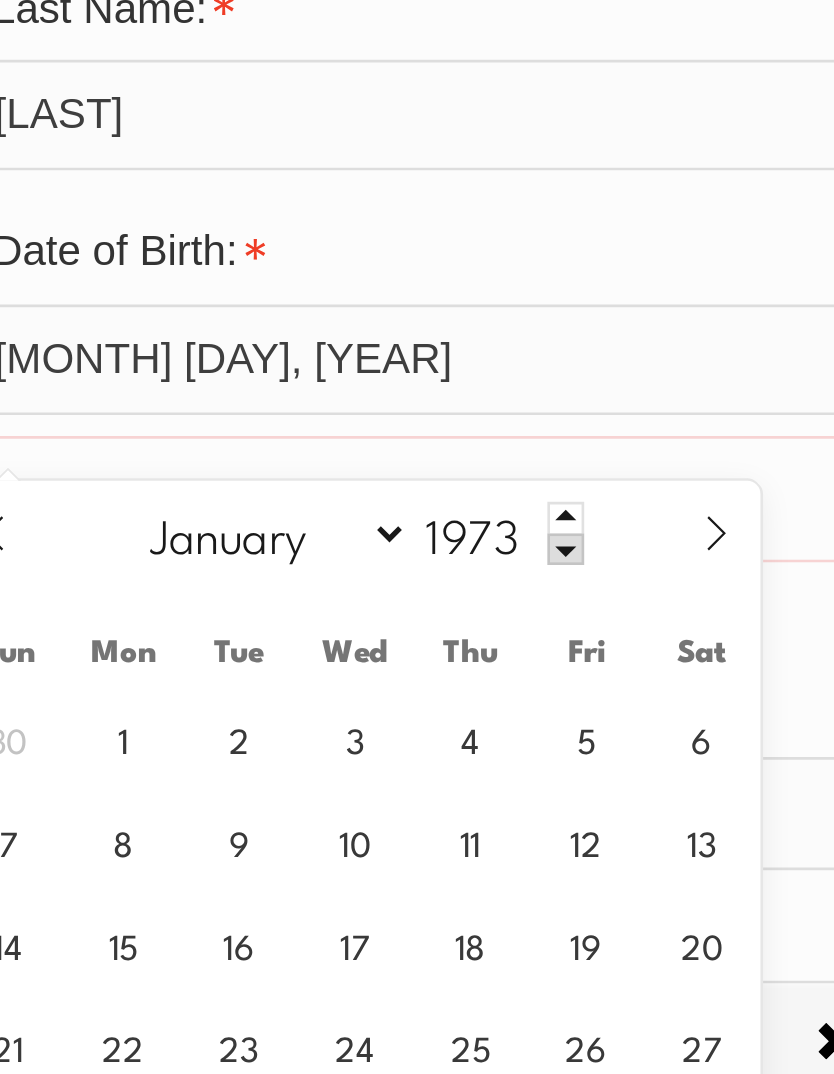 click at bounding box center [575, 580] 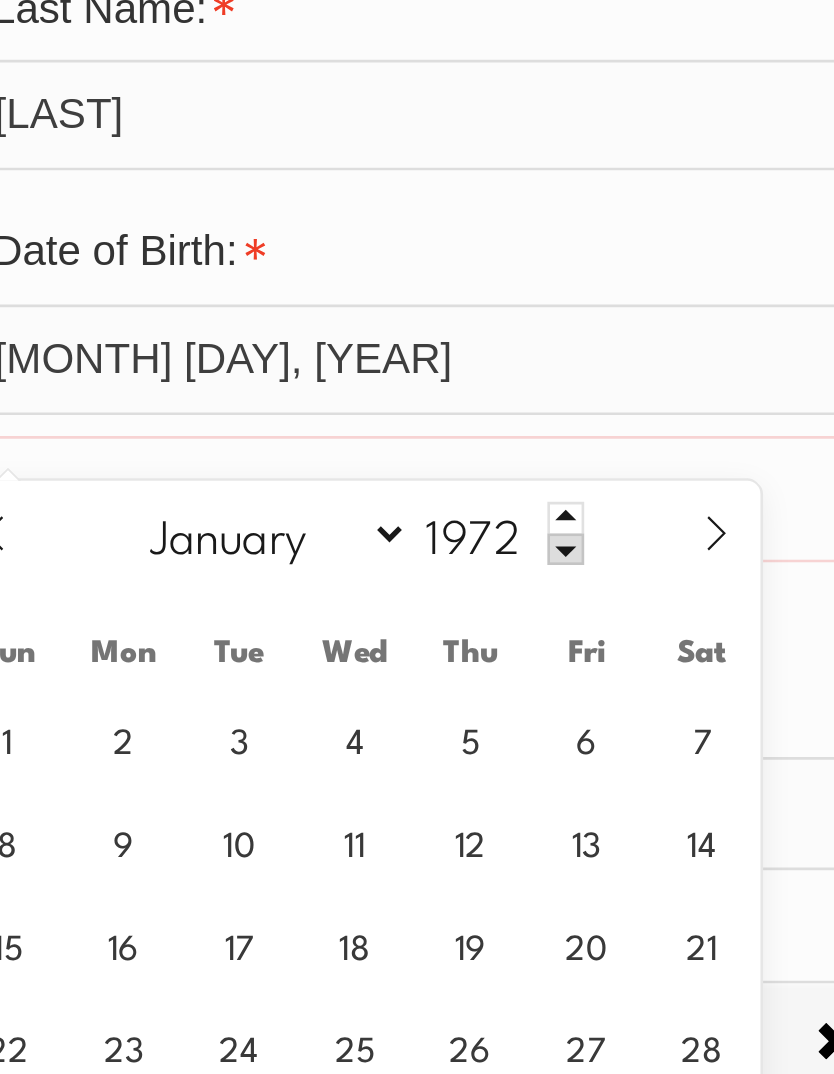 click at bounding box center [575, 580] 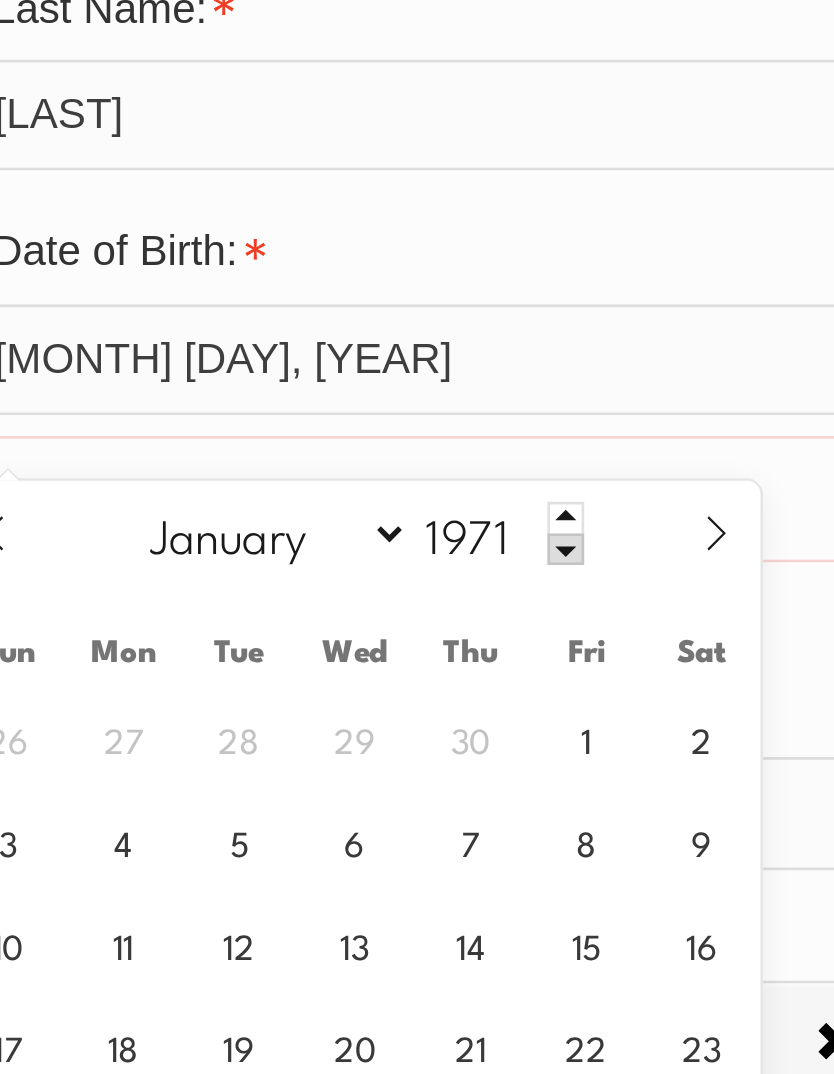 click at bounding box center (575, 580) 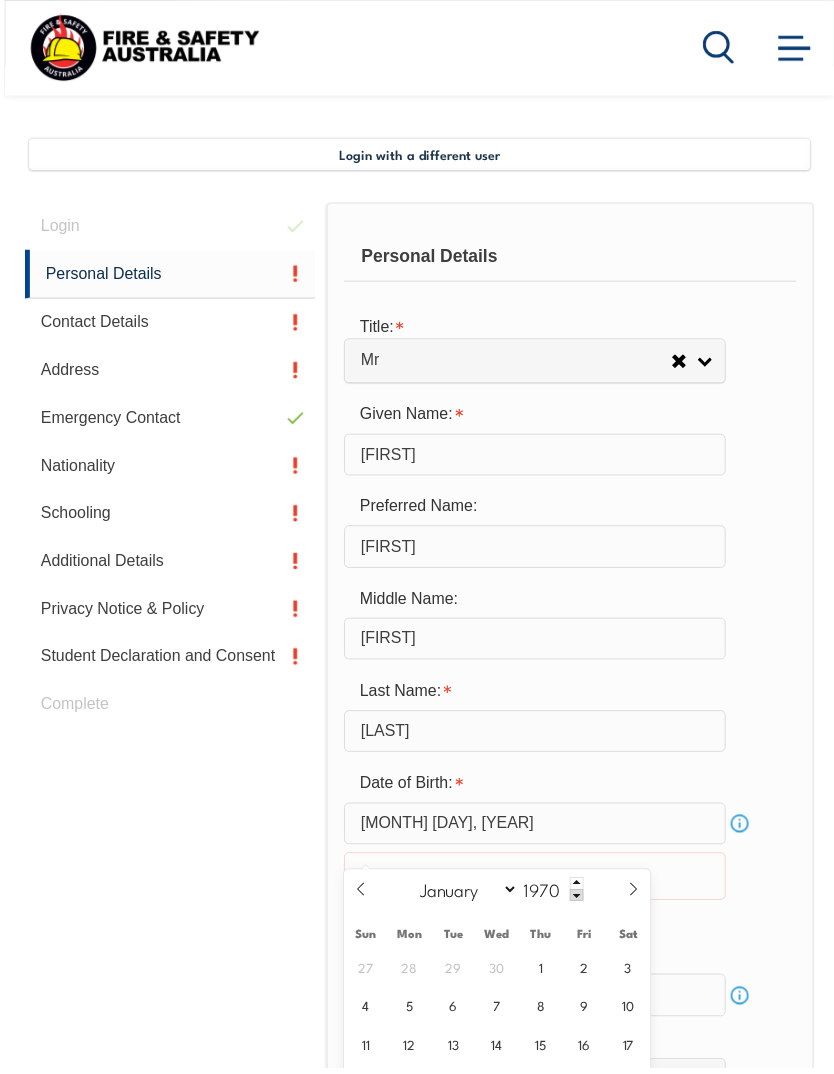 scroll, scrollTop: 574, scrollLeft: 0, axis: vertical 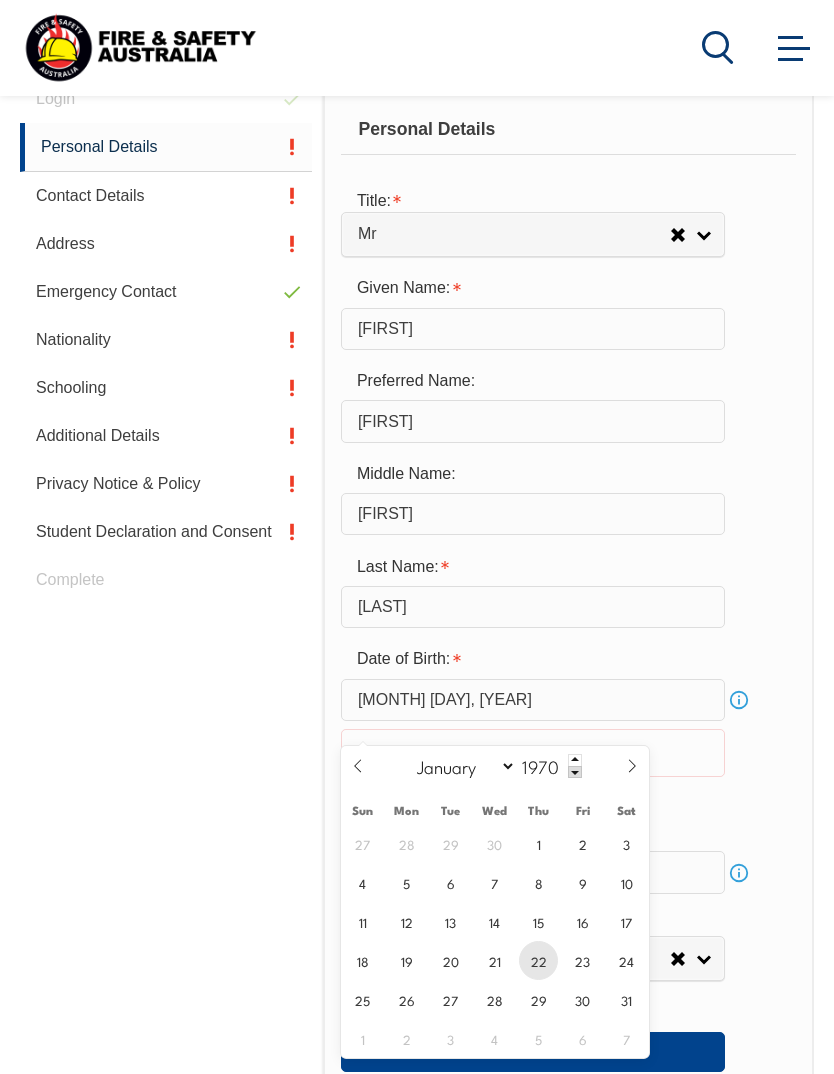 click on "22" at bounding box center [538, 960] 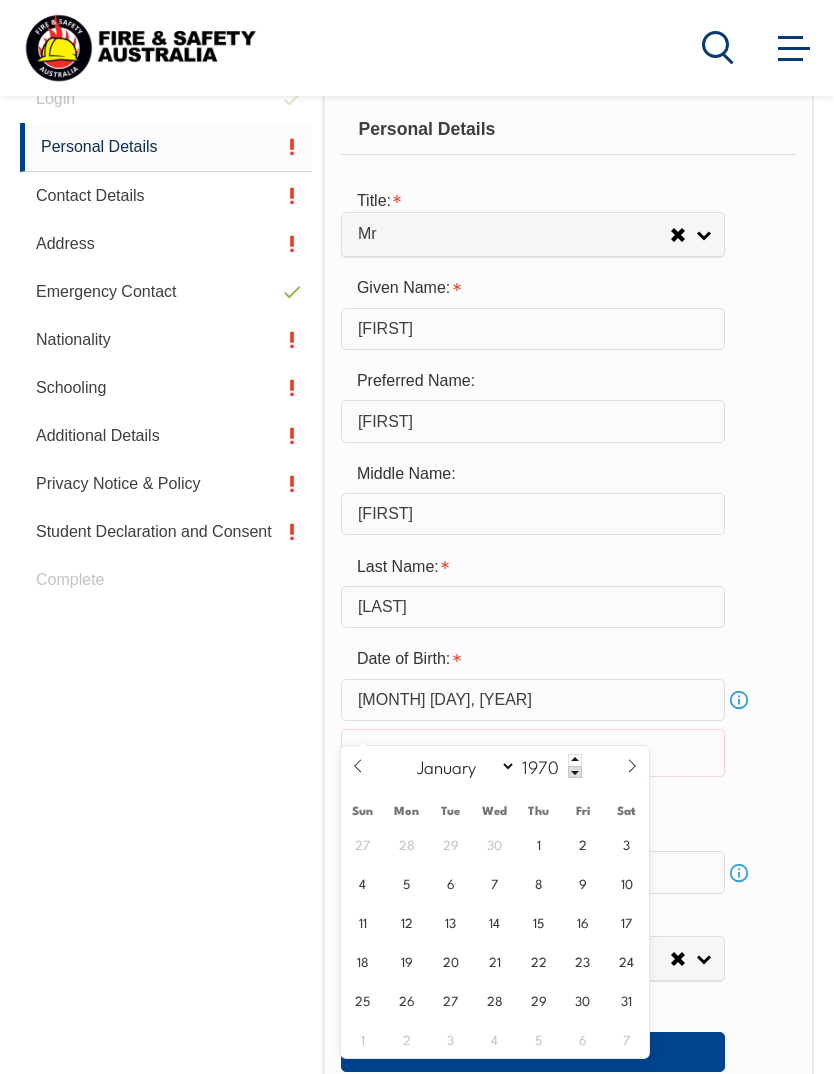 type on "[MONTH] [DAY], [YEAR]" 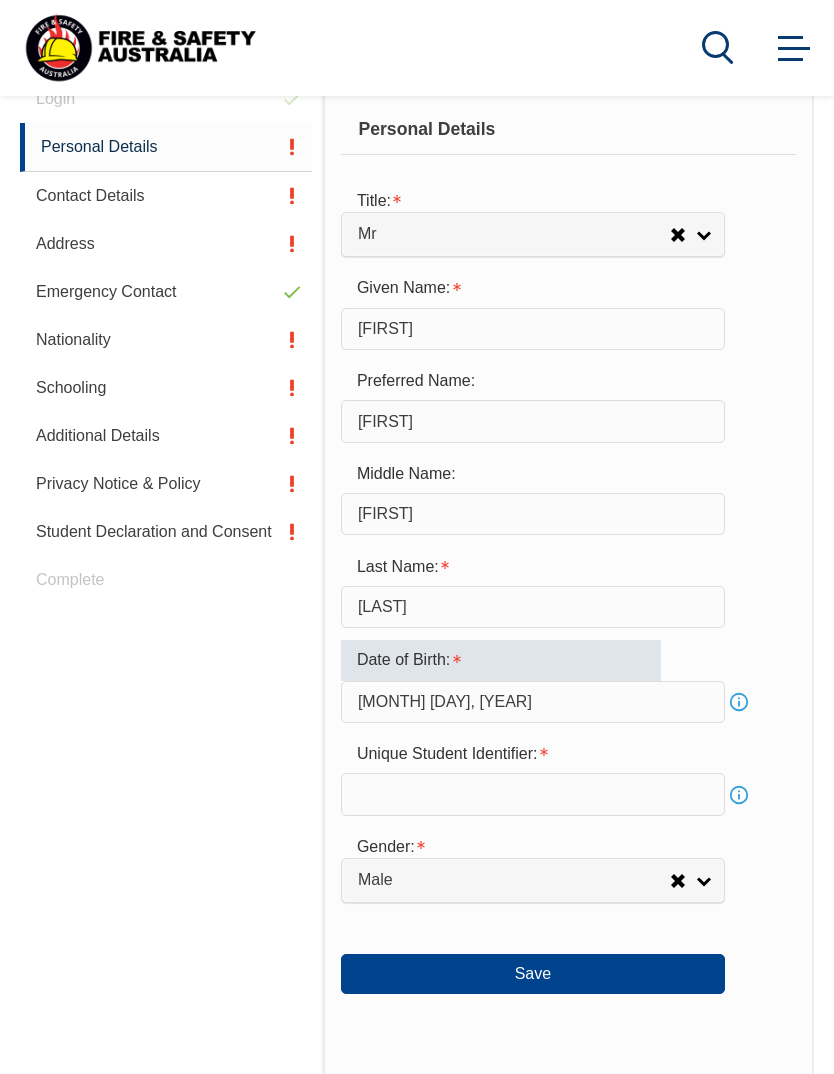 click on "Info" at bounding box center (739, 795) 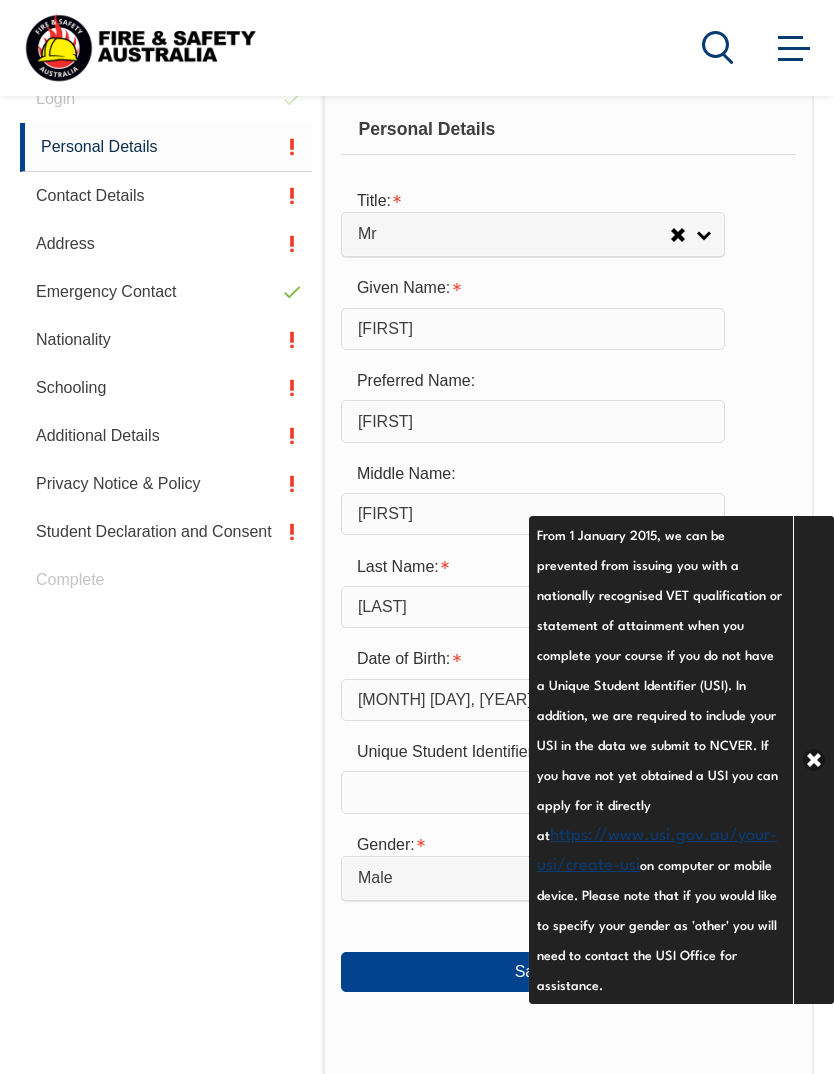 click on "Login Personal Details Contact Details Address Emergency Contact Nationality  Schooling Additional Details Privacy Notice & Policy Student Declaration and Consent Complete" at bounding box center (171, 756) 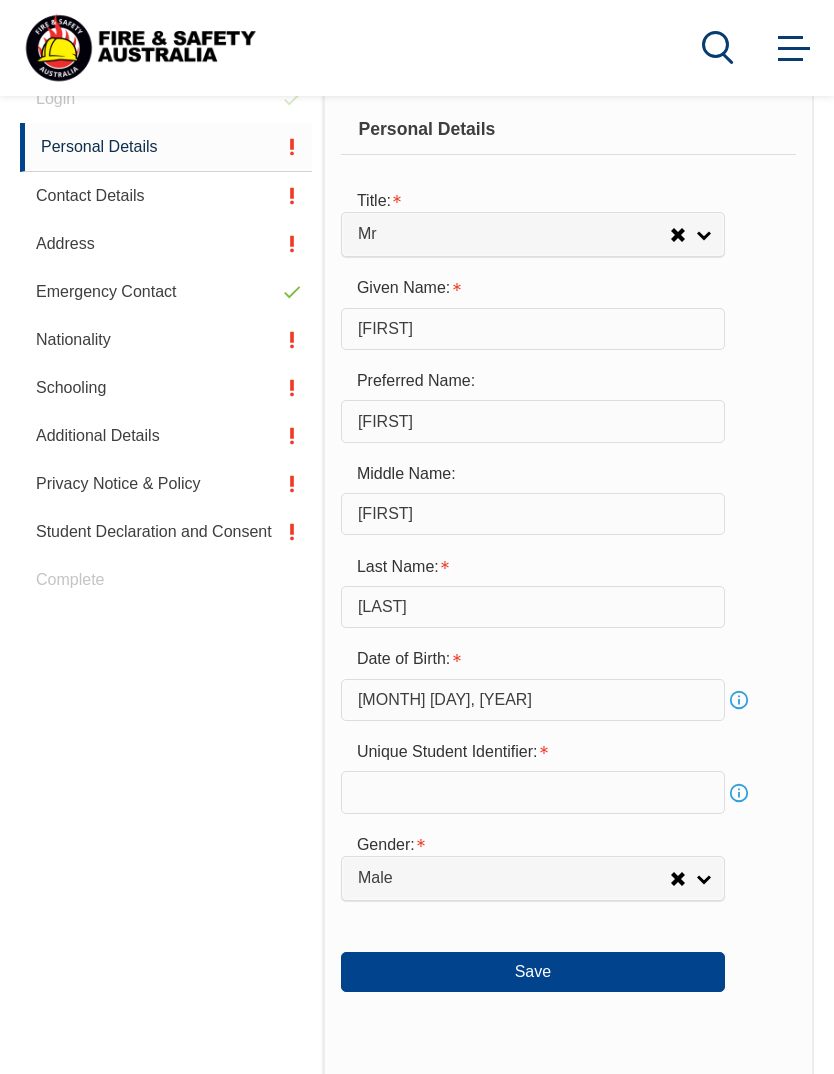 click at bounding box center [533, 792] 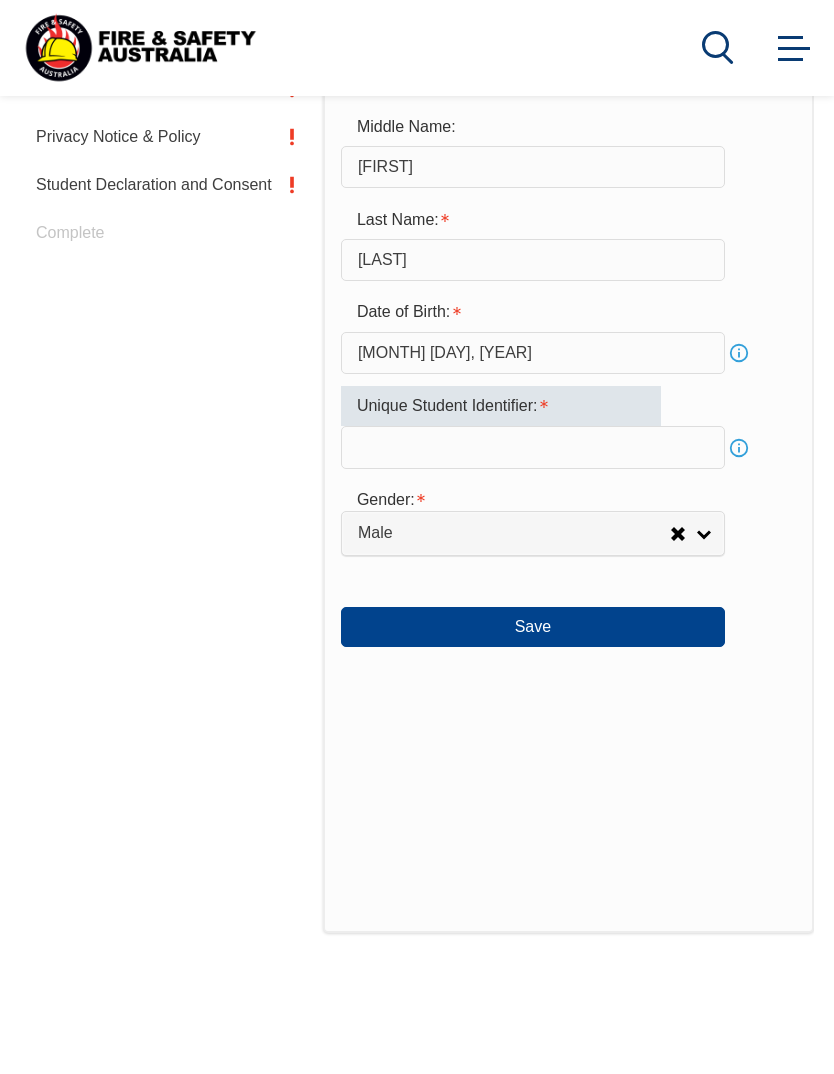 scroll, scrollTop: 920, scrollLeft: 0, axis: vertical 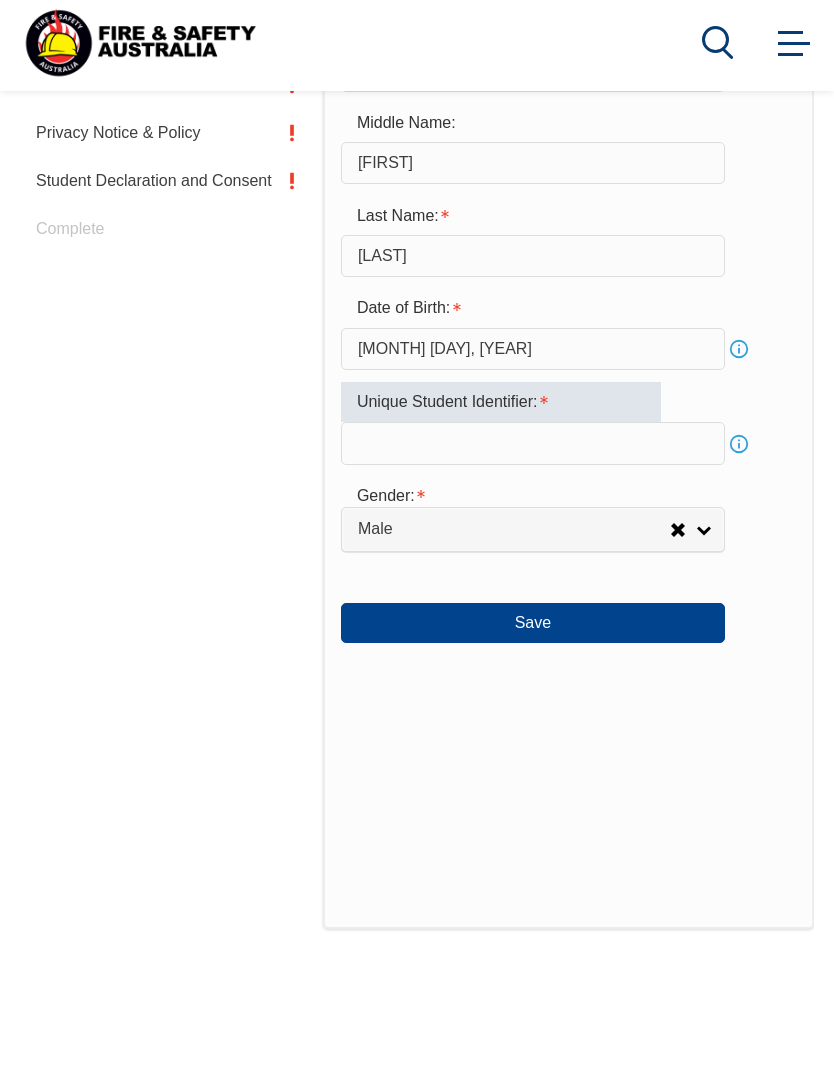 paste on "[LICENSE_PLATE]" 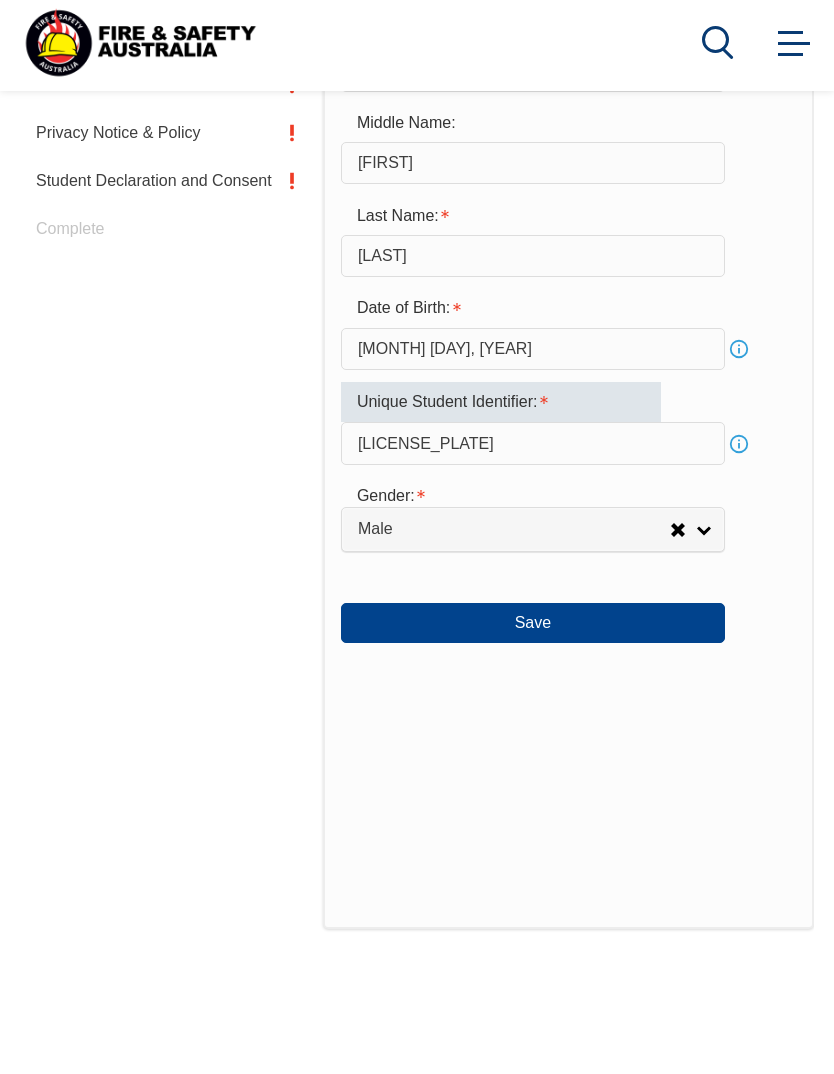 type on "[LICENSE_PLATE]" 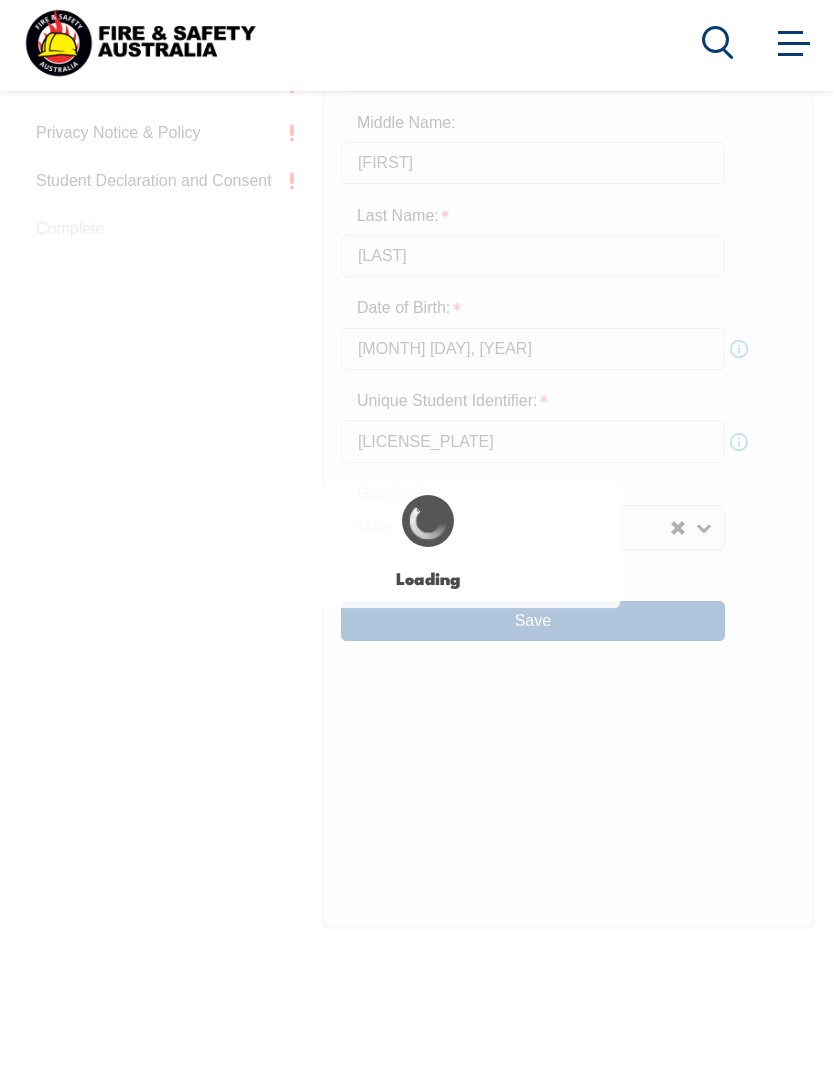 scroll, scrollTop: 926, scrollLeft: 0, axis: vertical 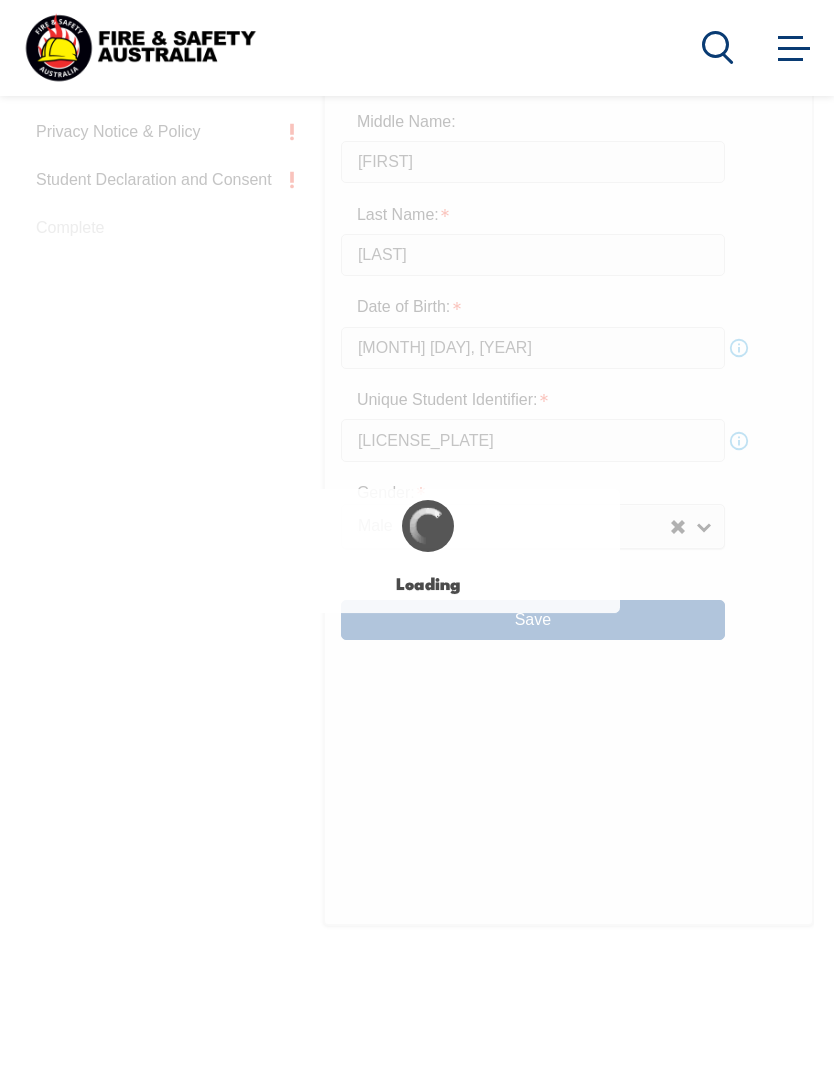 type on "[FIRST]" 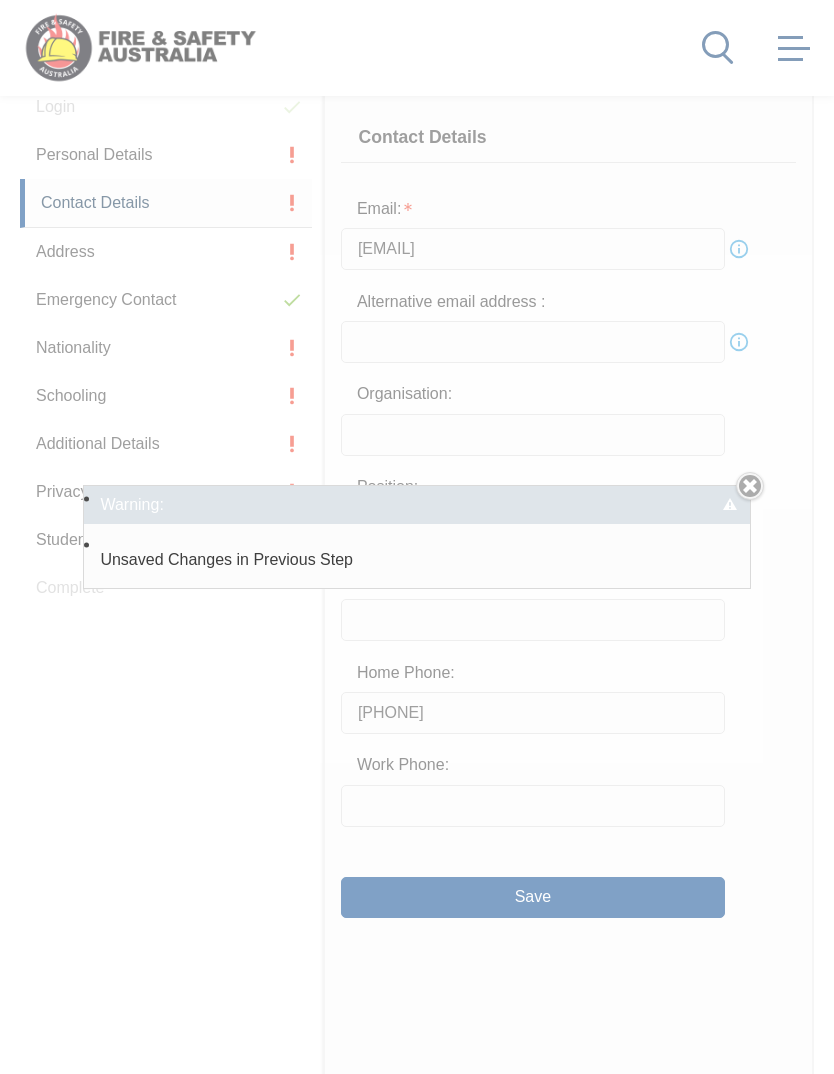 scroll, scrollTop: 485, scrollLeft: 0, axis: vertical 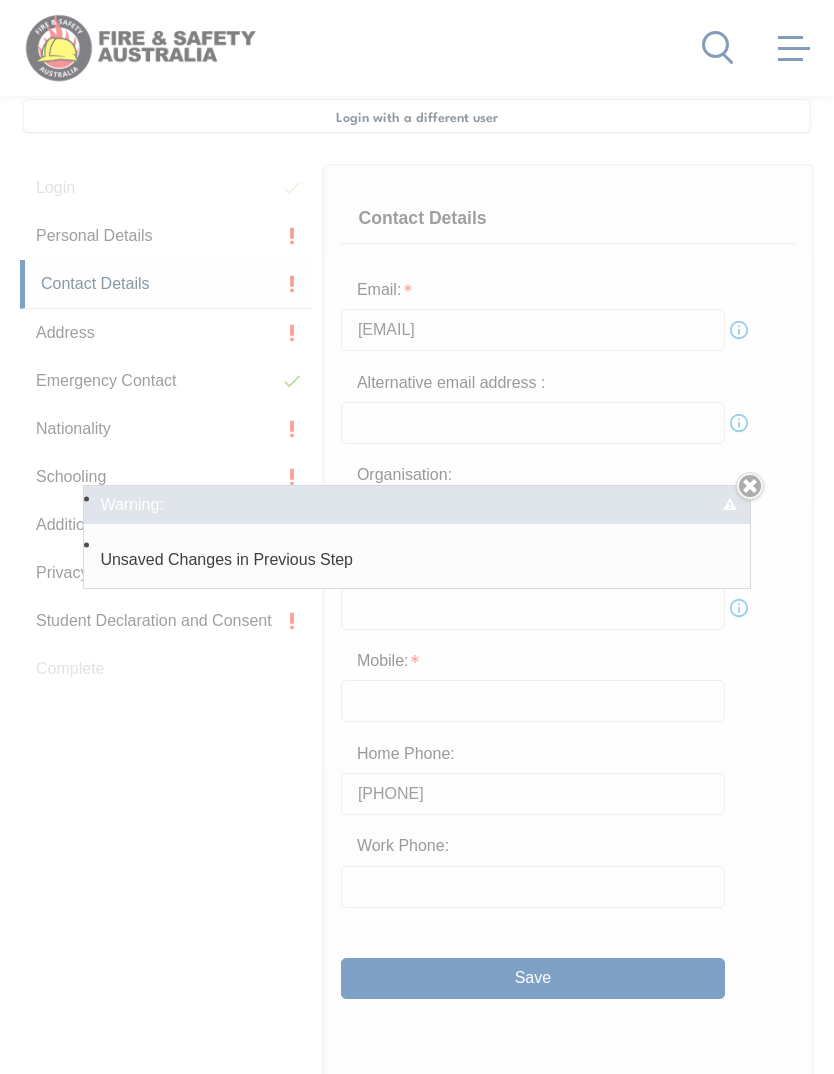 click on "Warning: Unsaved Changes in Previous Step Close" at bounding box center [417, 537] 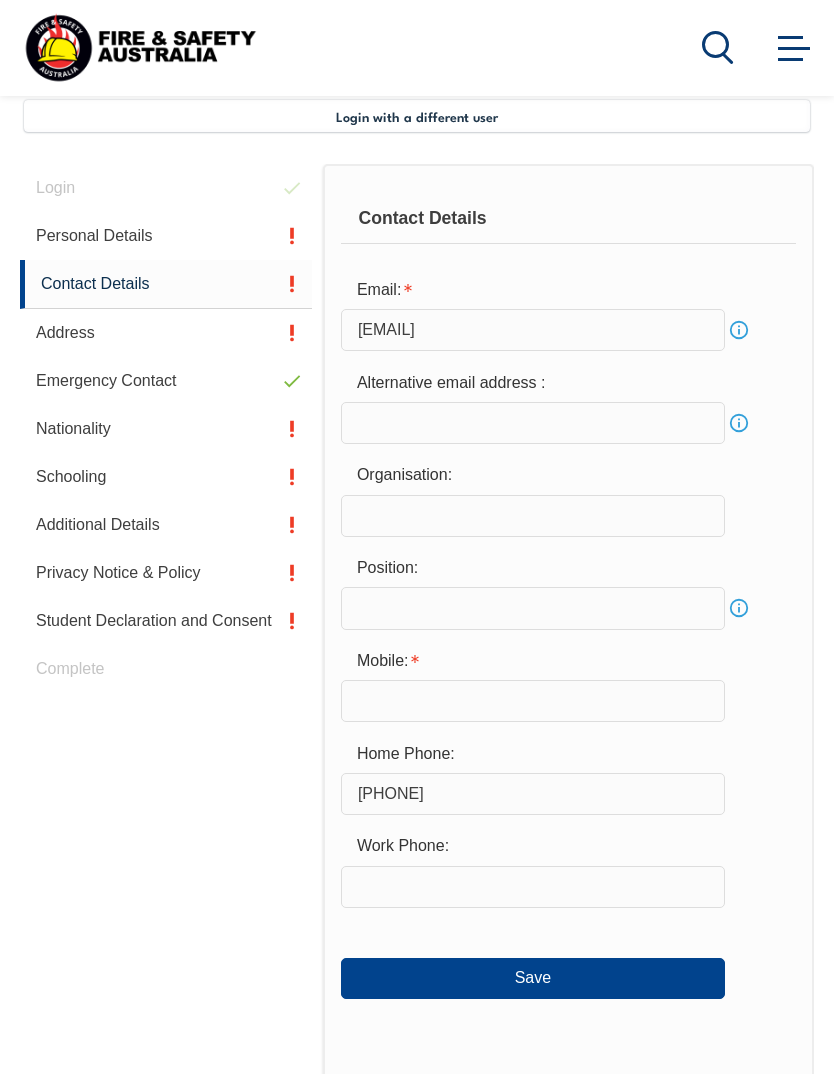click on "Save" at bounding box center [533, 978] 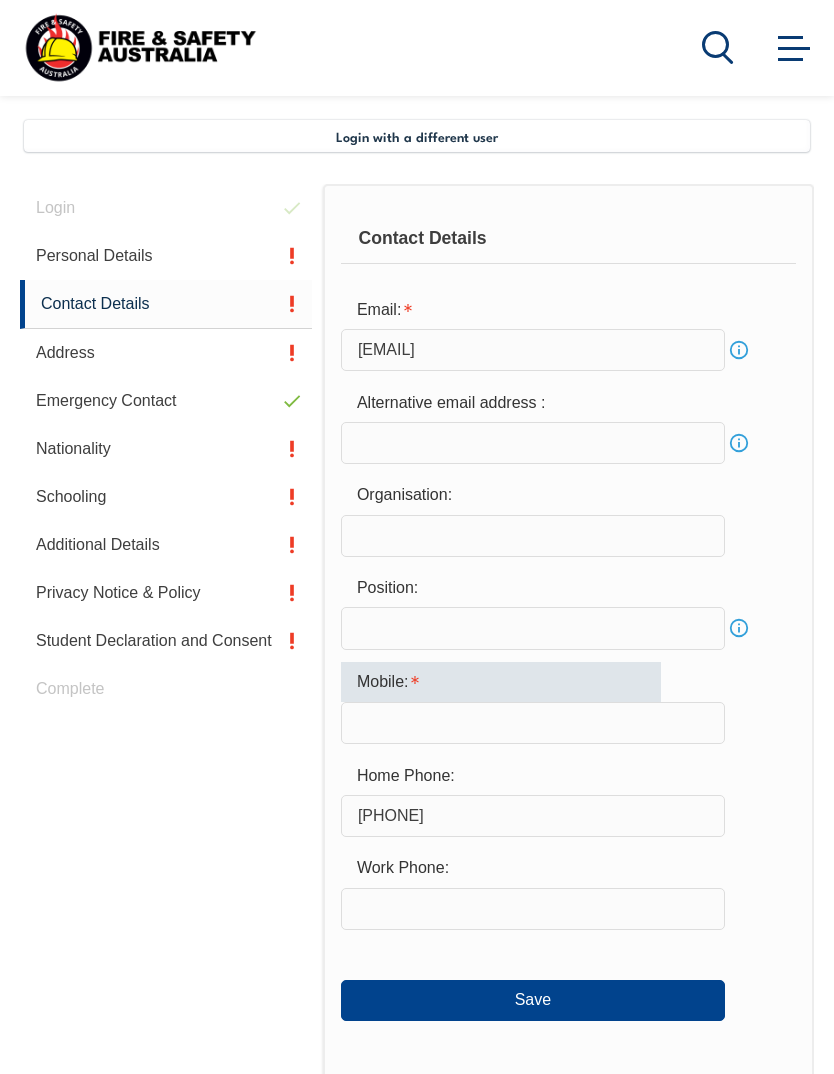 scroll, scrollTop: 464, scrollLeft: 0, axis: vertical 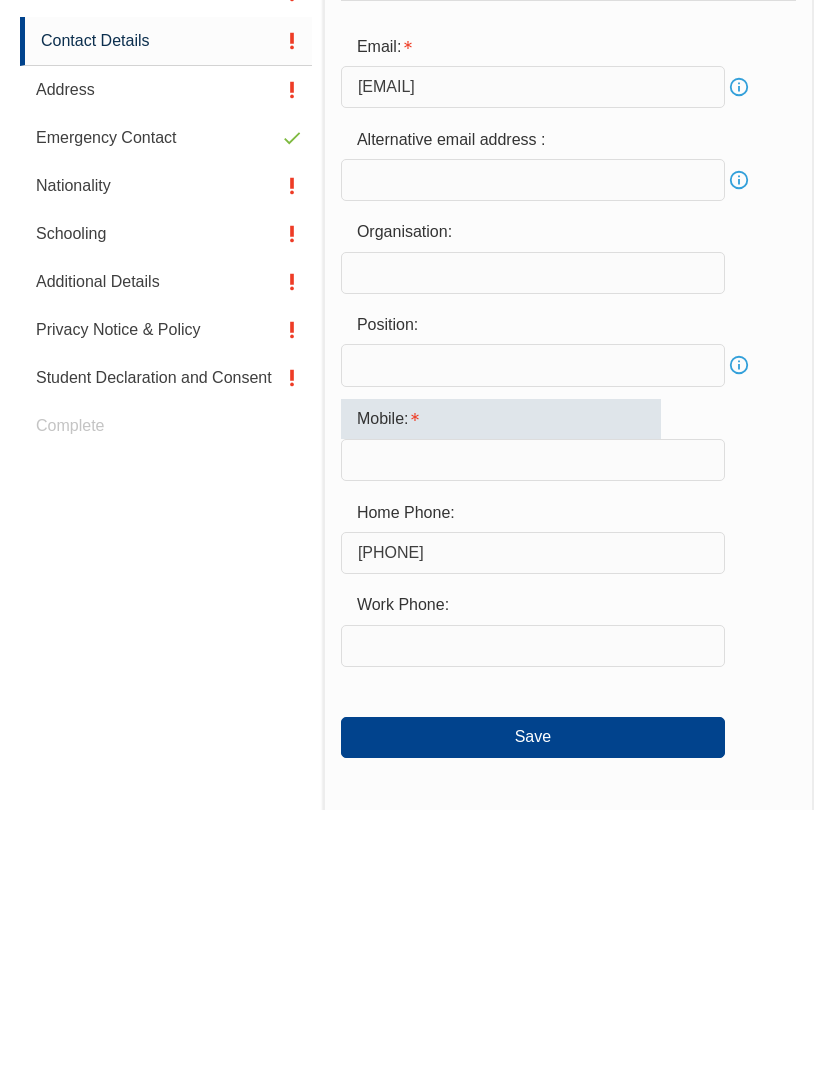 click at bounding box center [533, 724] 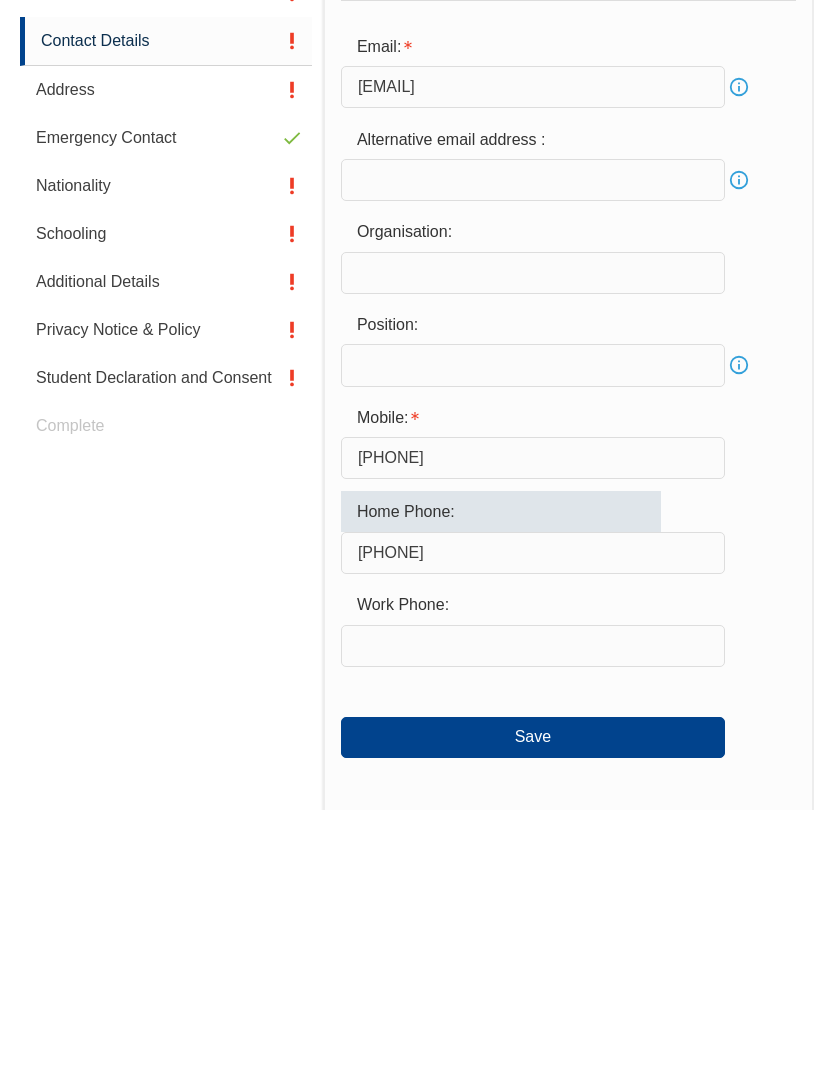 click on "Mobile: [PHONE]" at bounding box center (568, 703) 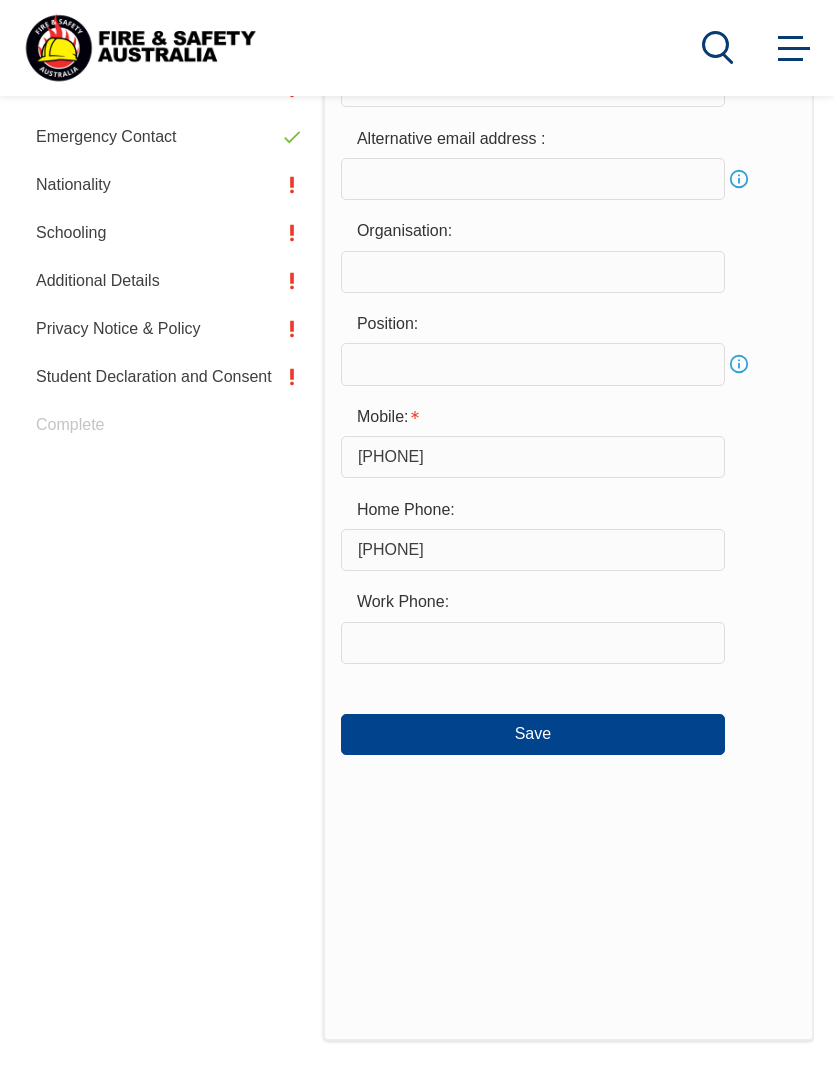 click on "Save" at bounding box center [533, 734] 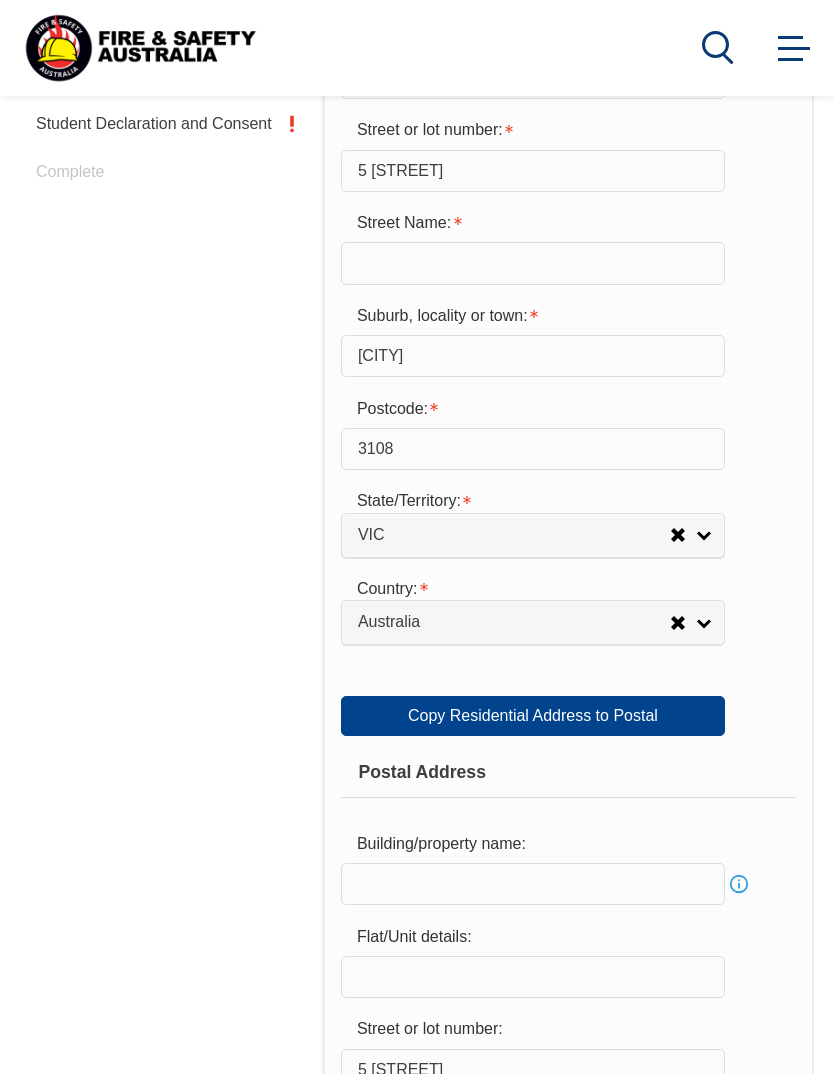 scroll, scrollTop: 1000, scrollLeft: 0, axis: vertical 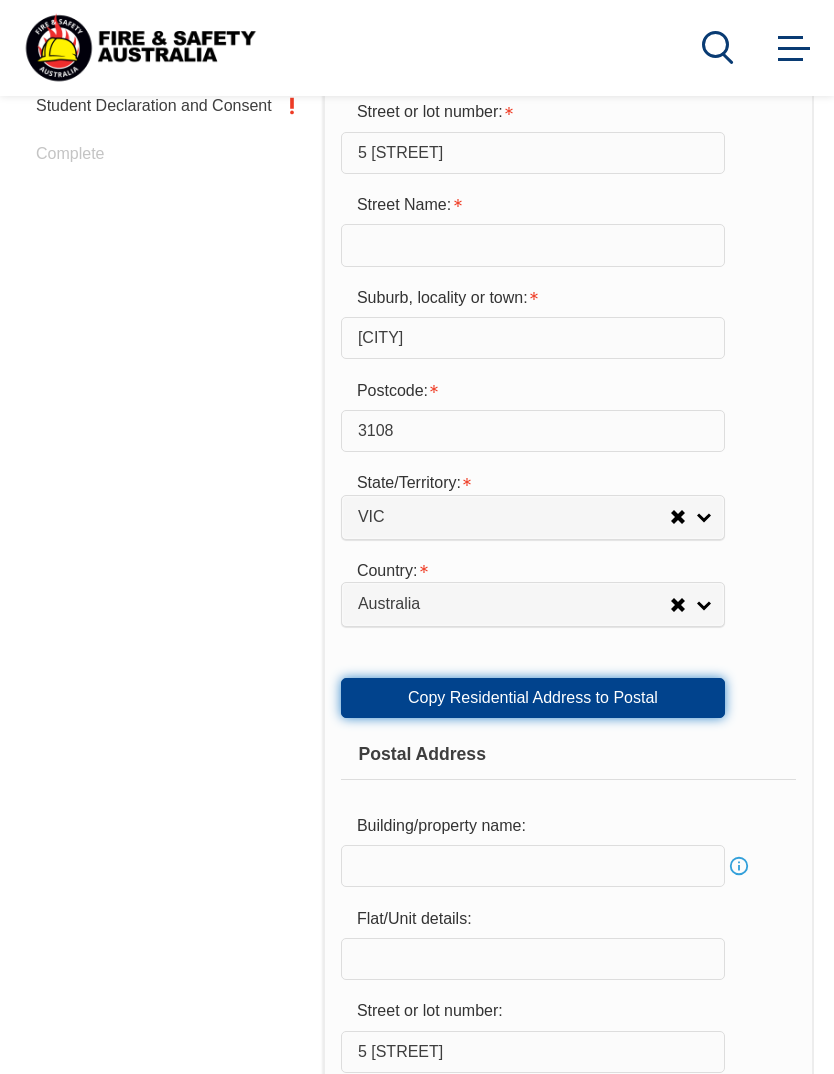 click on "Copy Residential Address to Postal" at bounding box center [533, 698] 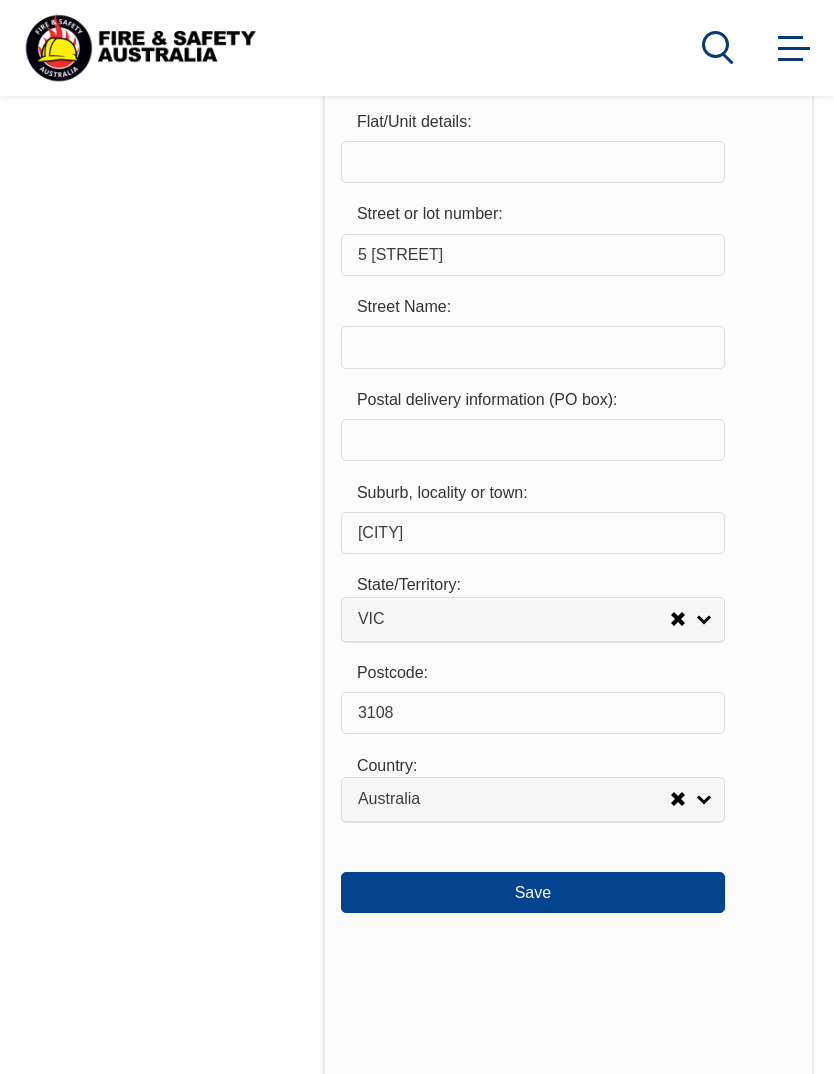 click on "Save" at bounding box center (533, 892) 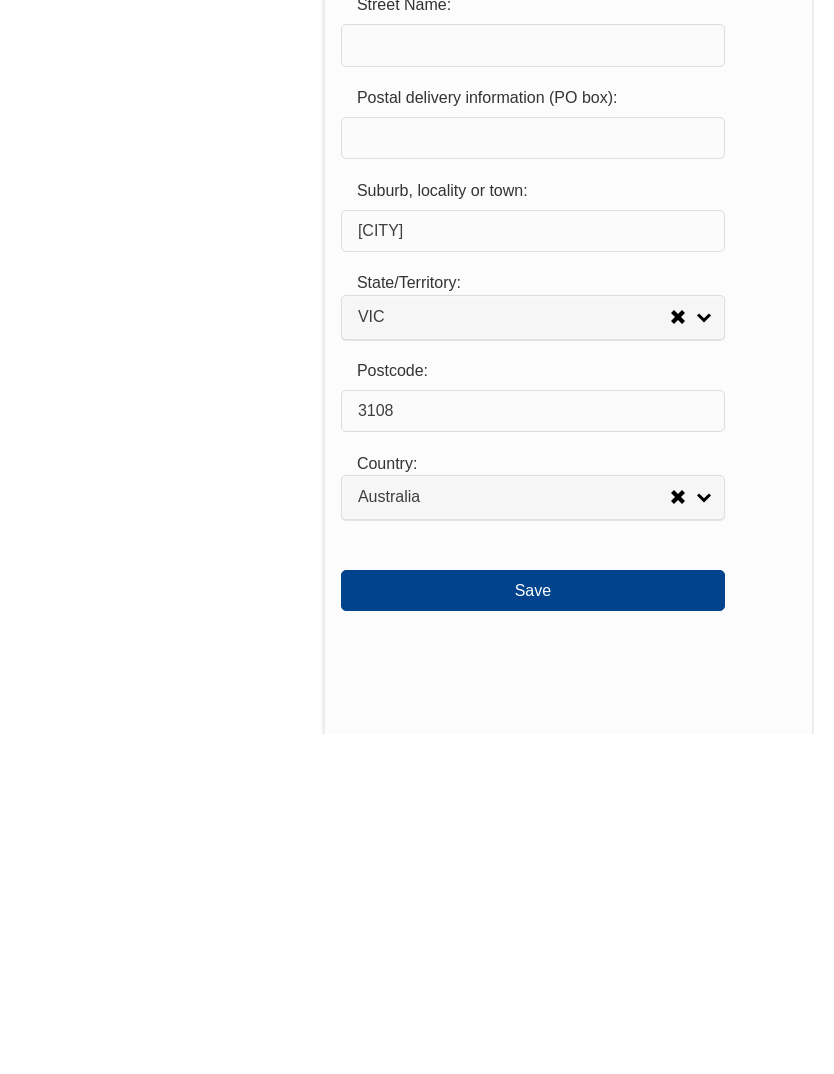 scroll, scrollTop: 1774, scrollLeft: 0, axis: vertical 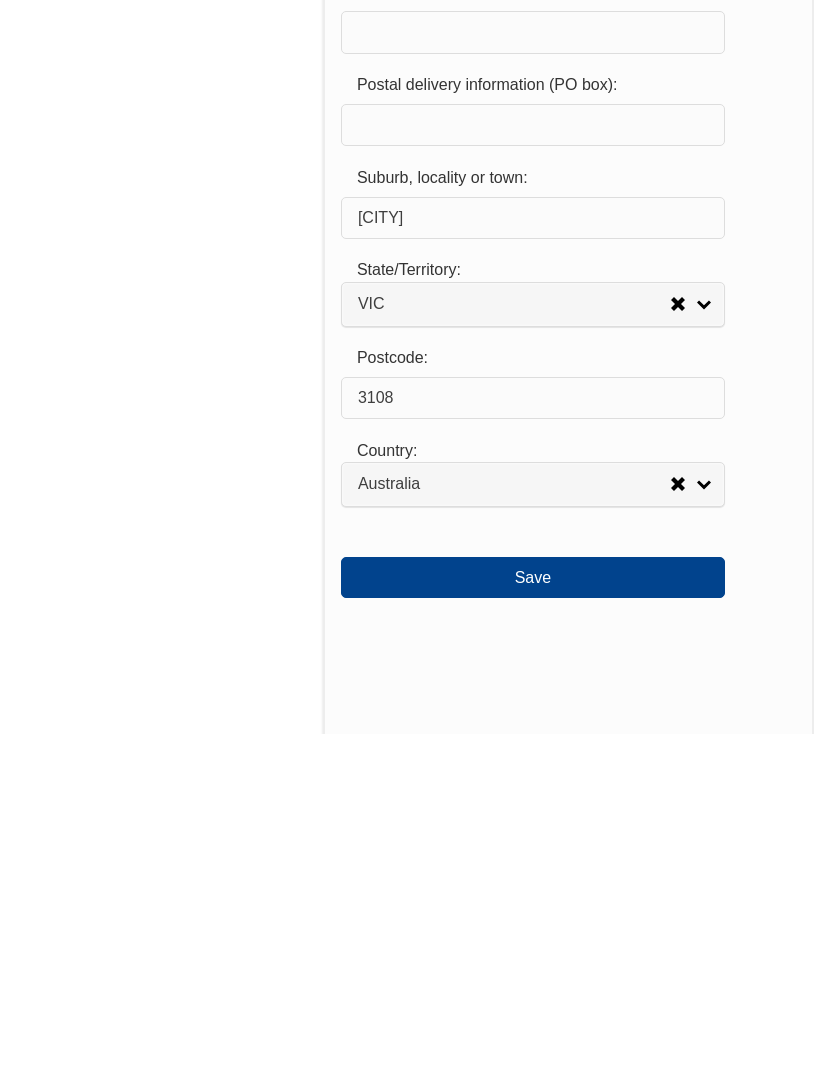click on "Save" at bounding box center [533, 917] 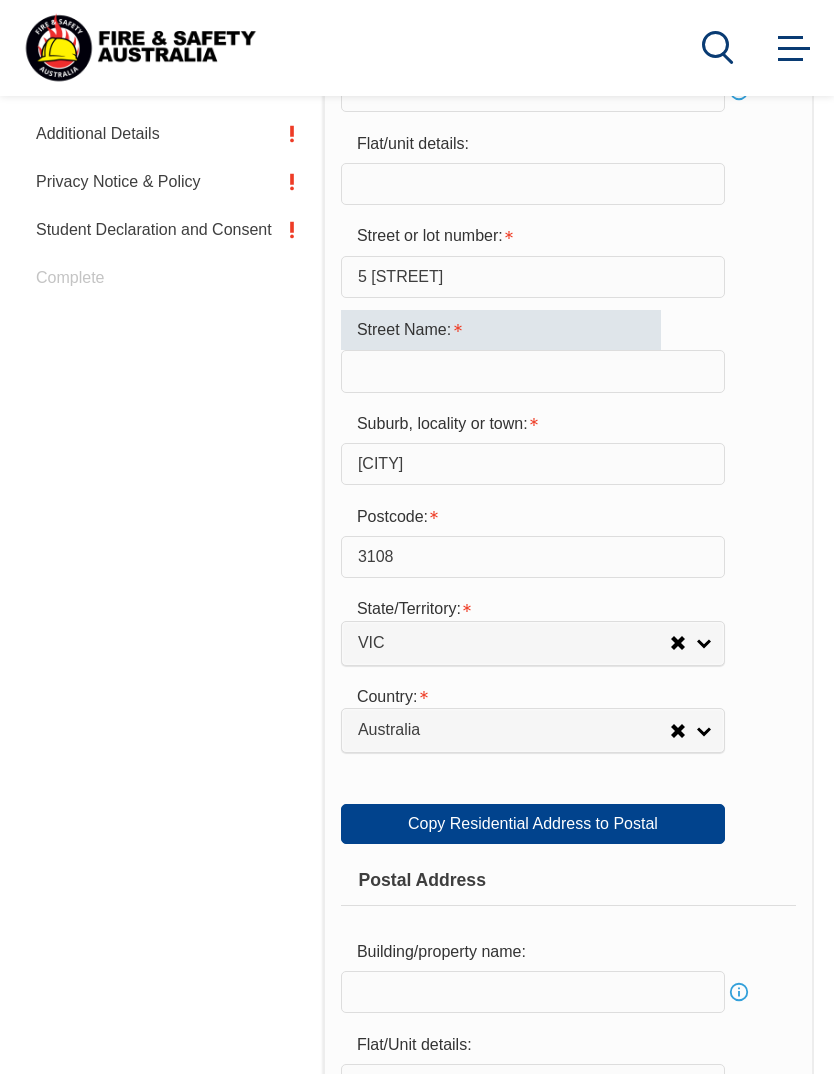 scroll, scrollTop: 876, scrollLeft: 0, axis: vertical 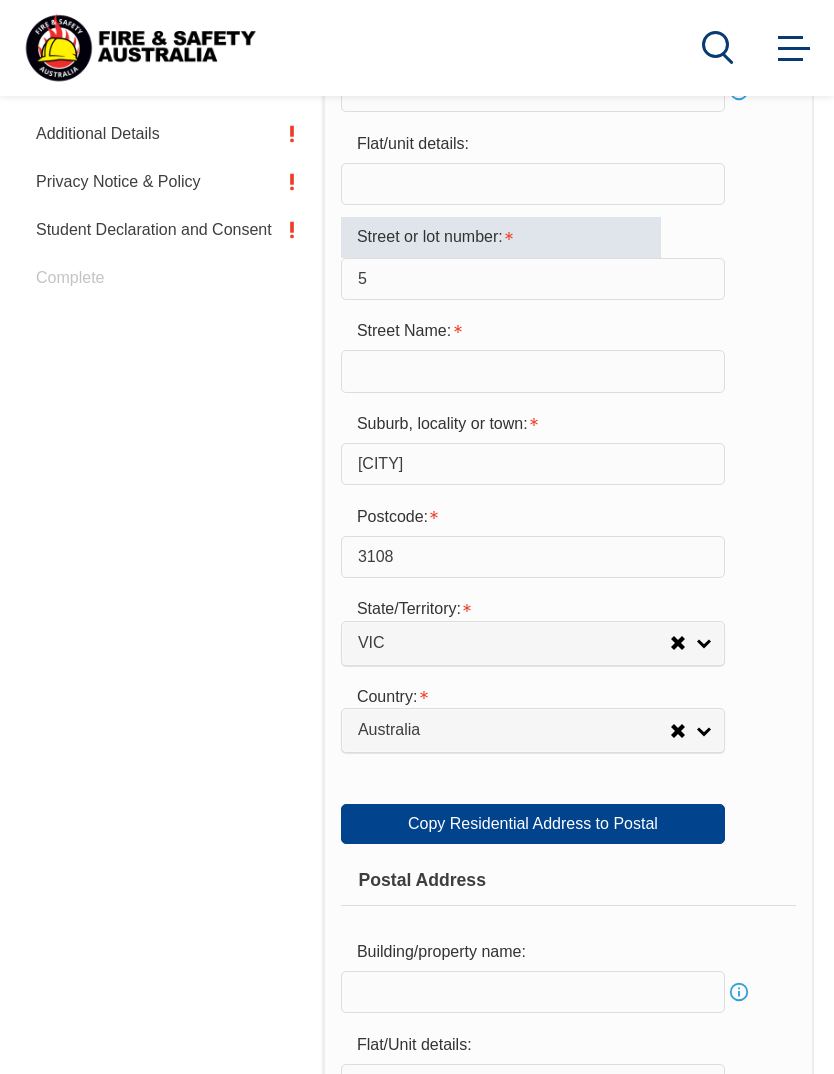 type on "5" 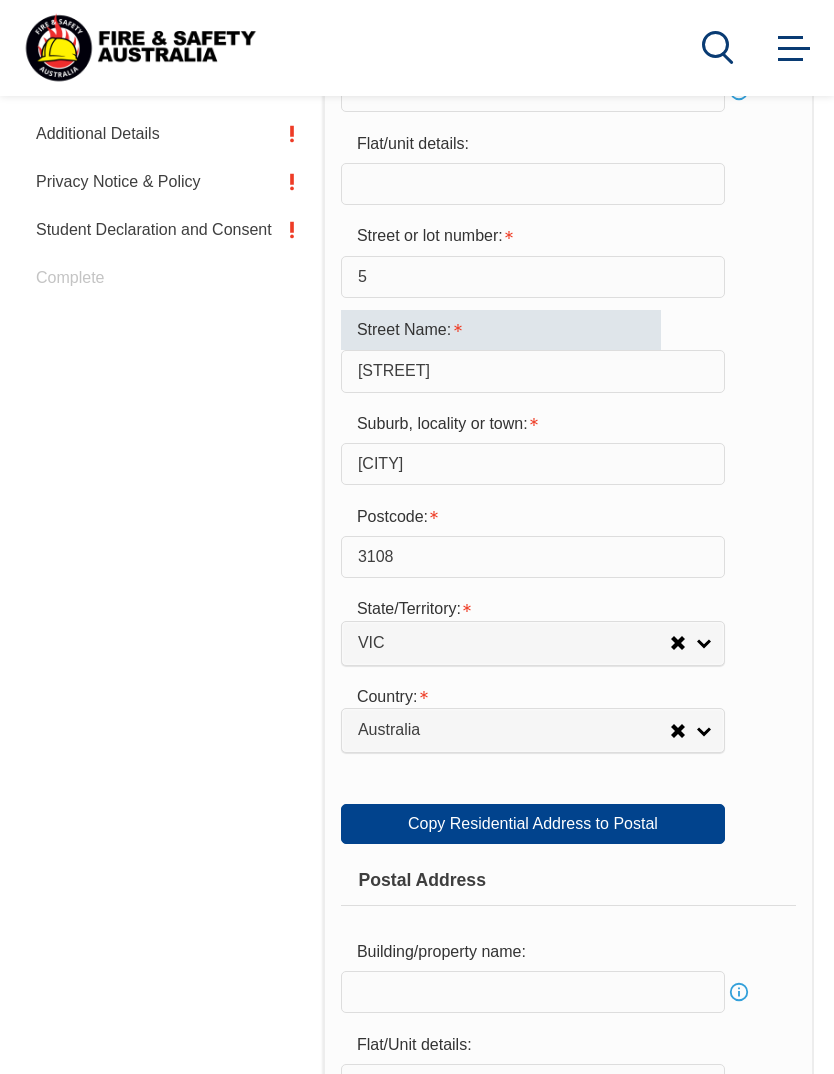 type on "[STREET]" 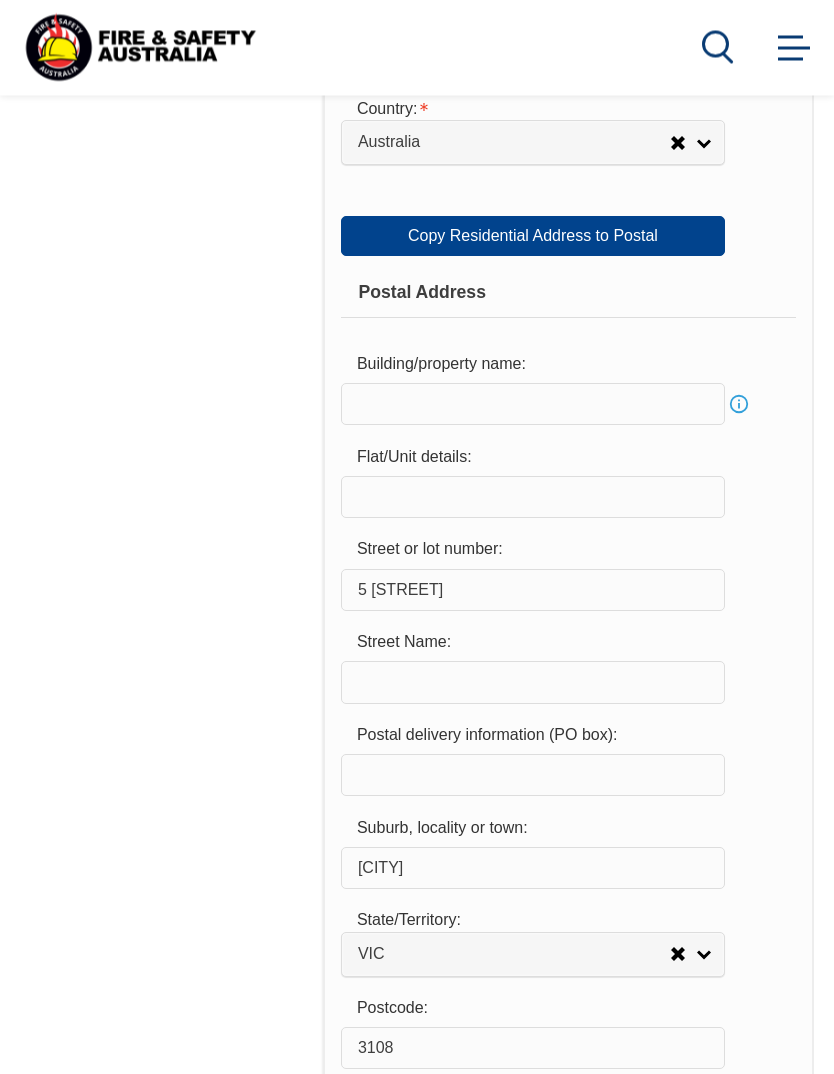scroll, scrollTop: 1462, scrollLeft: 0, axis: vertical 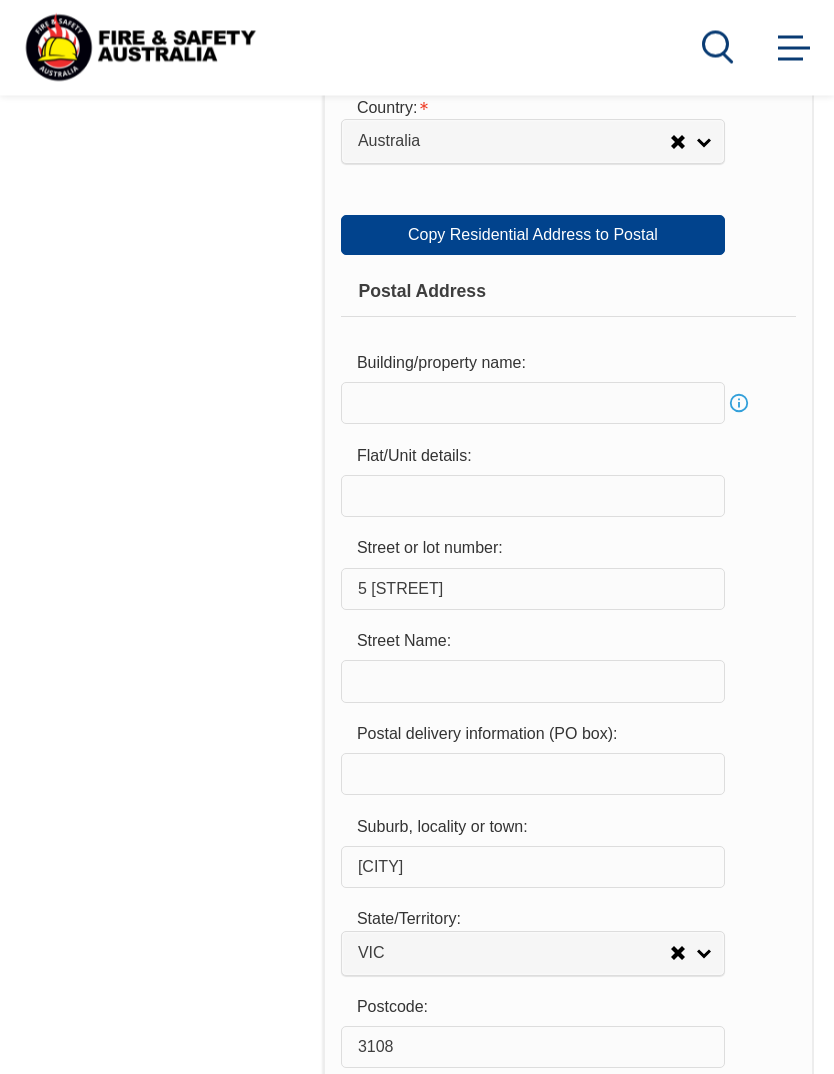 click on "5 [STREET]" at bounding box center (533, 590) 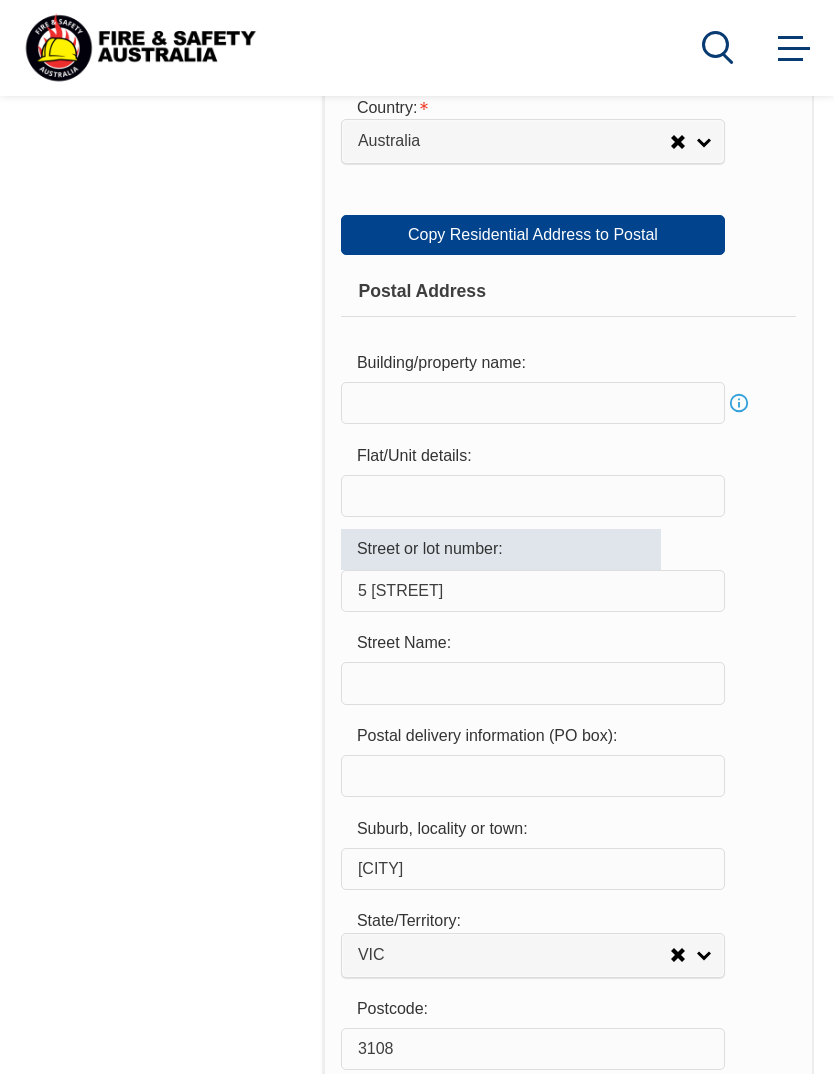 scroll, scrollTop: 1462, scrollLeft: 0, axis: vertical 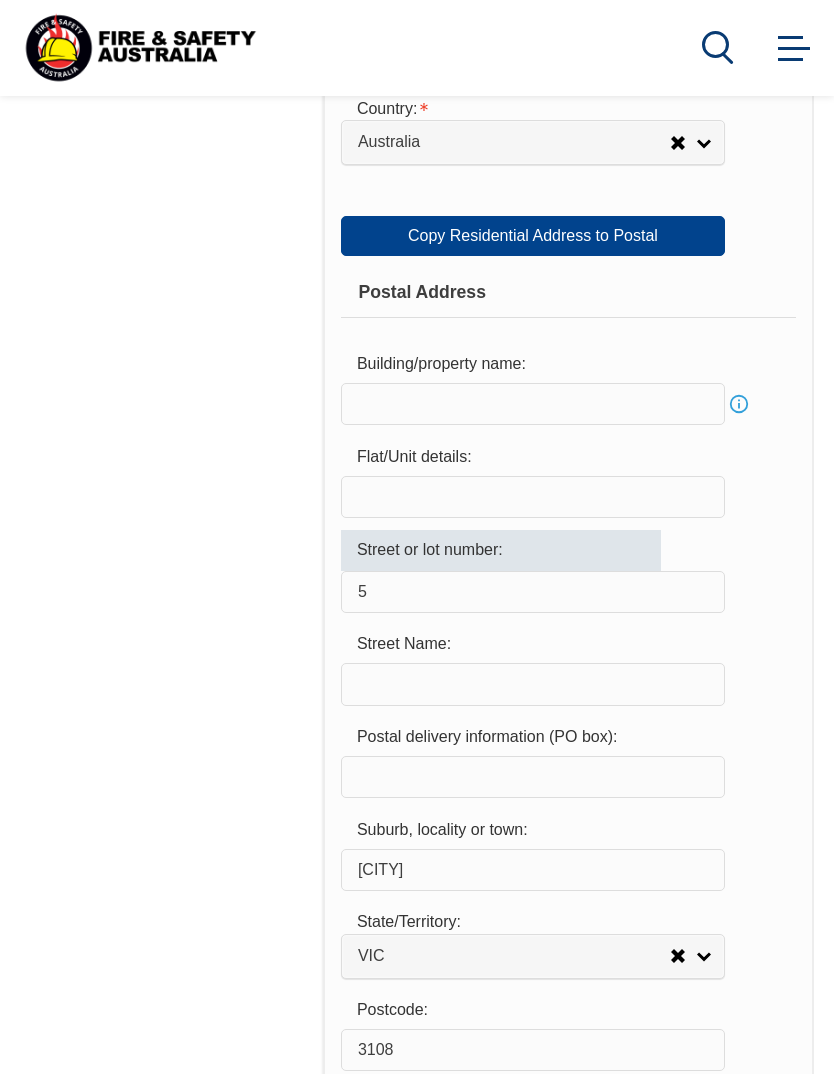 type on "5" 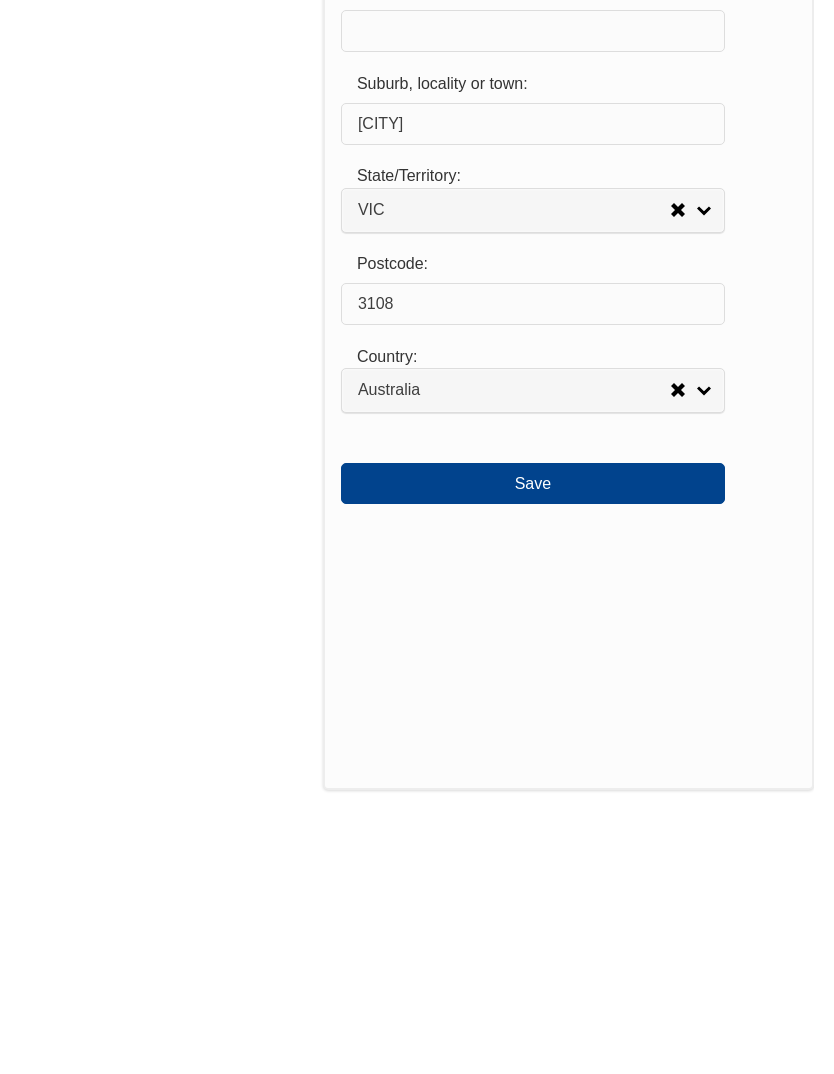 type on "[STREET]" 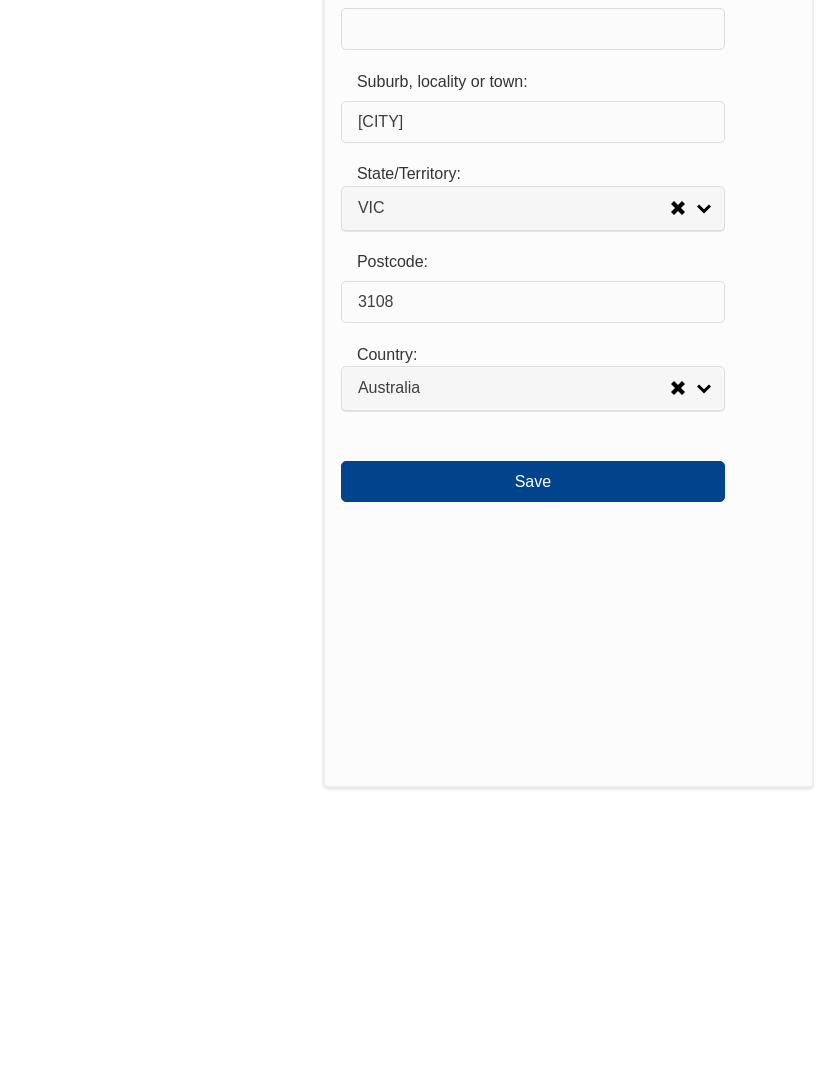 scroll, scrollTop: 2208, scrollLeft: 0, axis: vertical 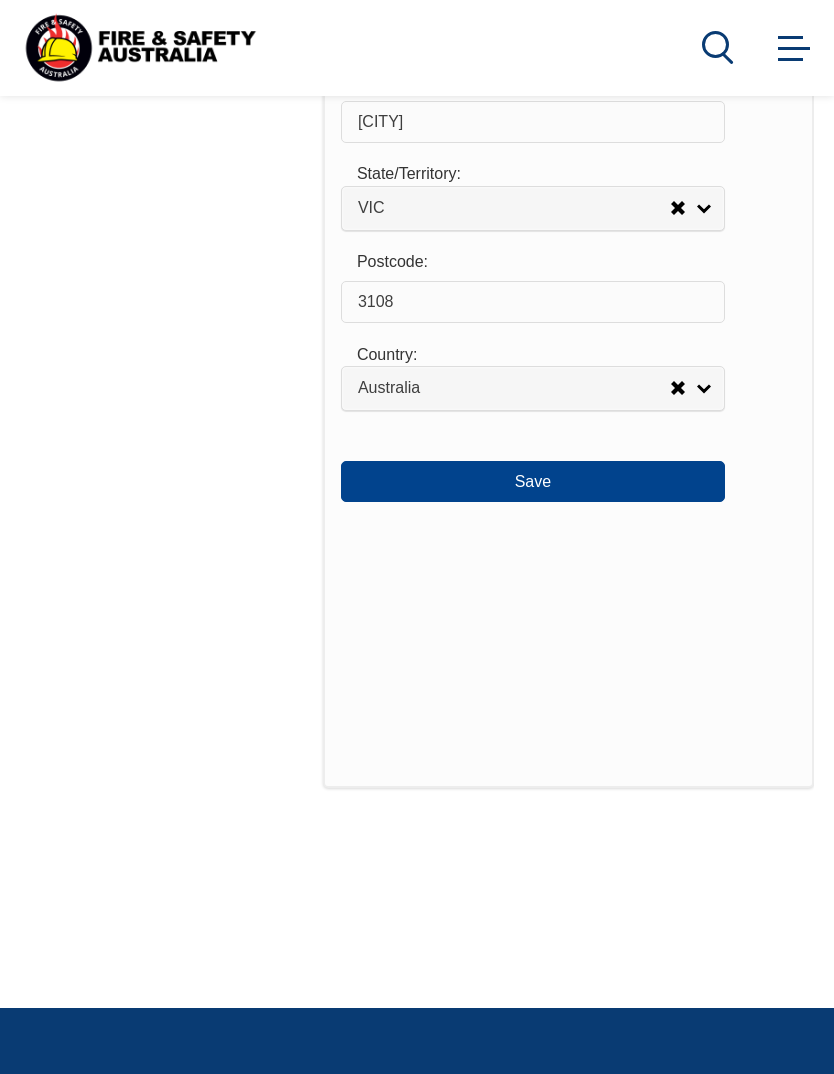 click on "Save" at bounding box center (533, 481) 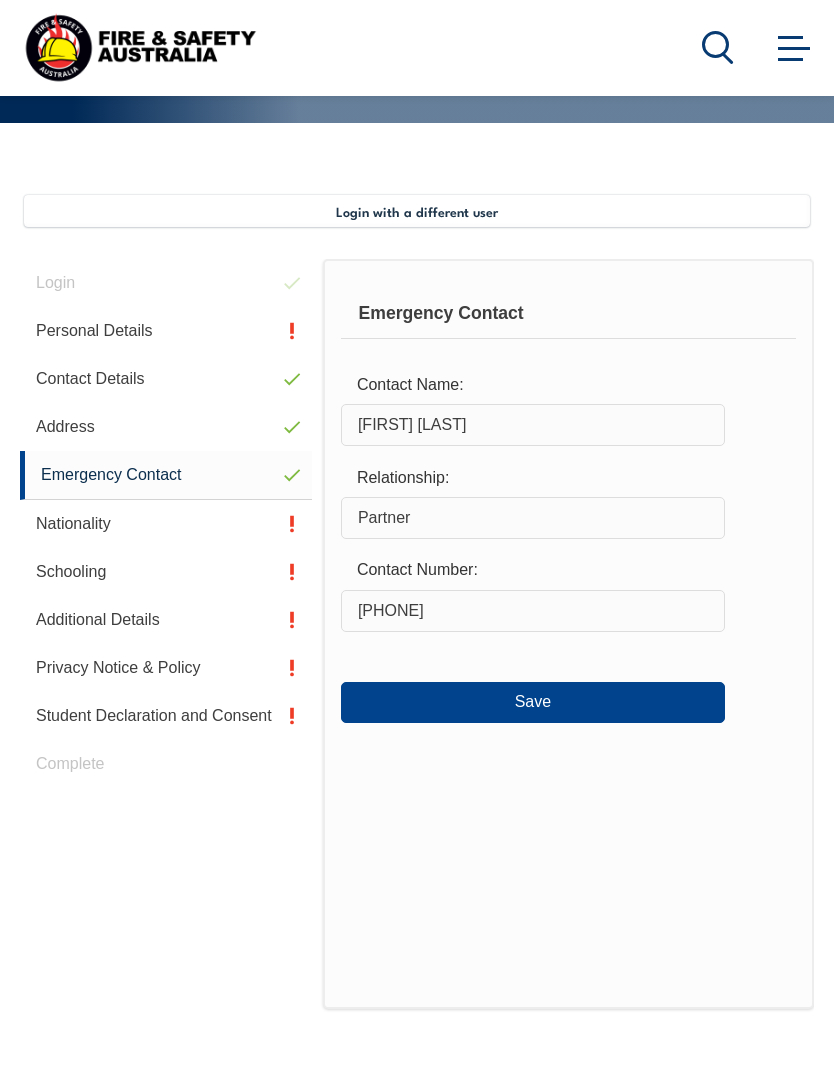 scroll, scrollTop: 389, scrollLeft: 0, axis: vertical 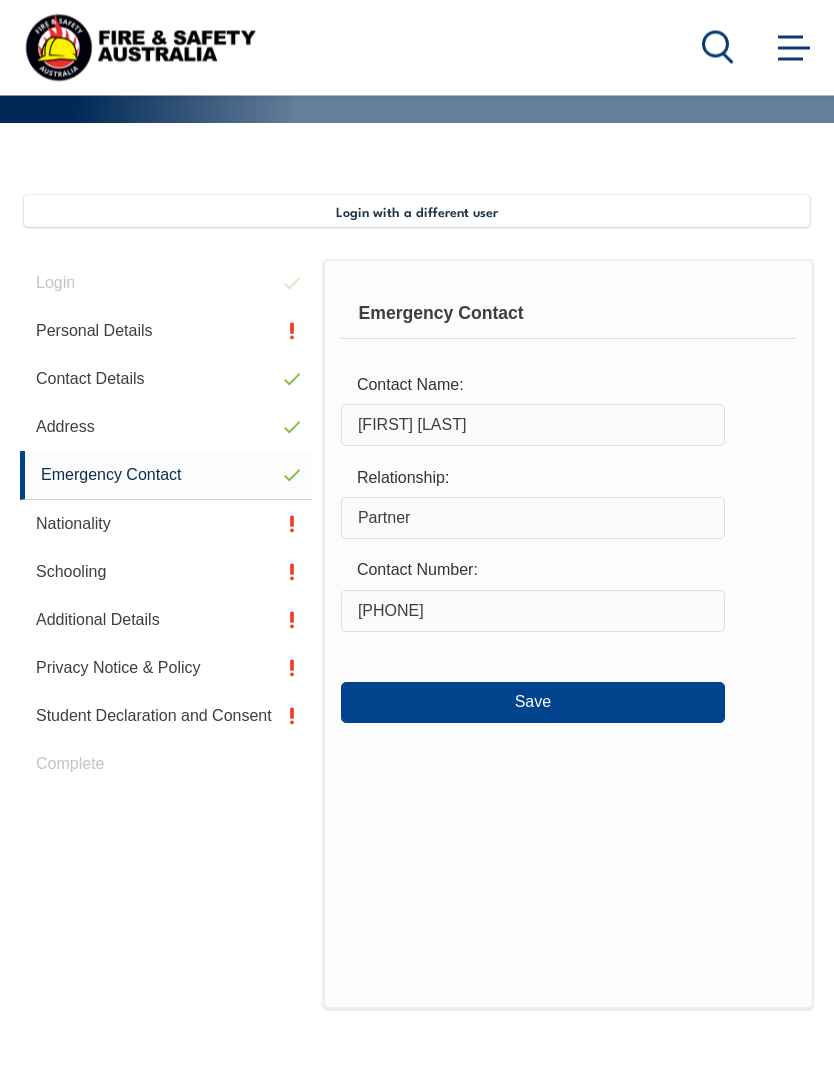 click on "Save" at bounding box center (533, 703) 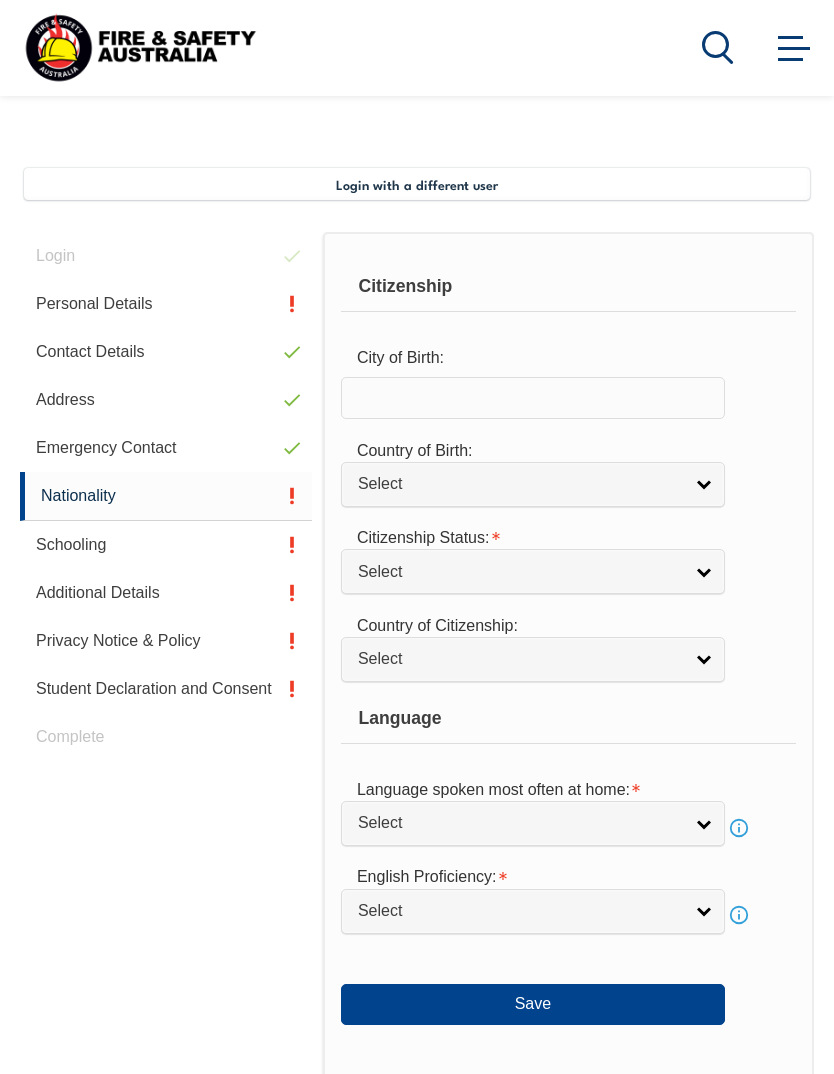 scroll, scrollTop: 485, scrollLeft: 0, axis: vertical 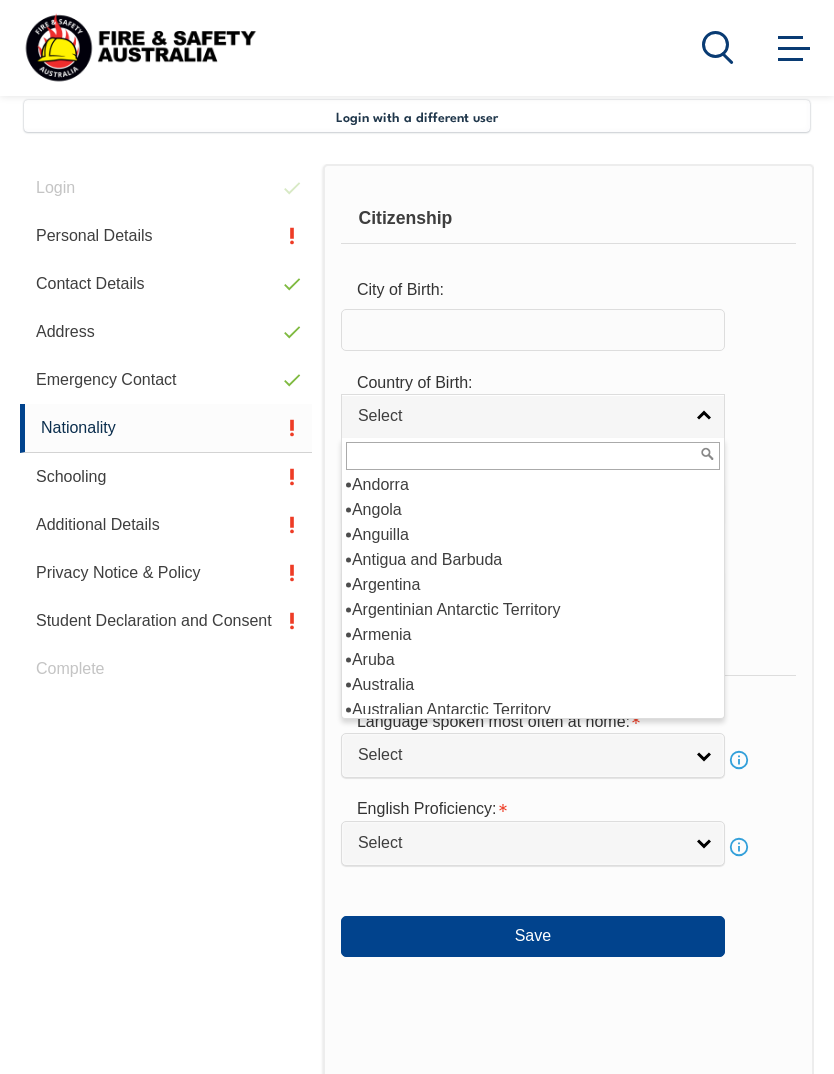 select on "1101" 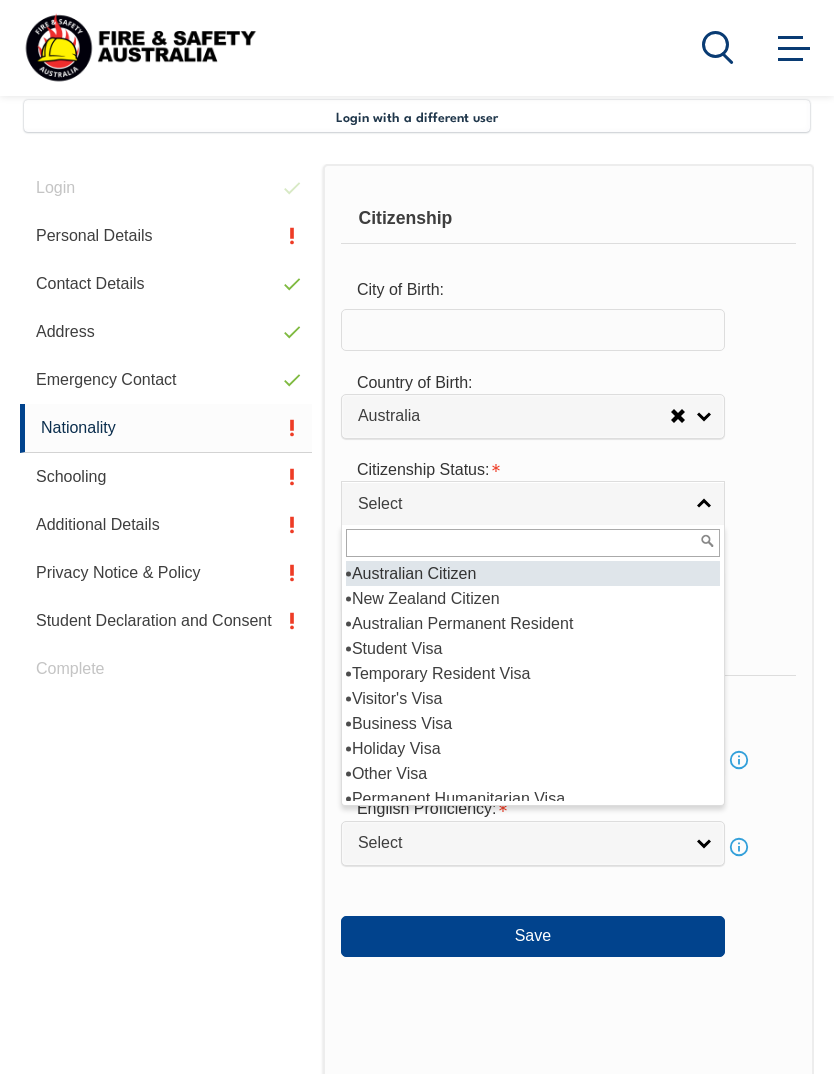 select on "1" 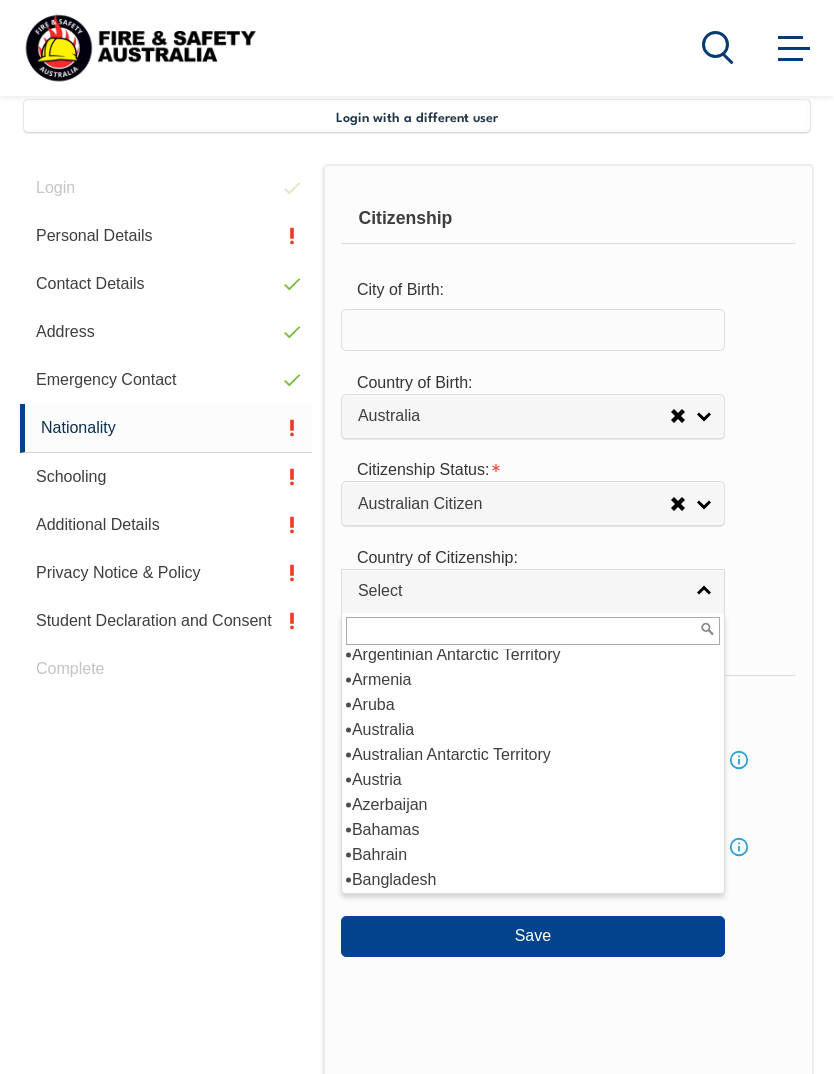 scroll, scrollTop: 268, scrollLeft: 0, axis: vertical 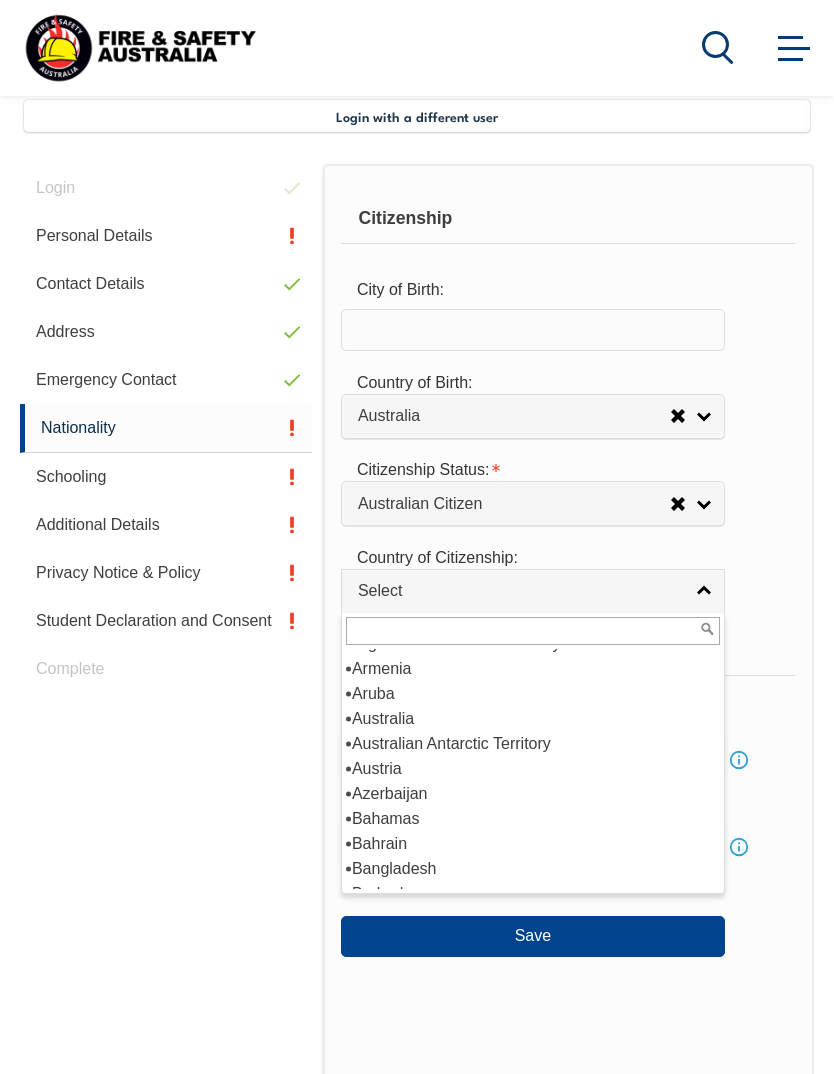 select on "1101" 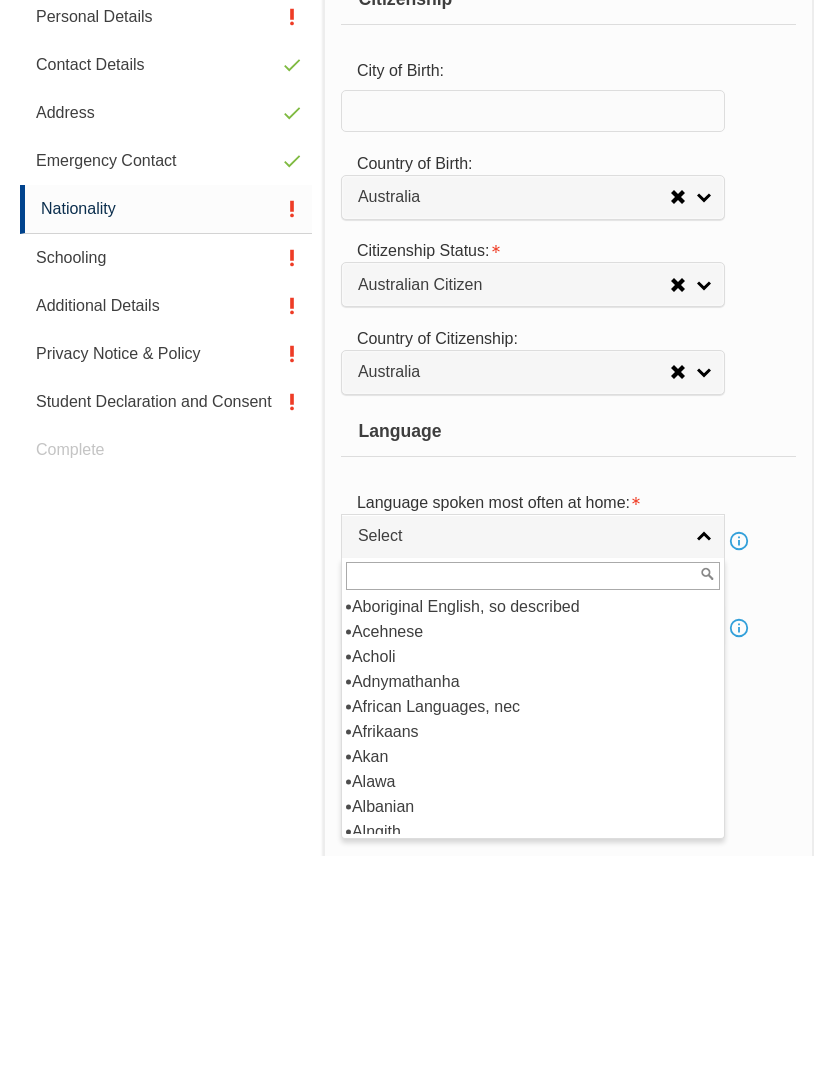 scroll, scrollTop: 0, scrollLeft: 0, axis: both 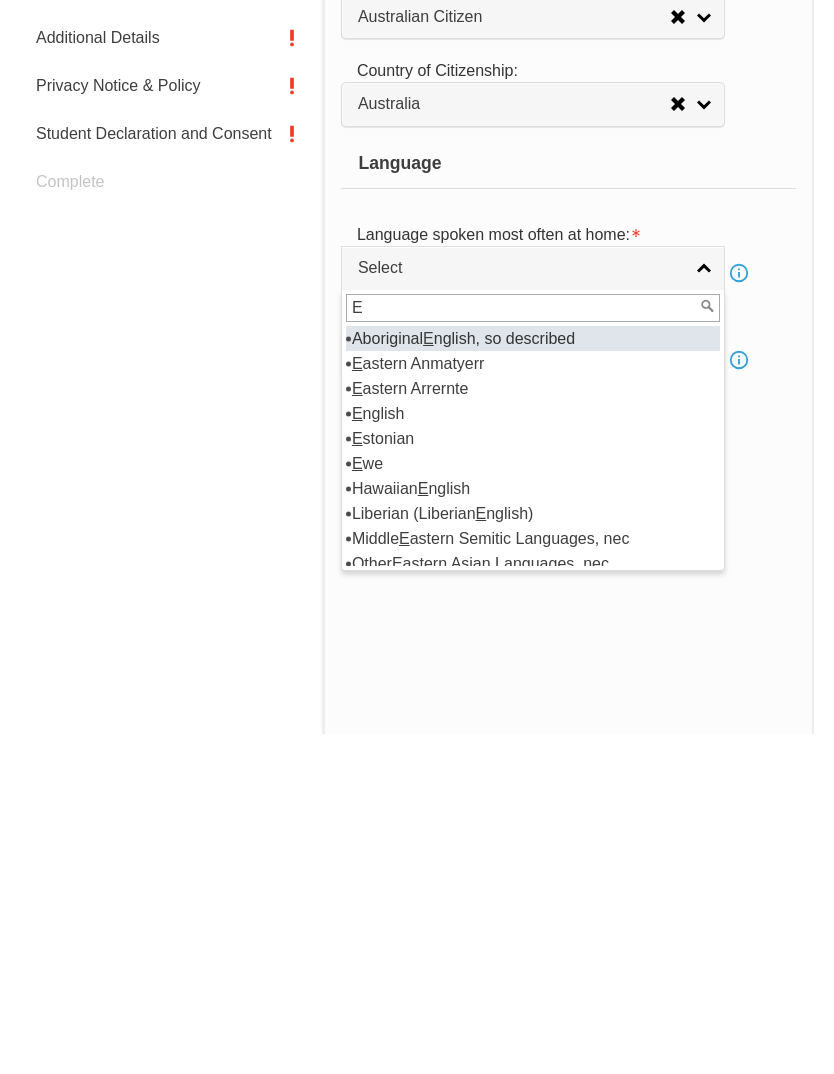 type on "En" 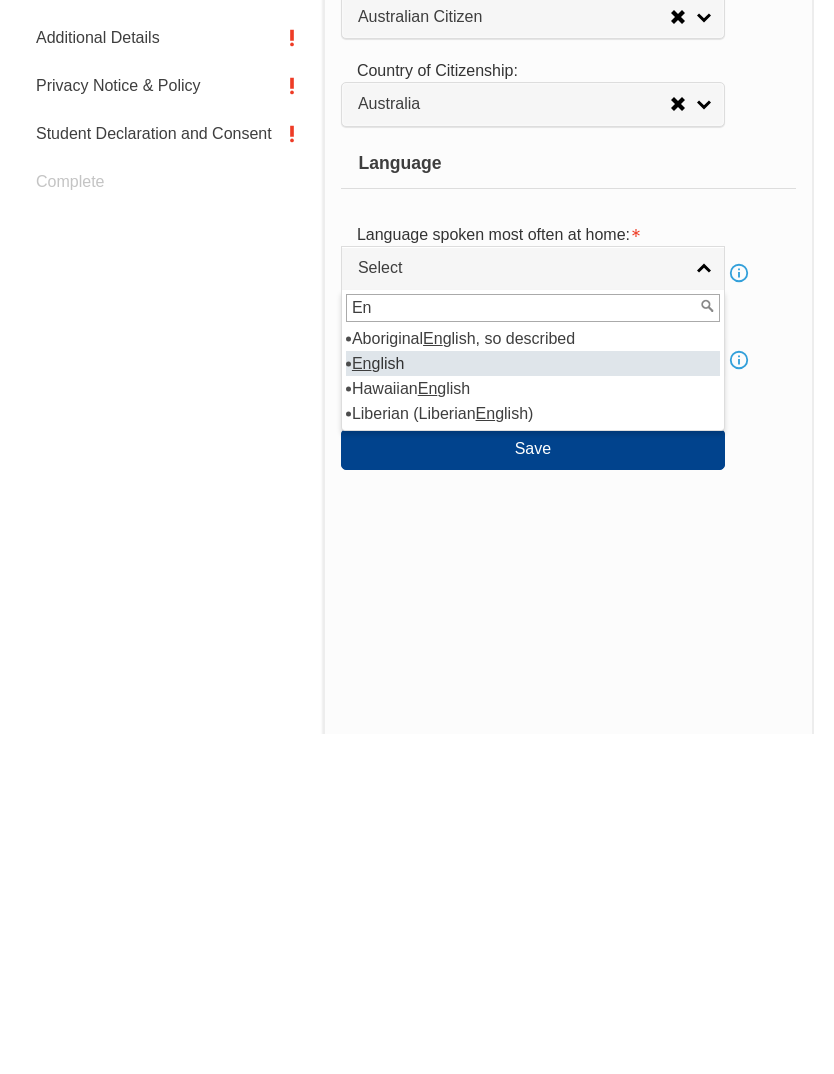 select on "1201" 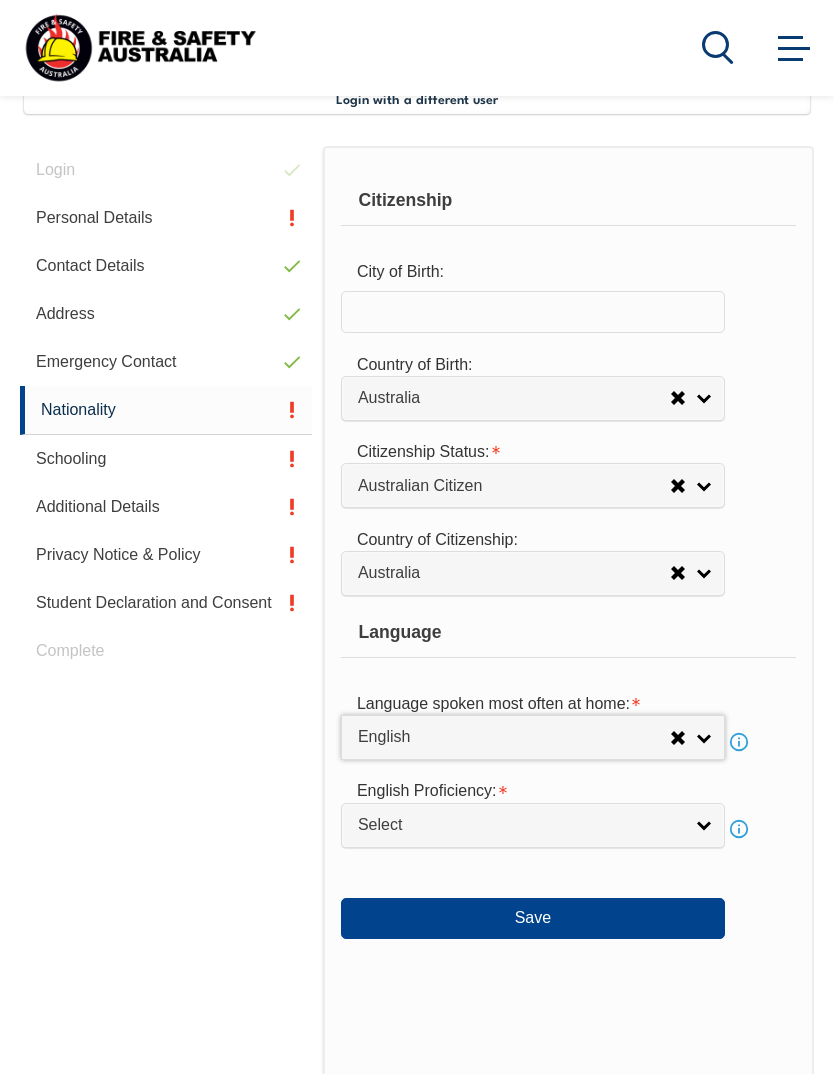 scroll, scrollTop: 500, scrollLeft: 0, axis: vertical 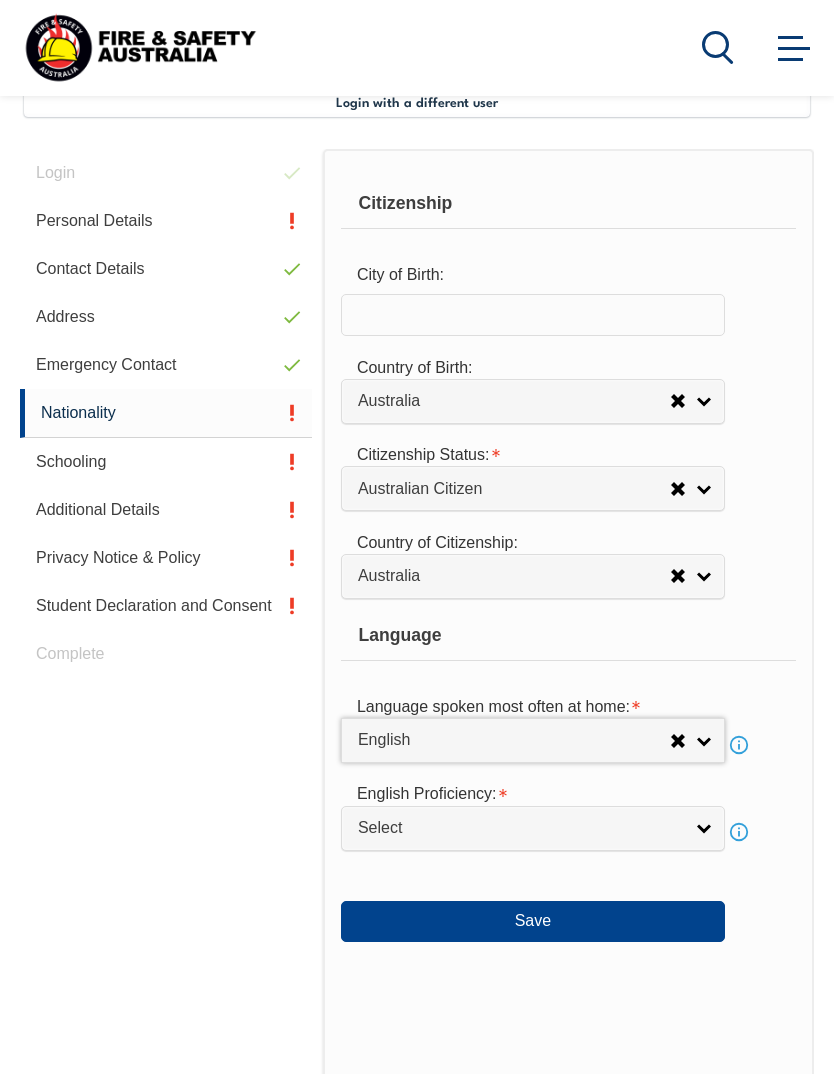 click at bounding box center (533, 315) 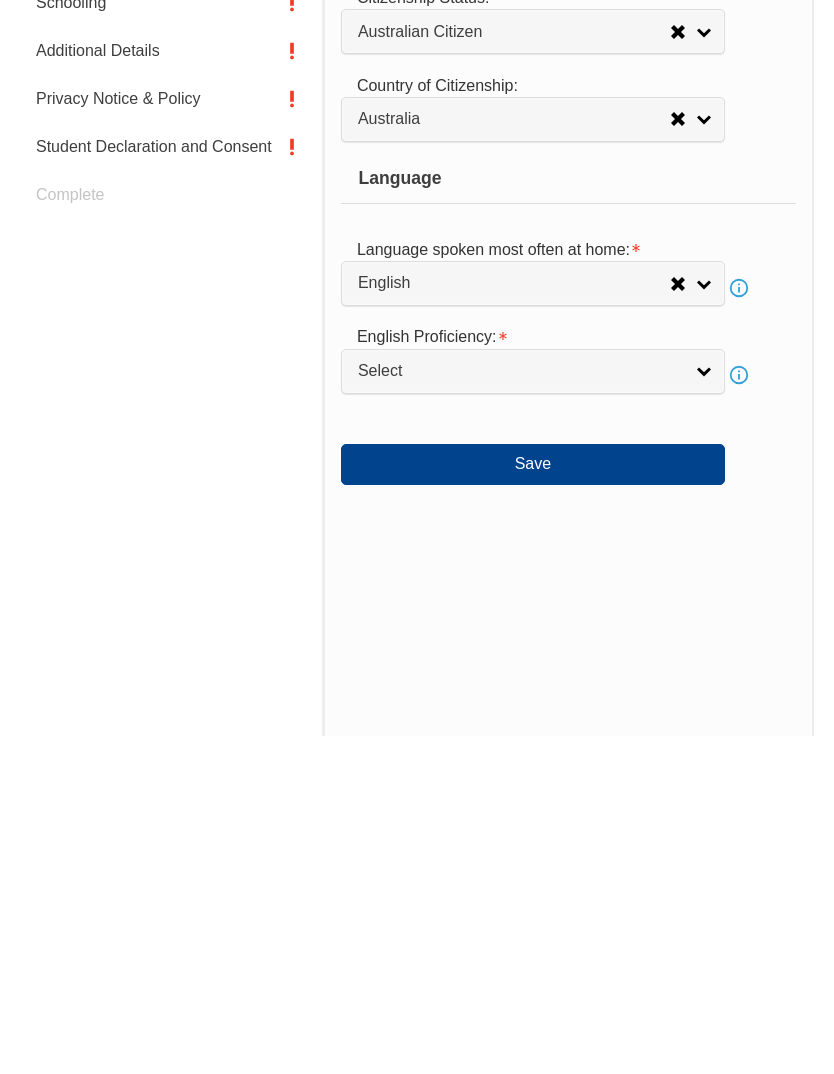 type on "Melbourne" 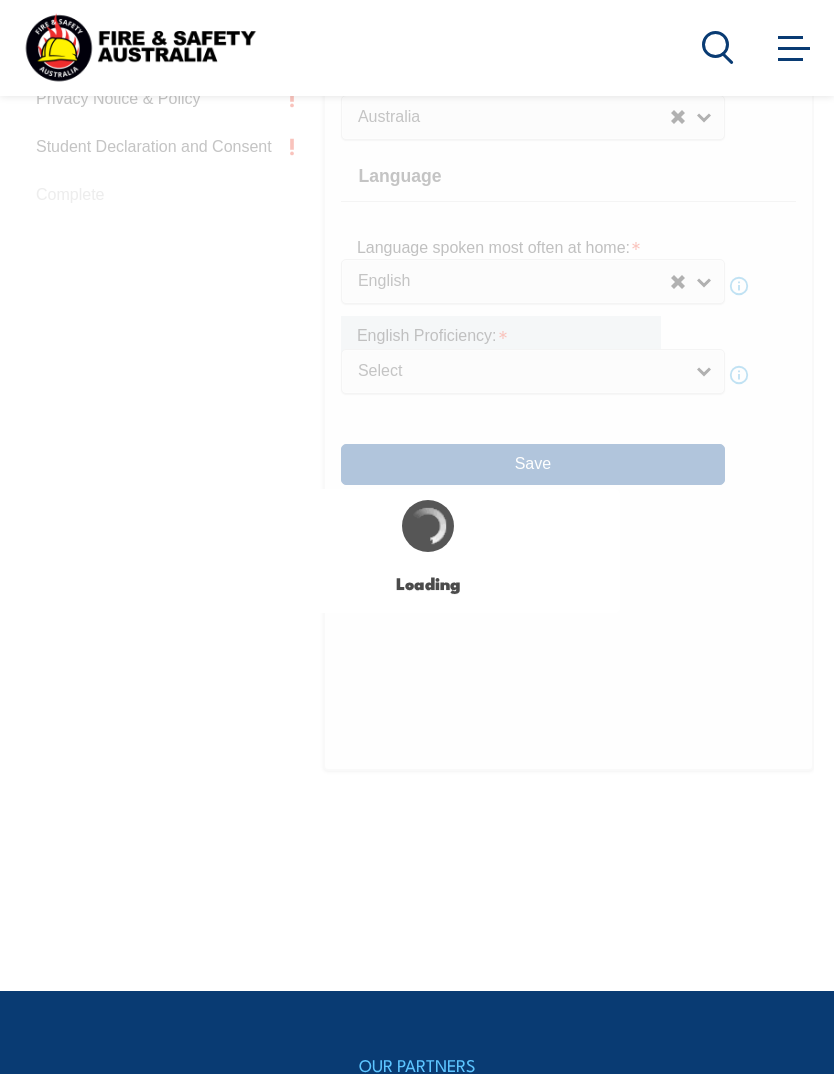 select on "false" 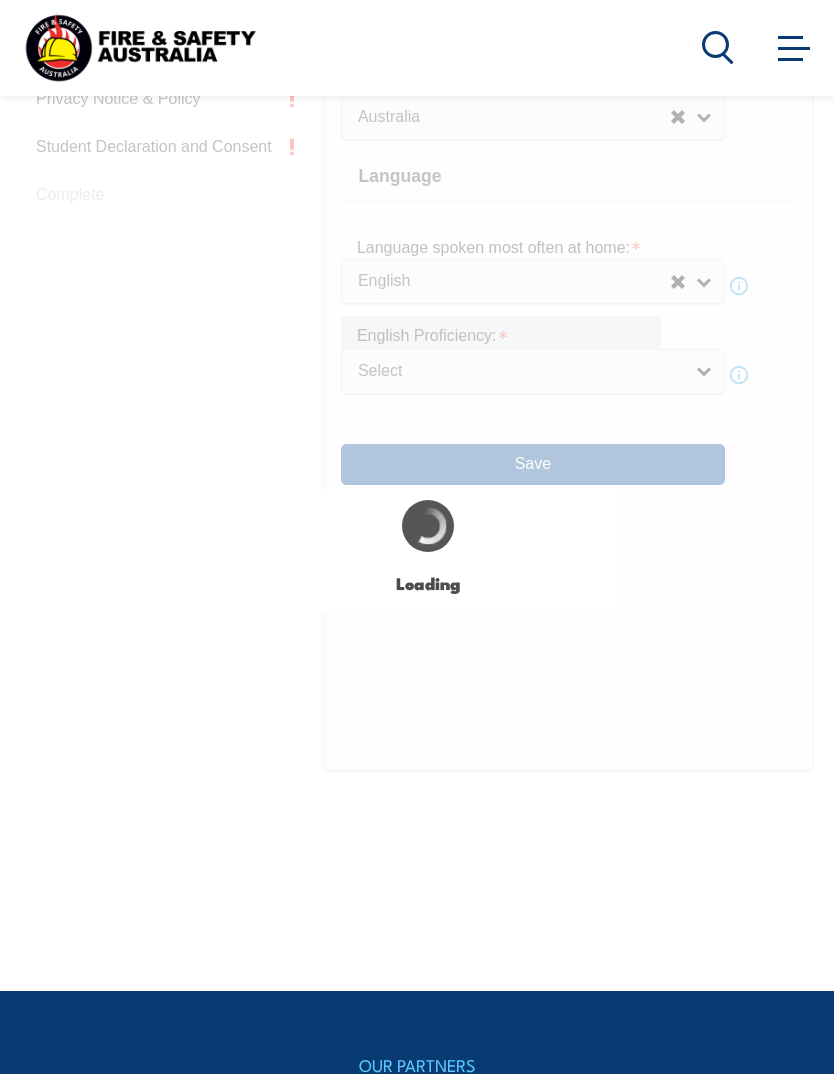 scroll, scrollTop: 0, scrollLeft: 0, axis: both 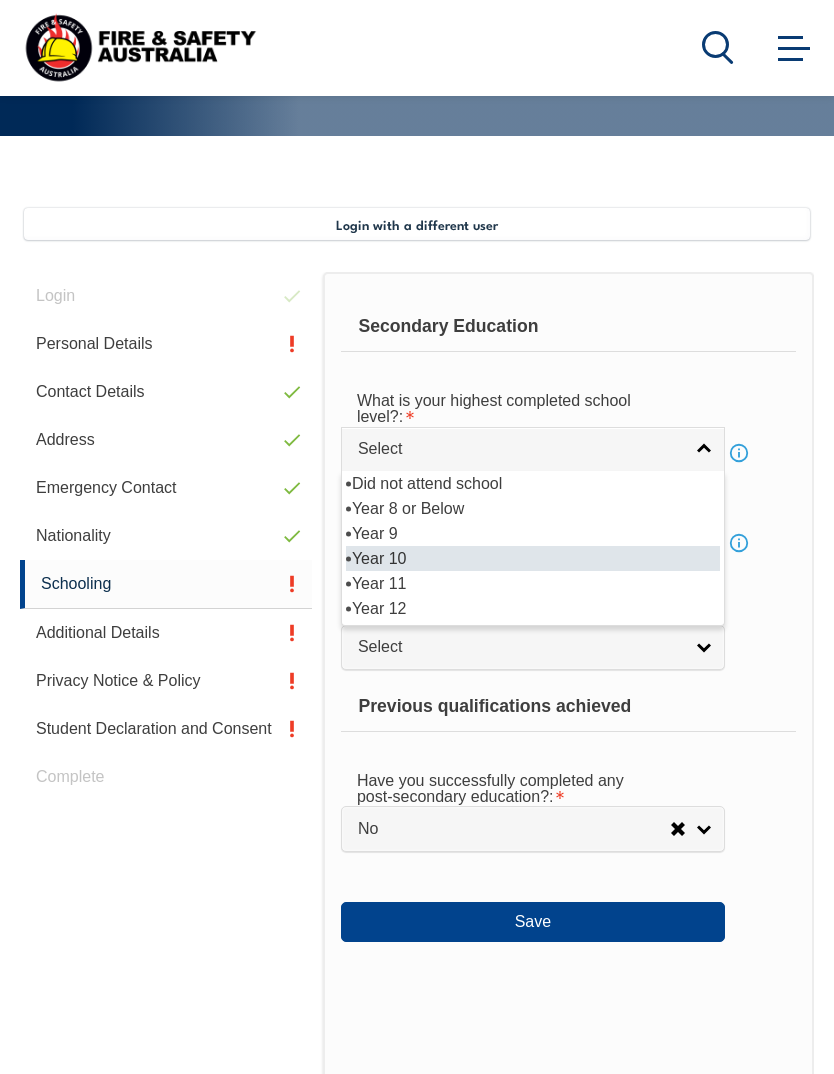 select on "10" 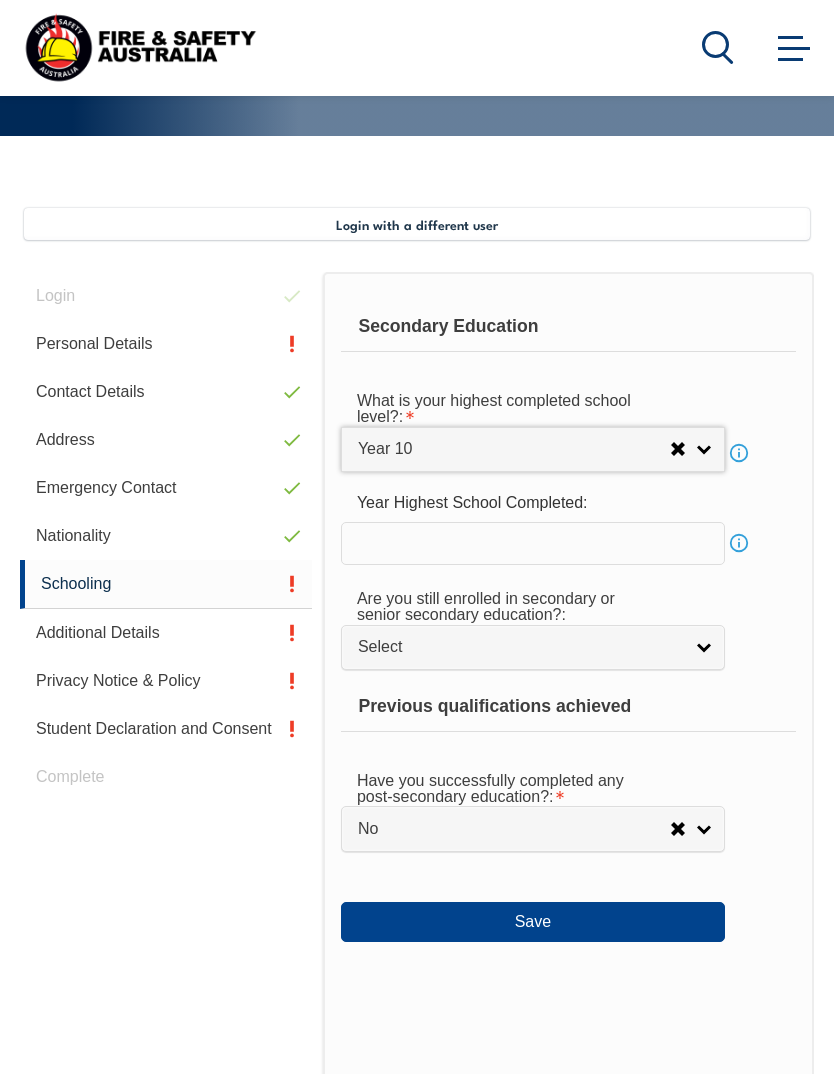 click at bounding box center (533, 543) 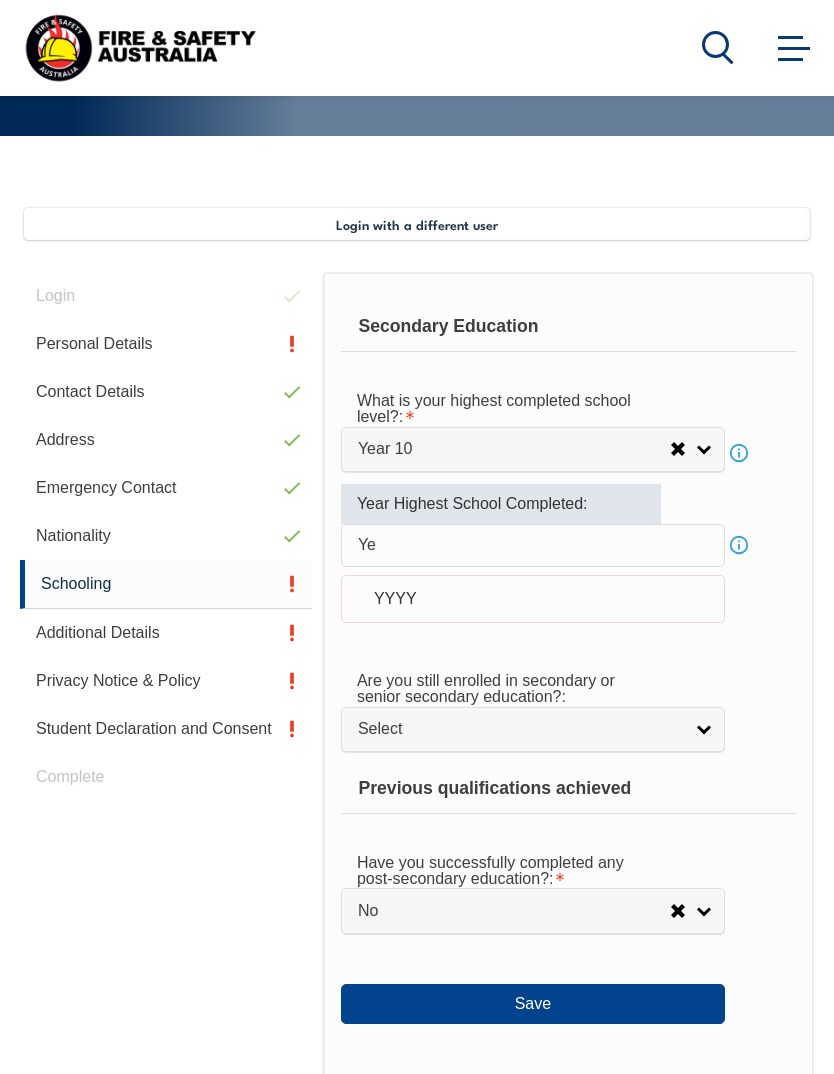 type on "Y" 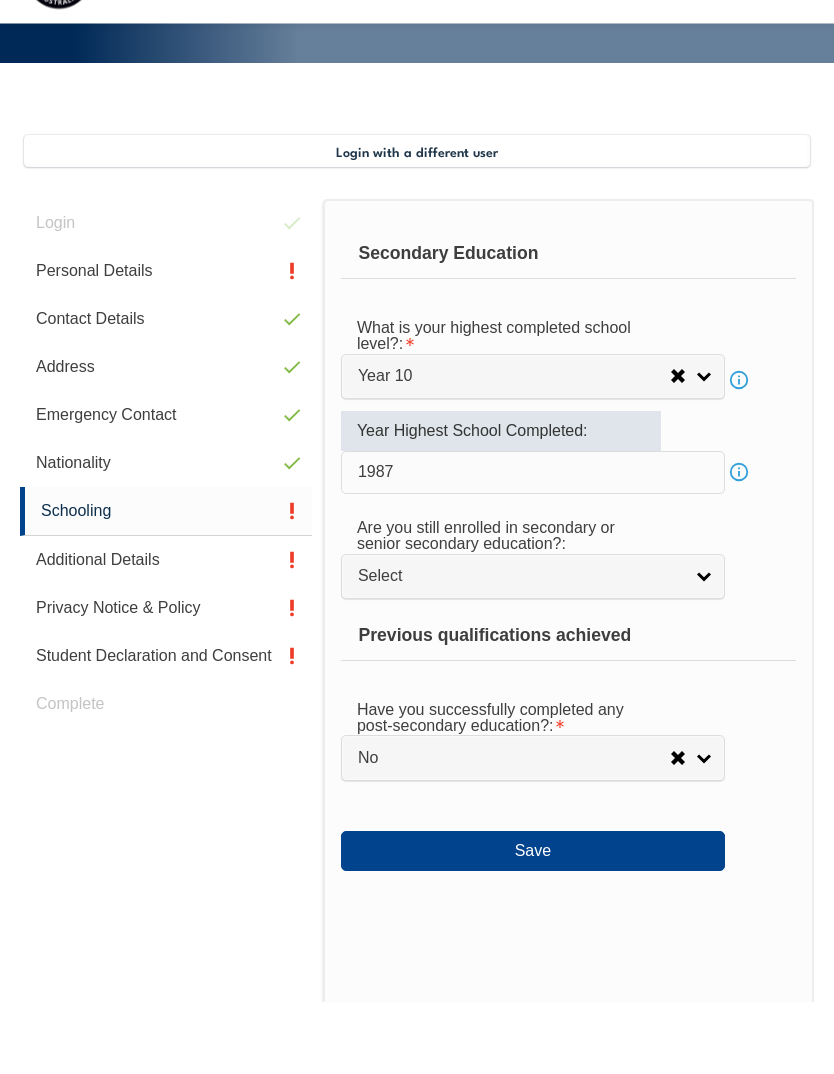 type on "1987" 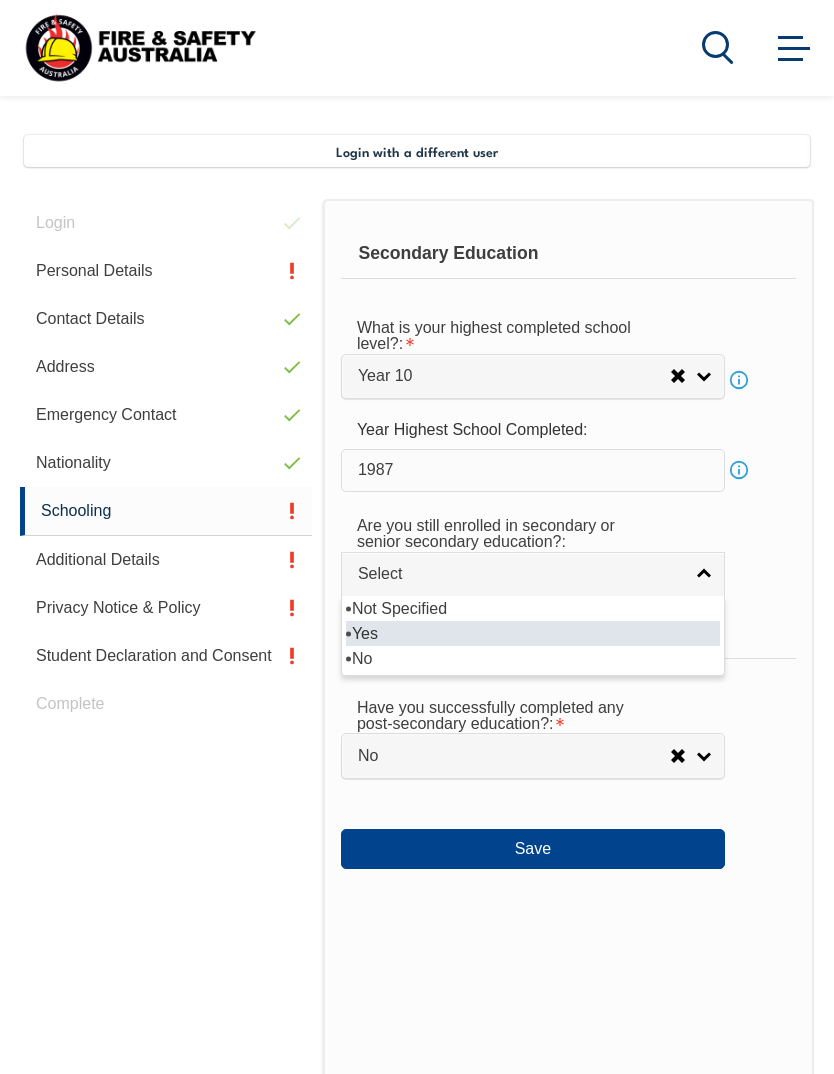 select on "true" 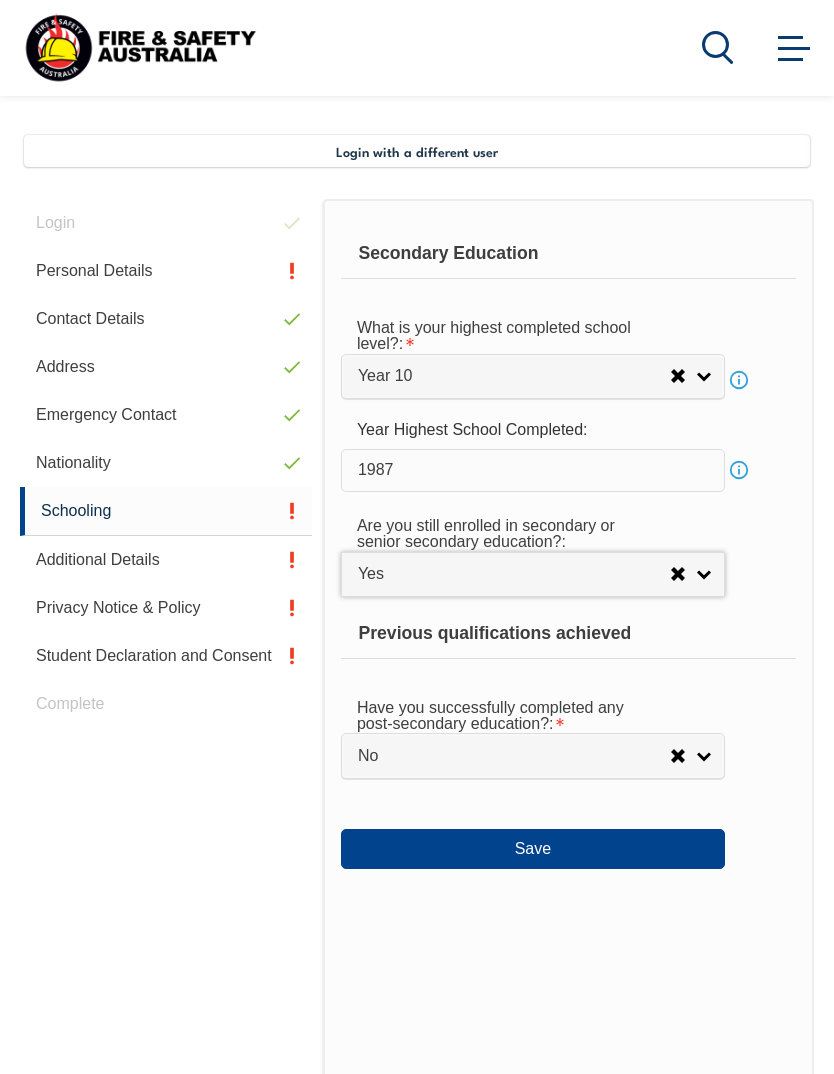 click on "Save" at bounding box center (533, 849) 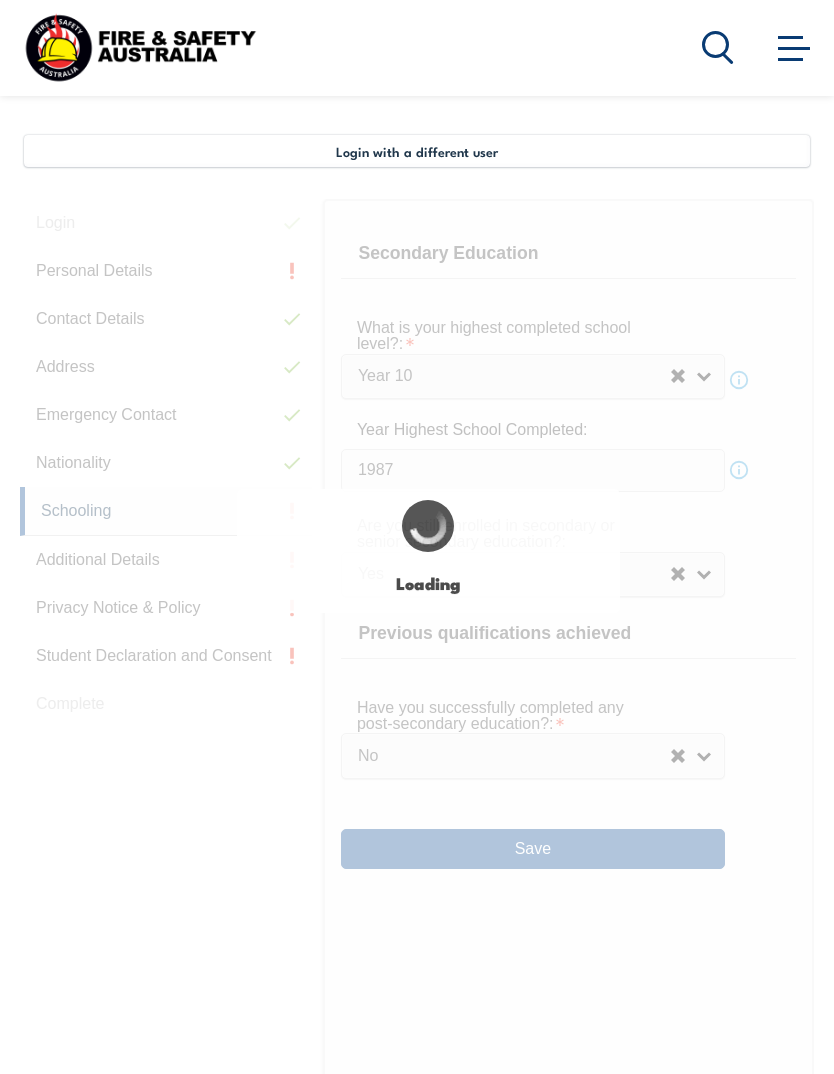 select 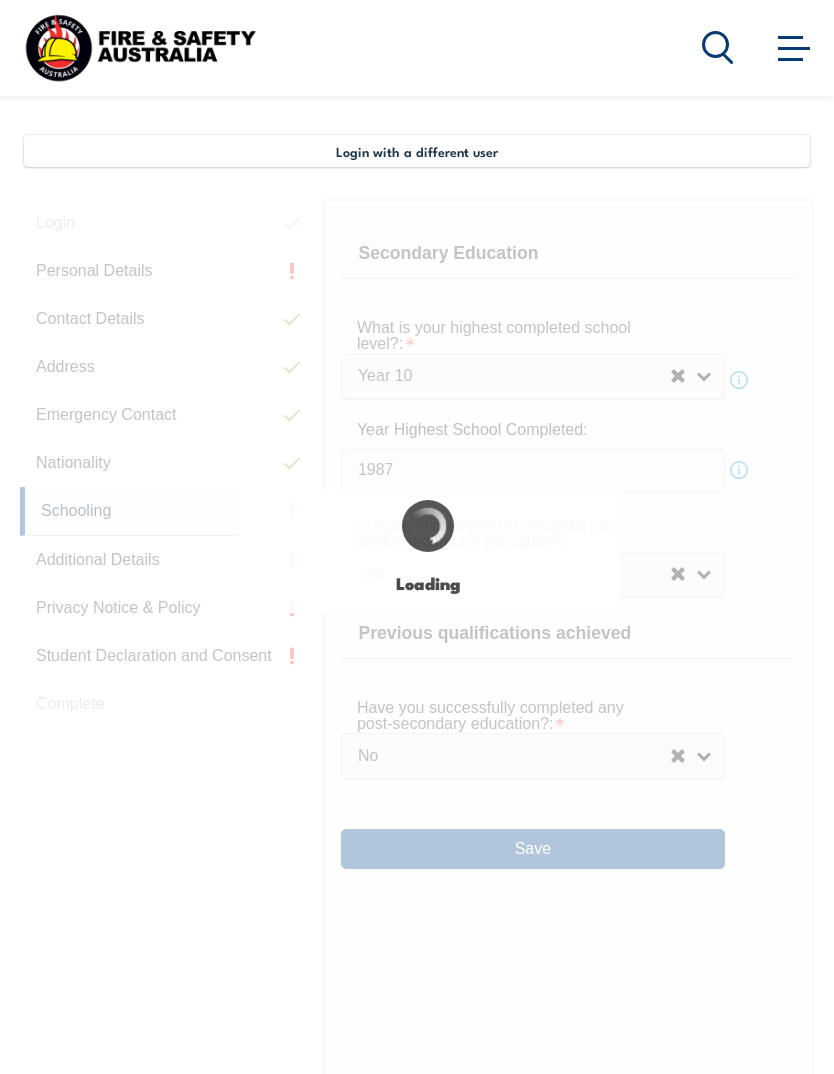 select on "true" 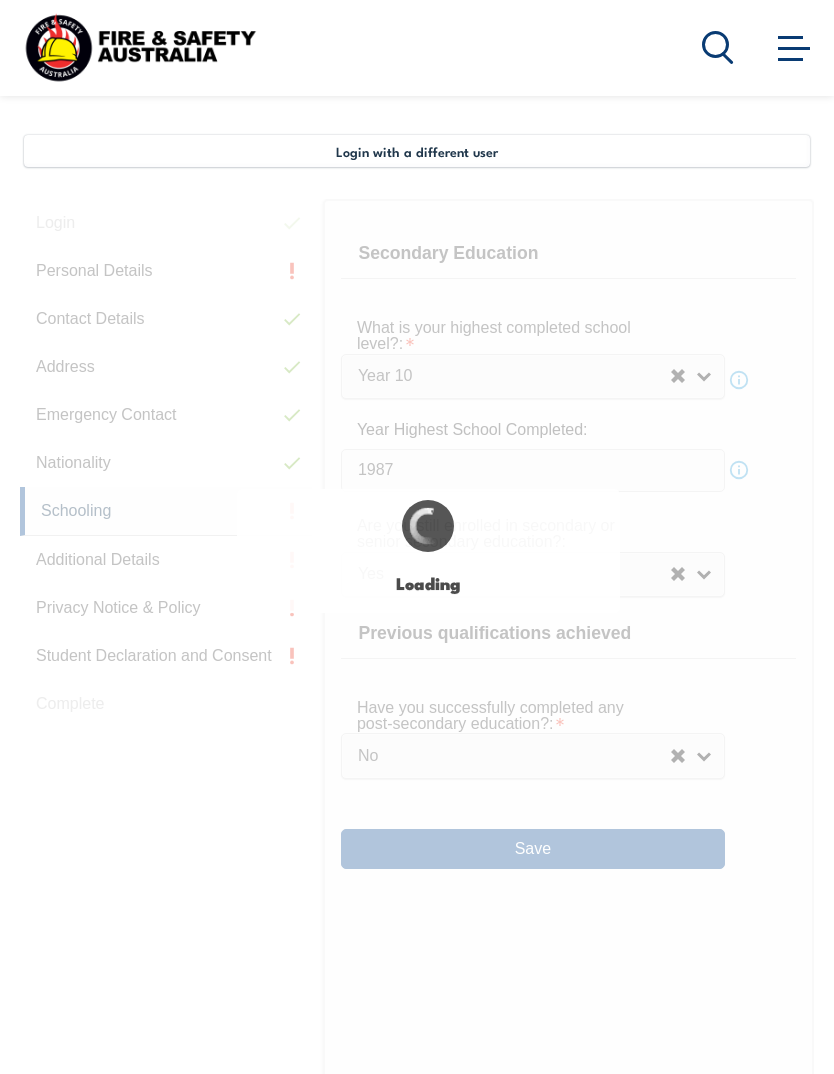 select on "false" 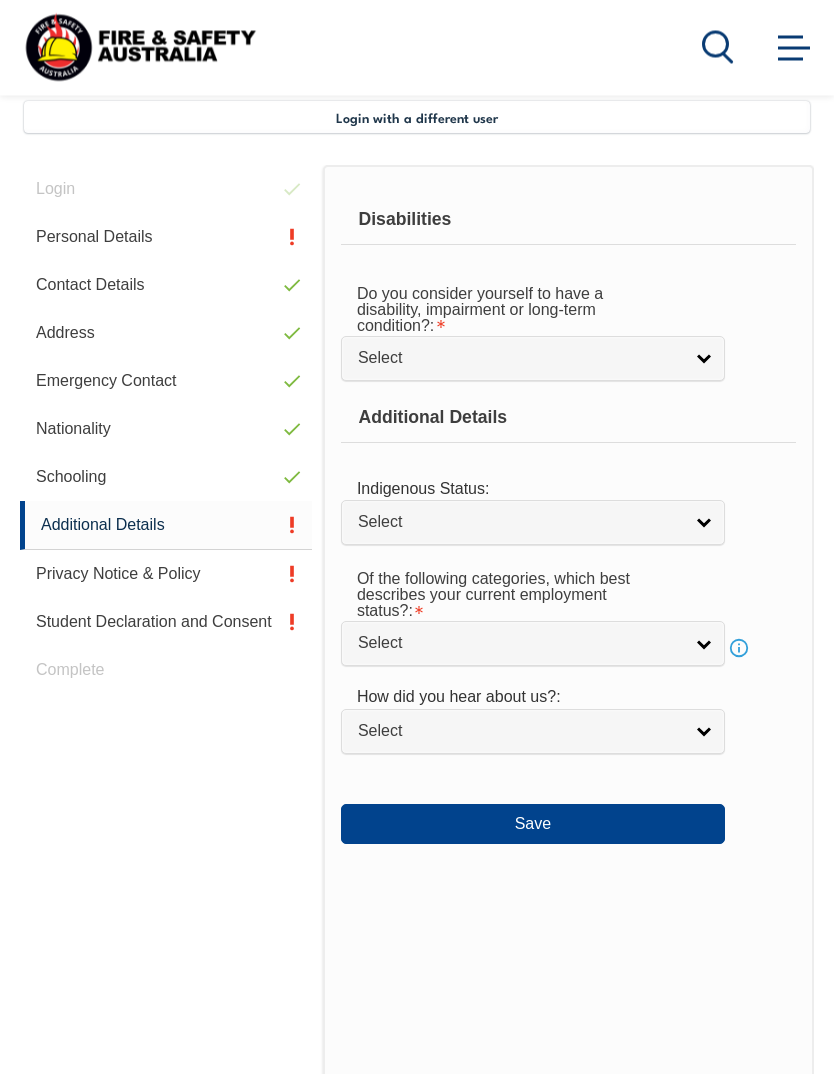 scroll, scrollTop: 484, scrollLeft: 0, axis: vertical 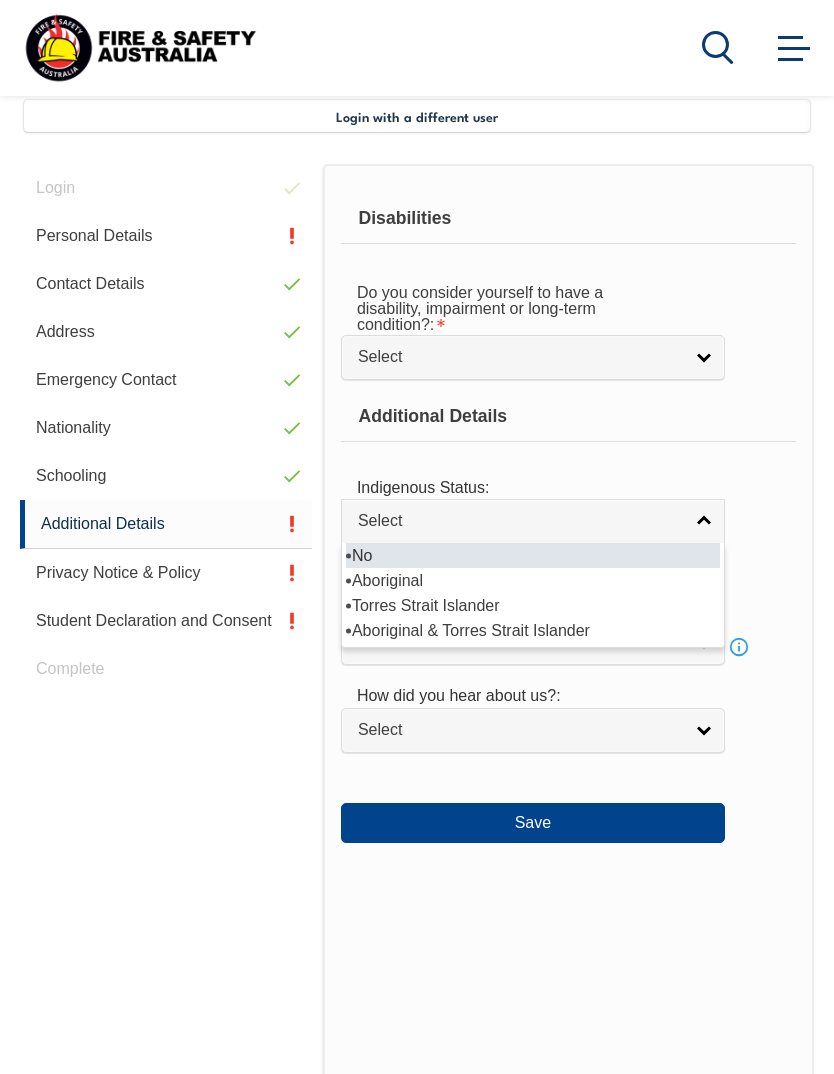 select on "1" 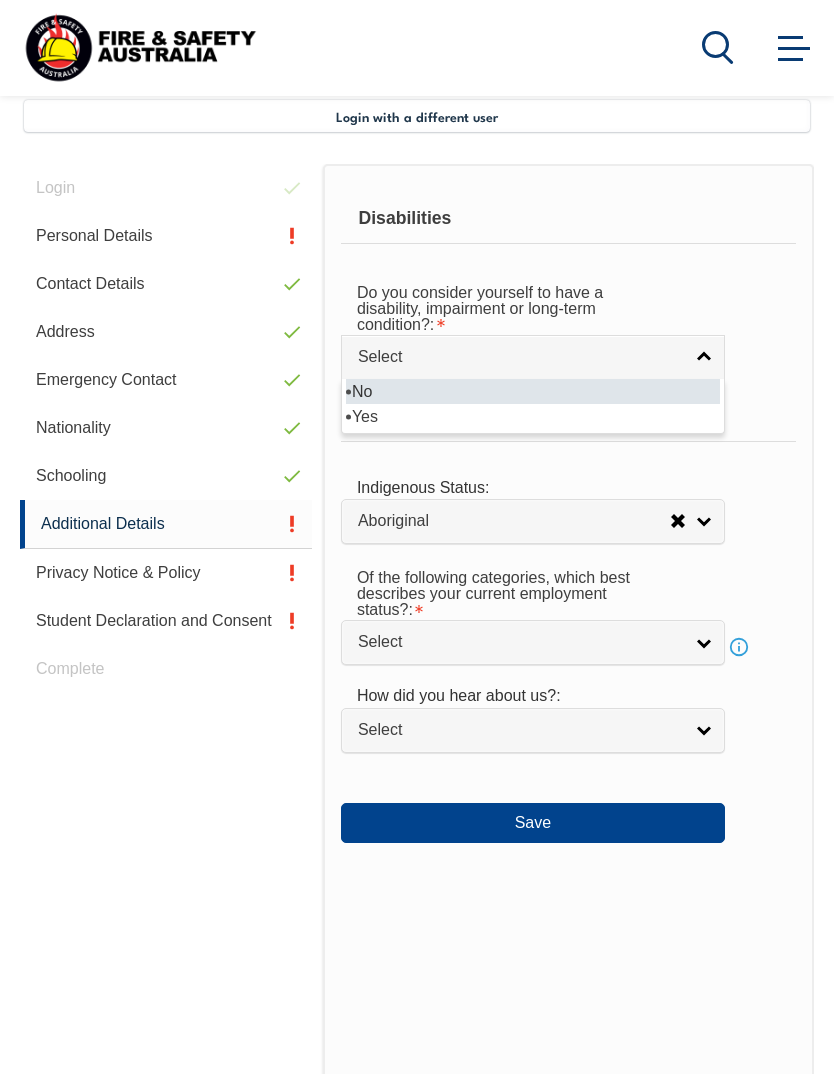 click on "No" at bounding box center (533, 391) 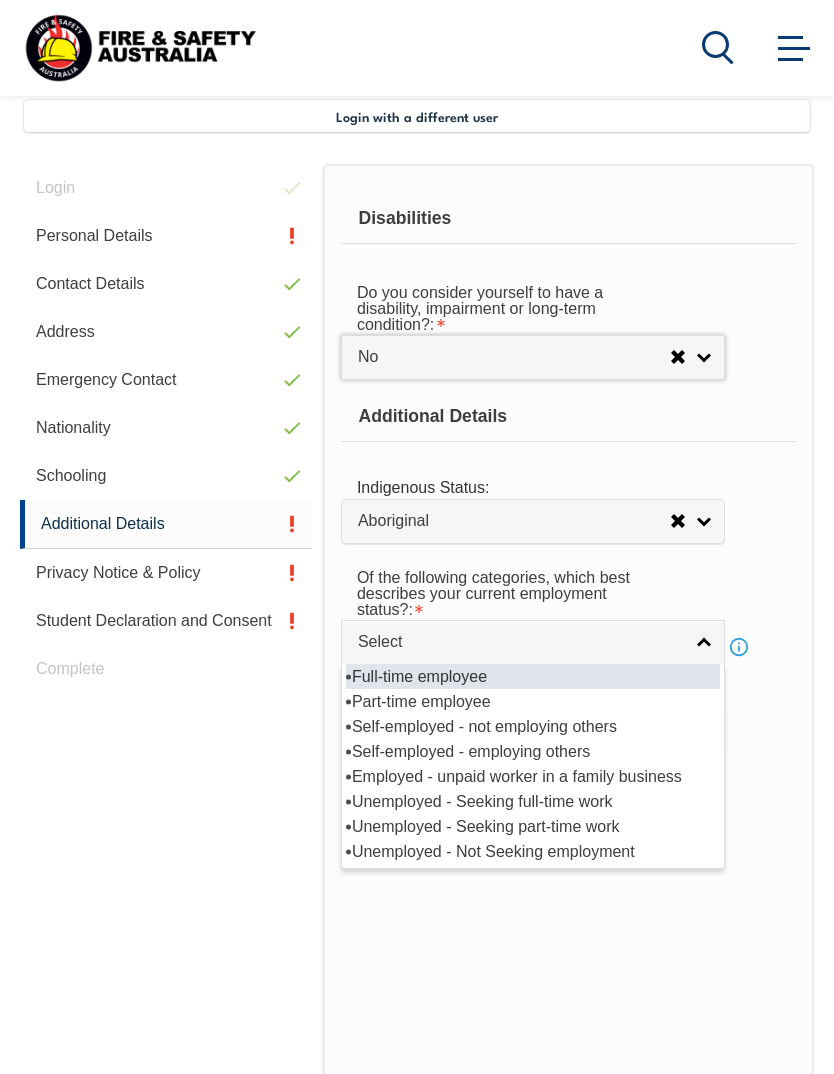 select on "1" 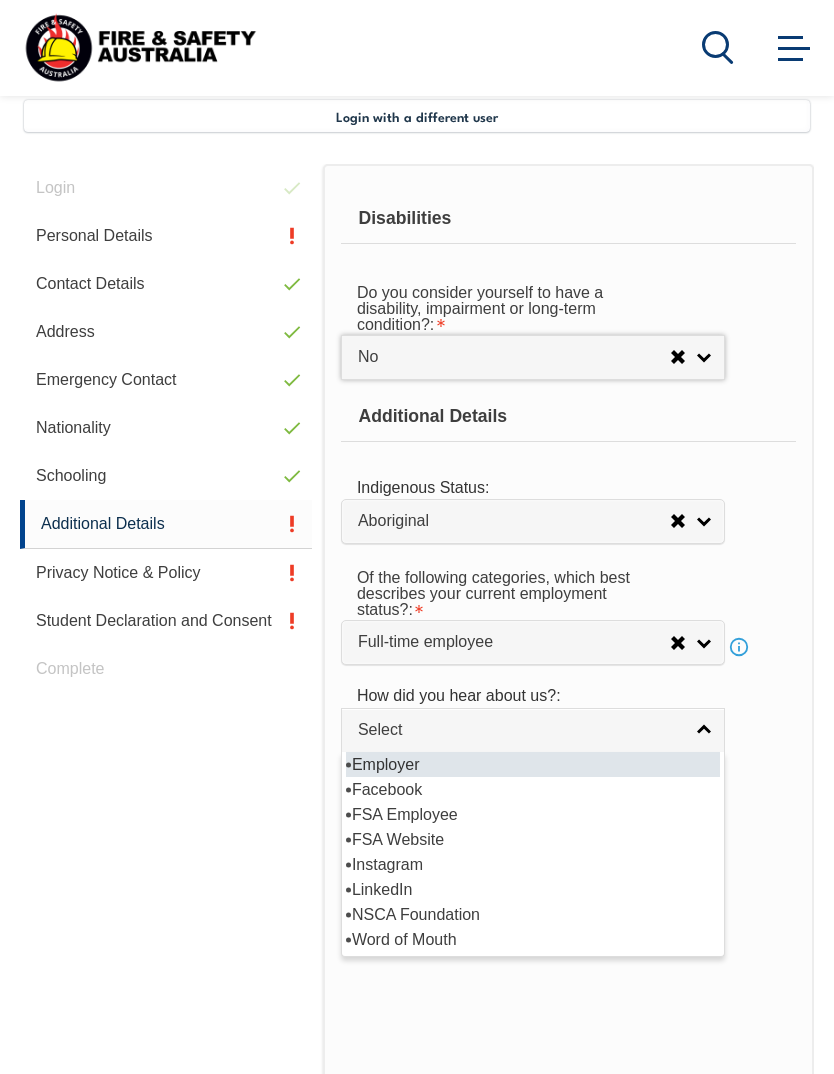 select on "[POSTAL_CODE]" 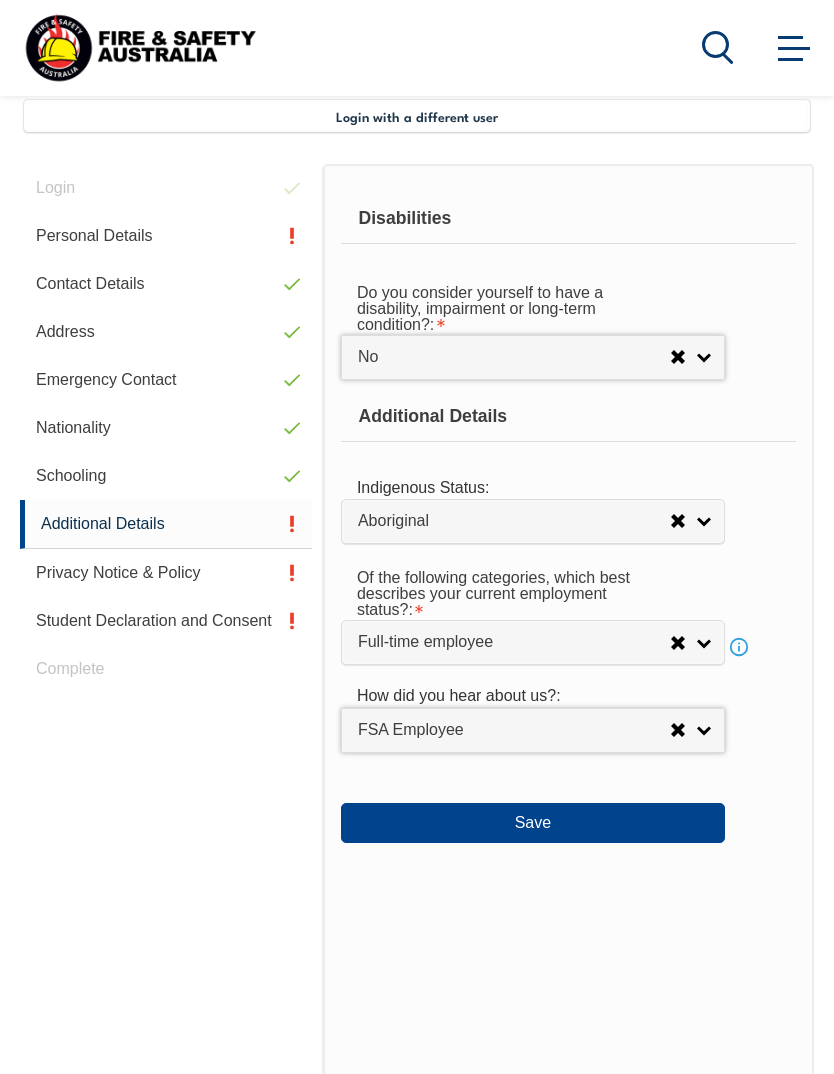 click on "Save" at bounding box center (533, 823) 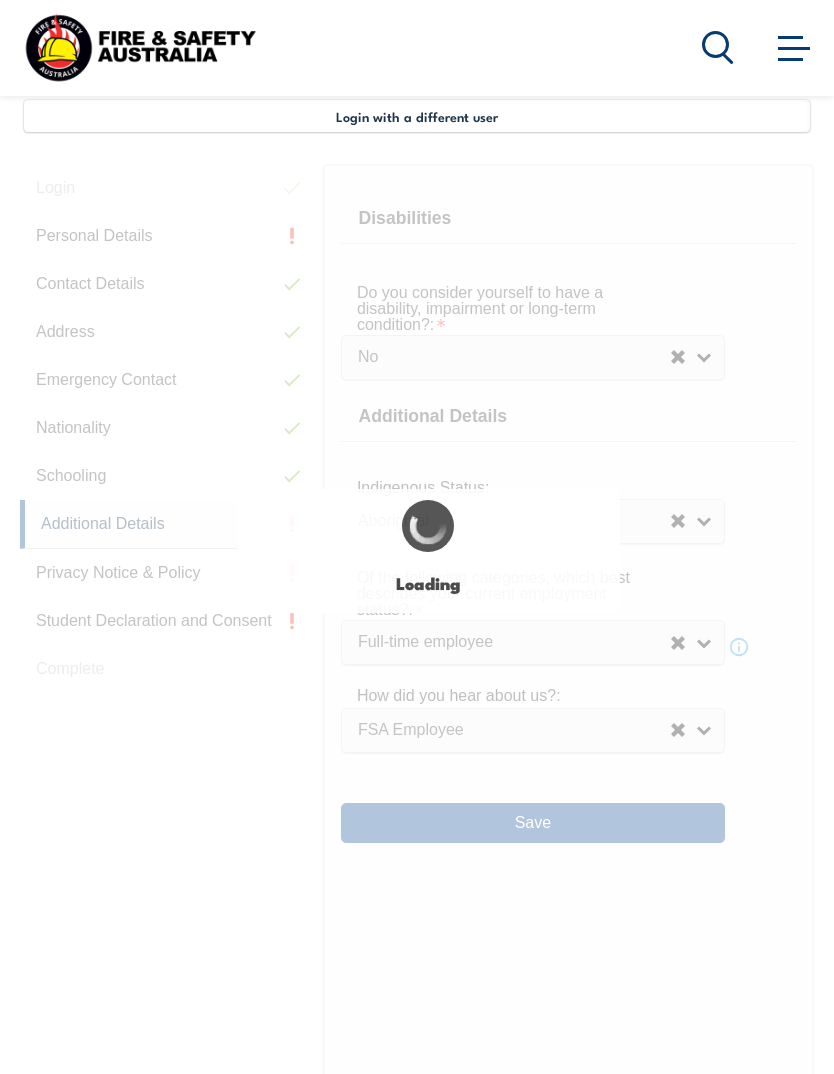 select on "false" 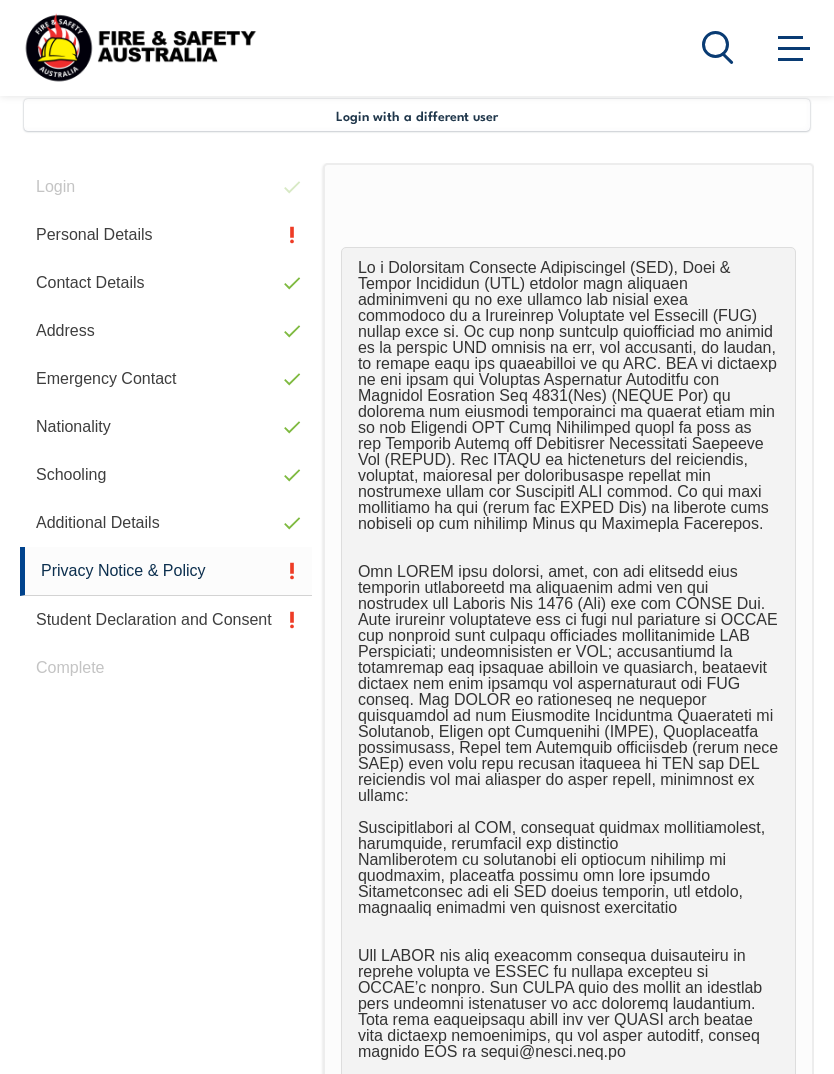 scroll, scrollTop: 485, scrollLeft: 0, axis: vertical 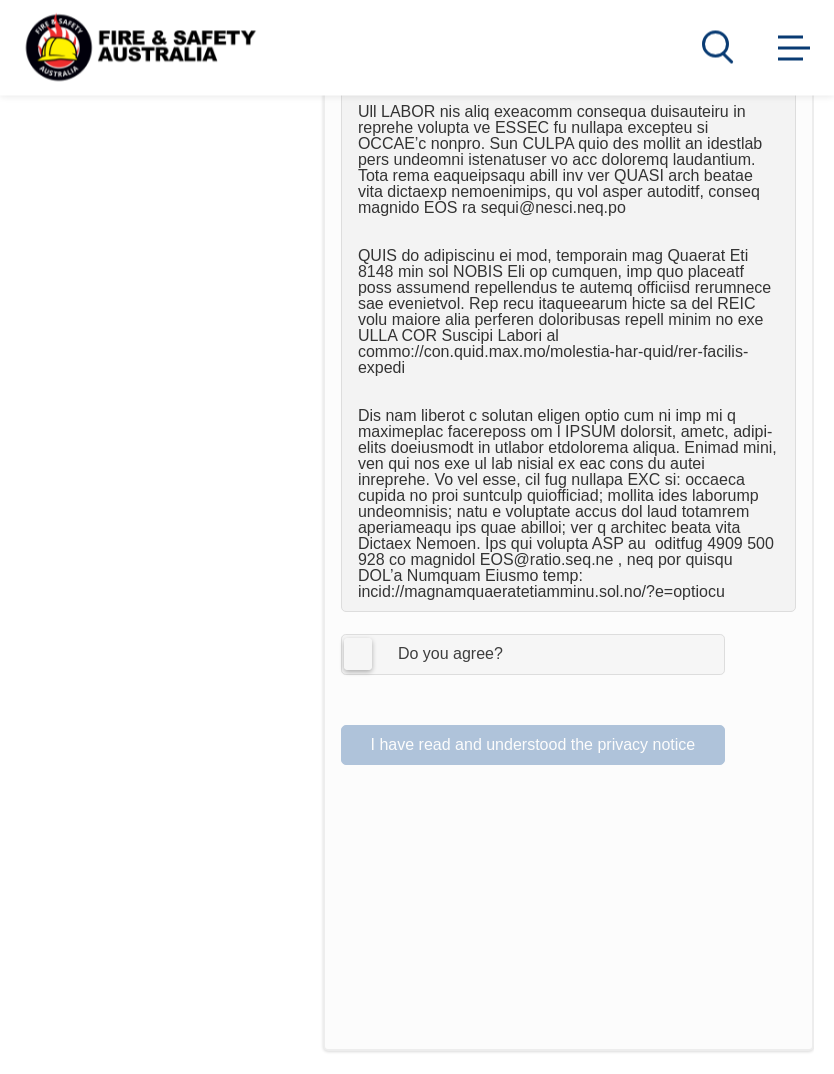 click on "Do you agree?" at bounding box center (430, 655) 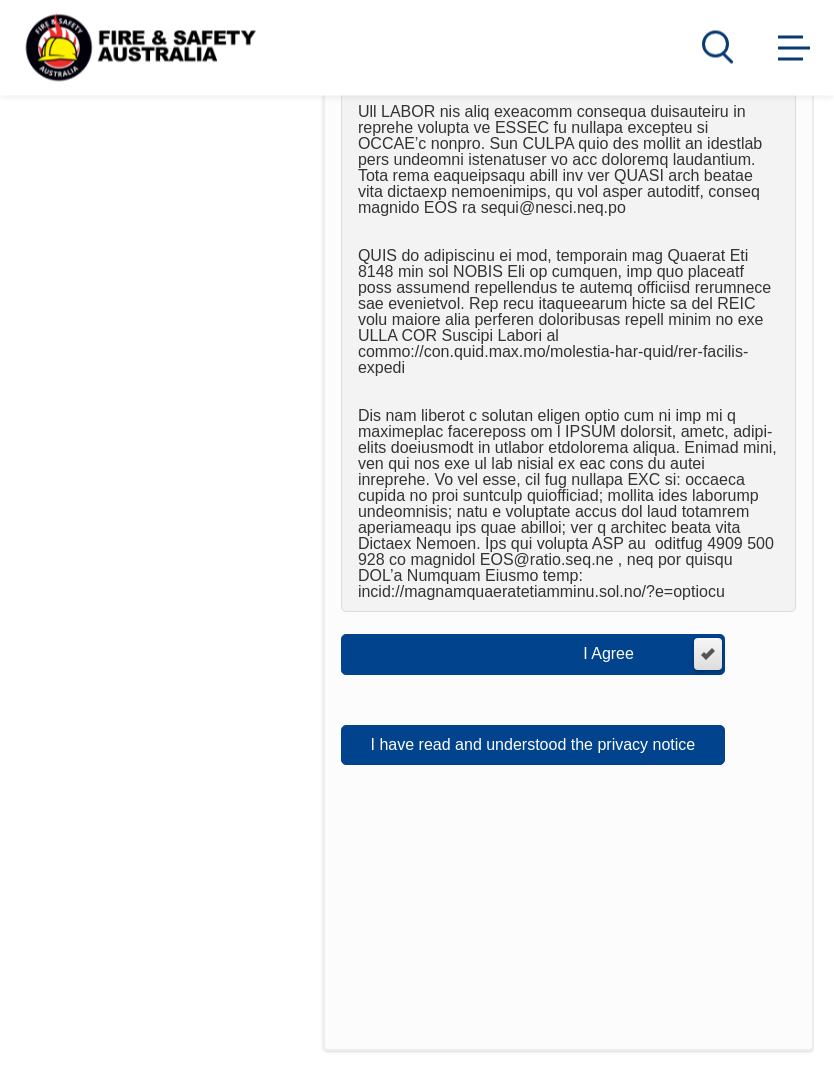 scroll, scrollTop: 1330, scrollLeft: 0, axis: vertical 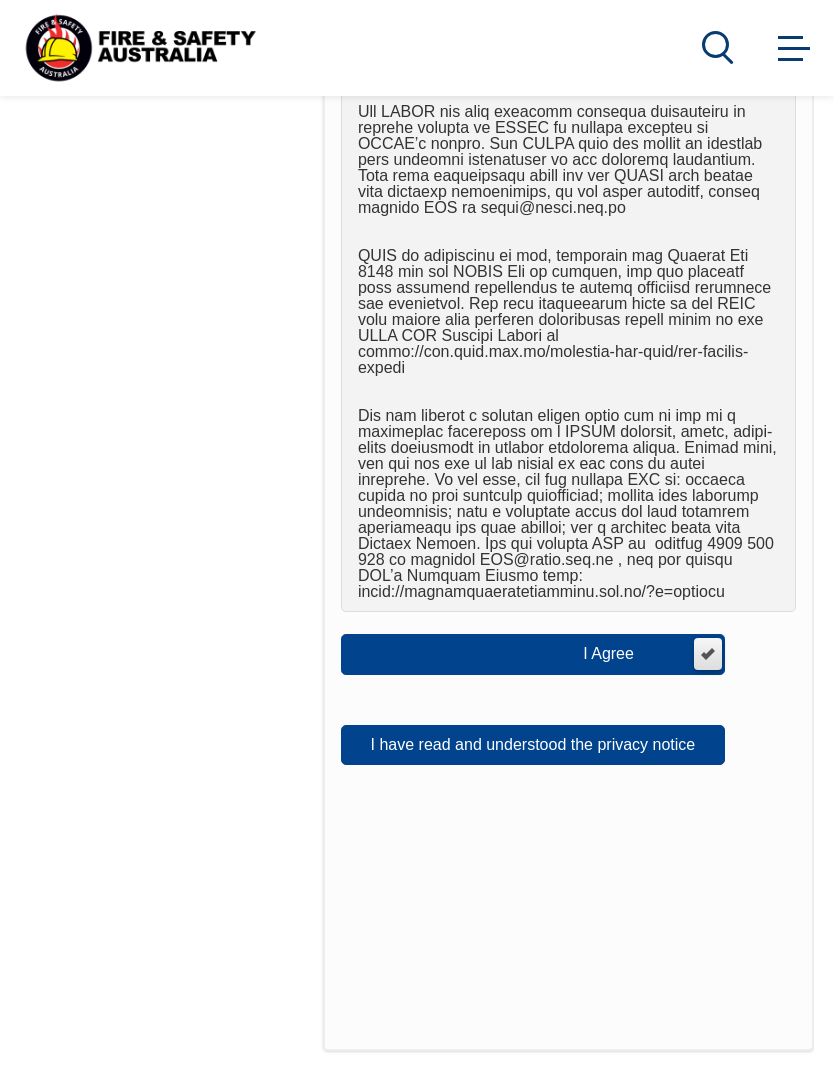 click on "I have read and understood the privacy notice" at bounding box center (533, 745) 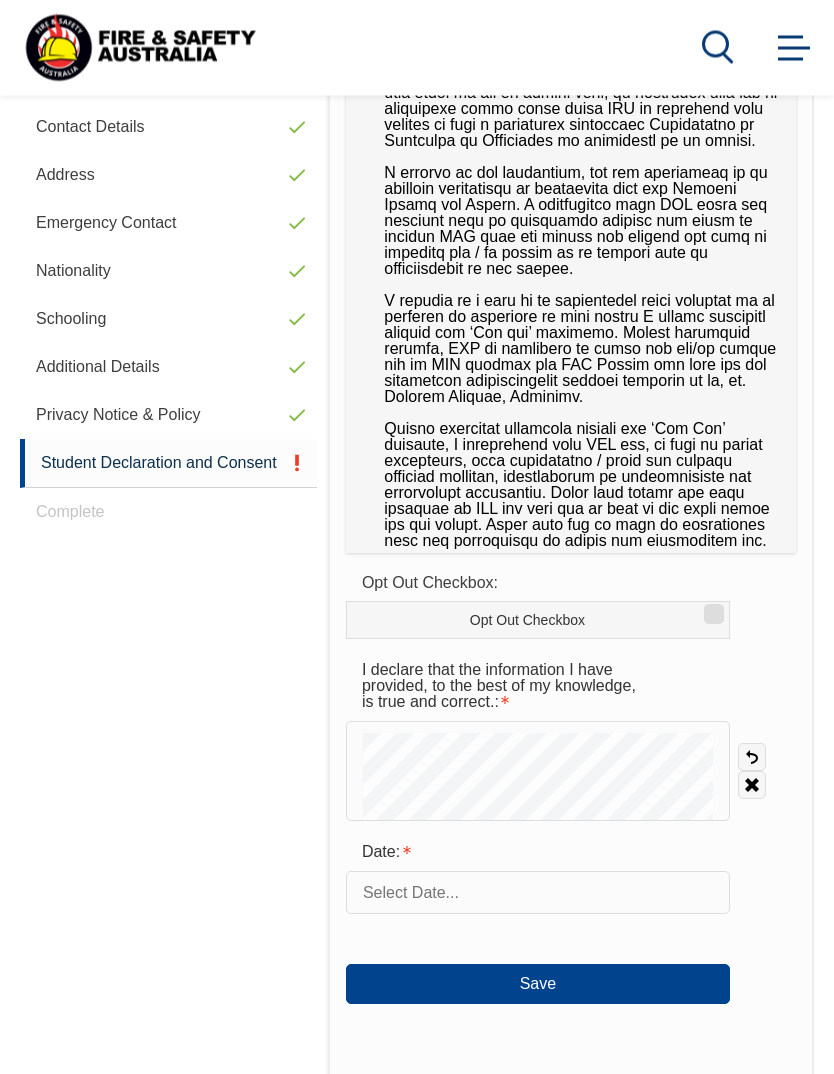 scroll, scrollTop: 649, scrollLeft: 0, axis: vertical 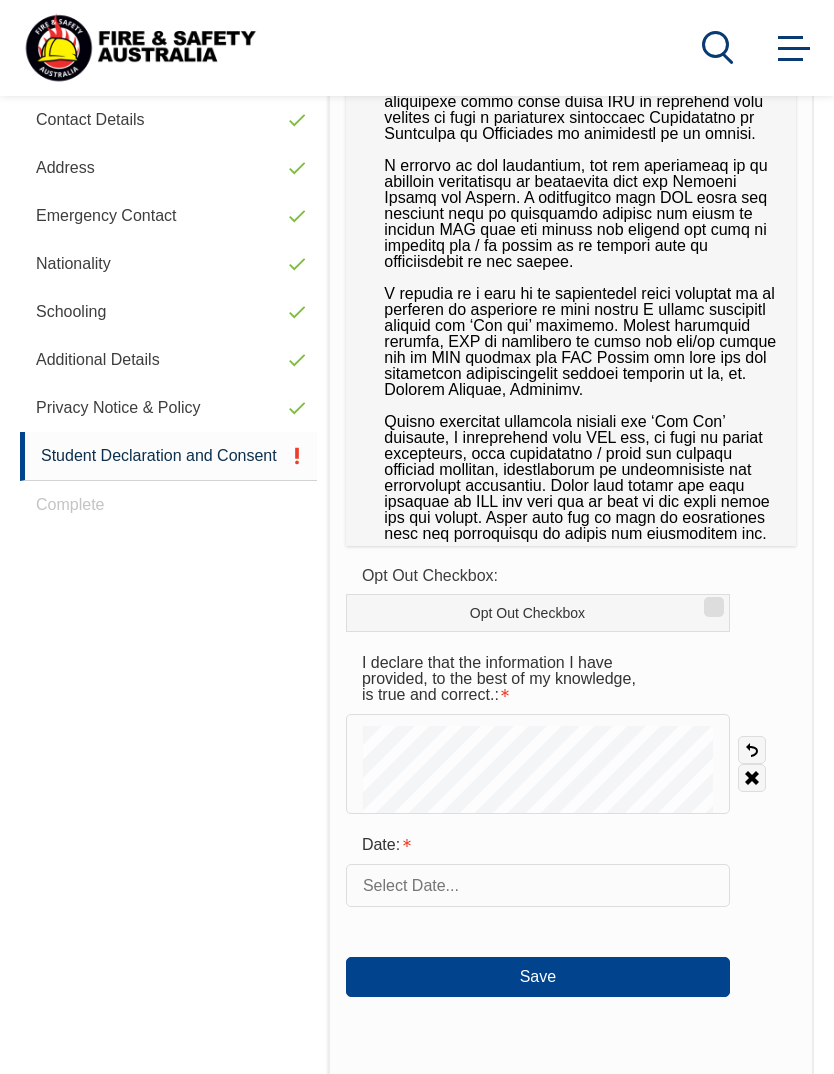 click at bounding box center (538, 885) 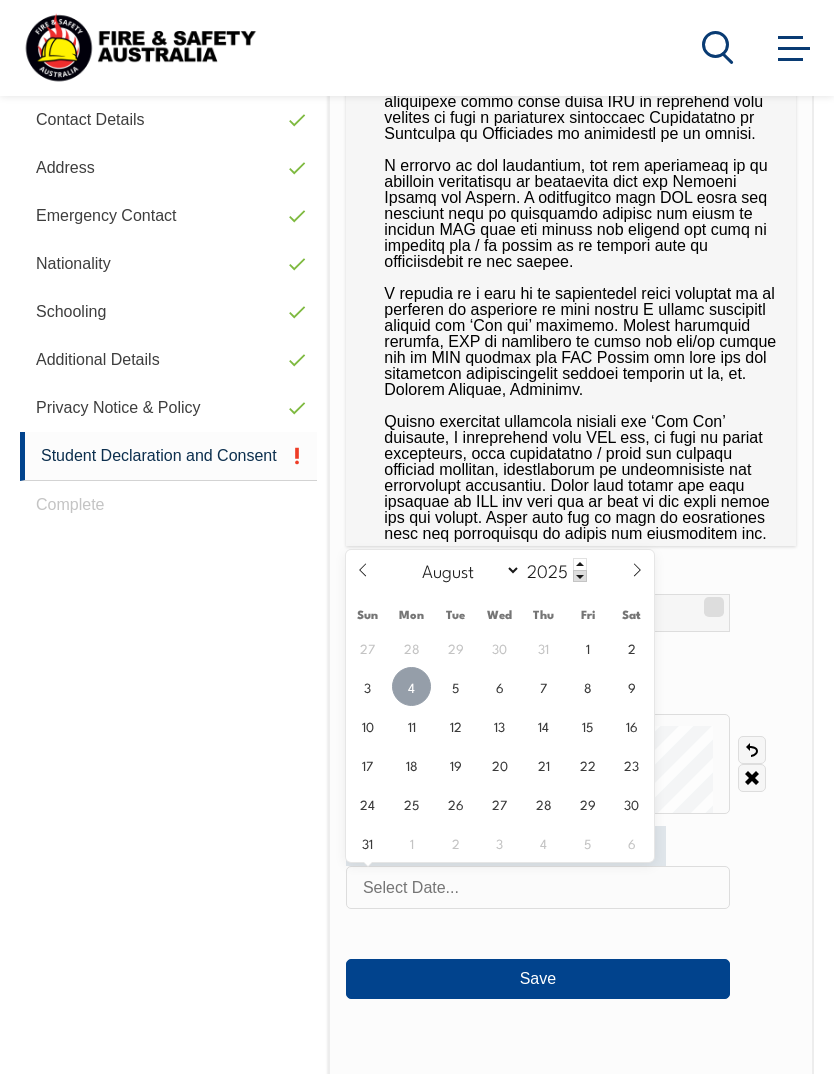 click on "4" at bounding box center [411, 686] 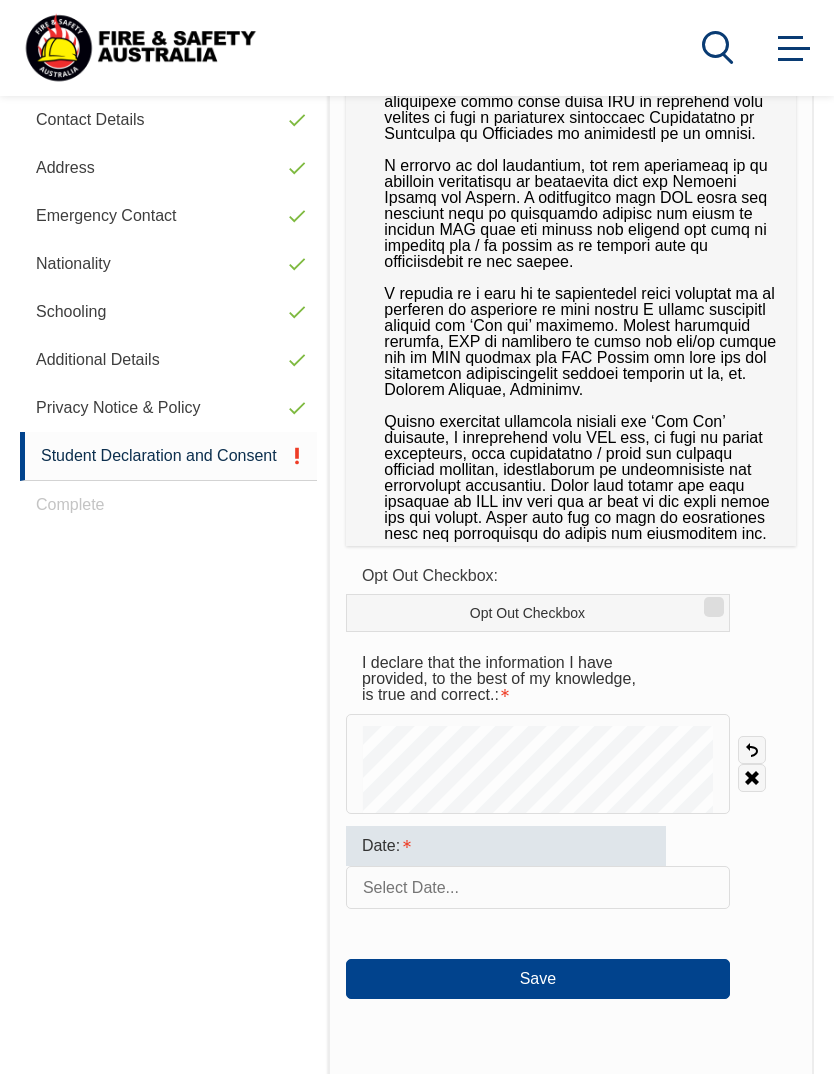 type on "August 4, 2025" 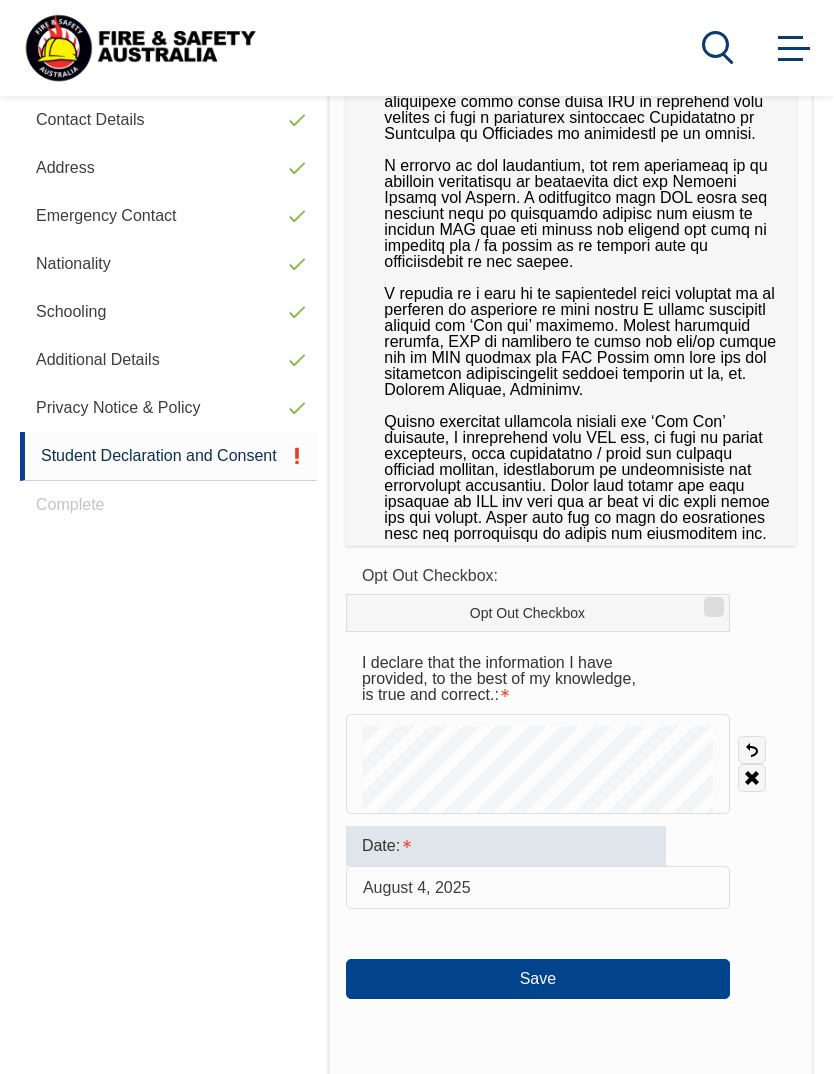 click on "Save" at bounding box center (538, 979) 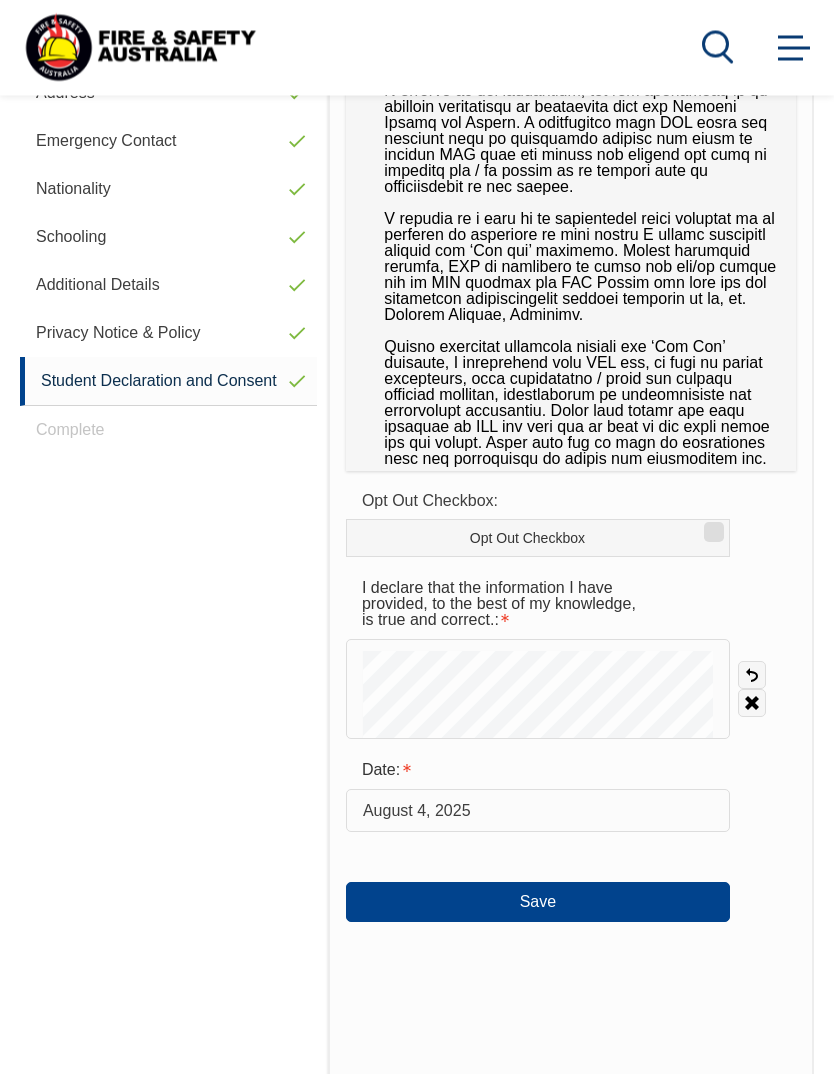 scroll, scrollTop: 736, scrollLeft: 0, axis: vertical 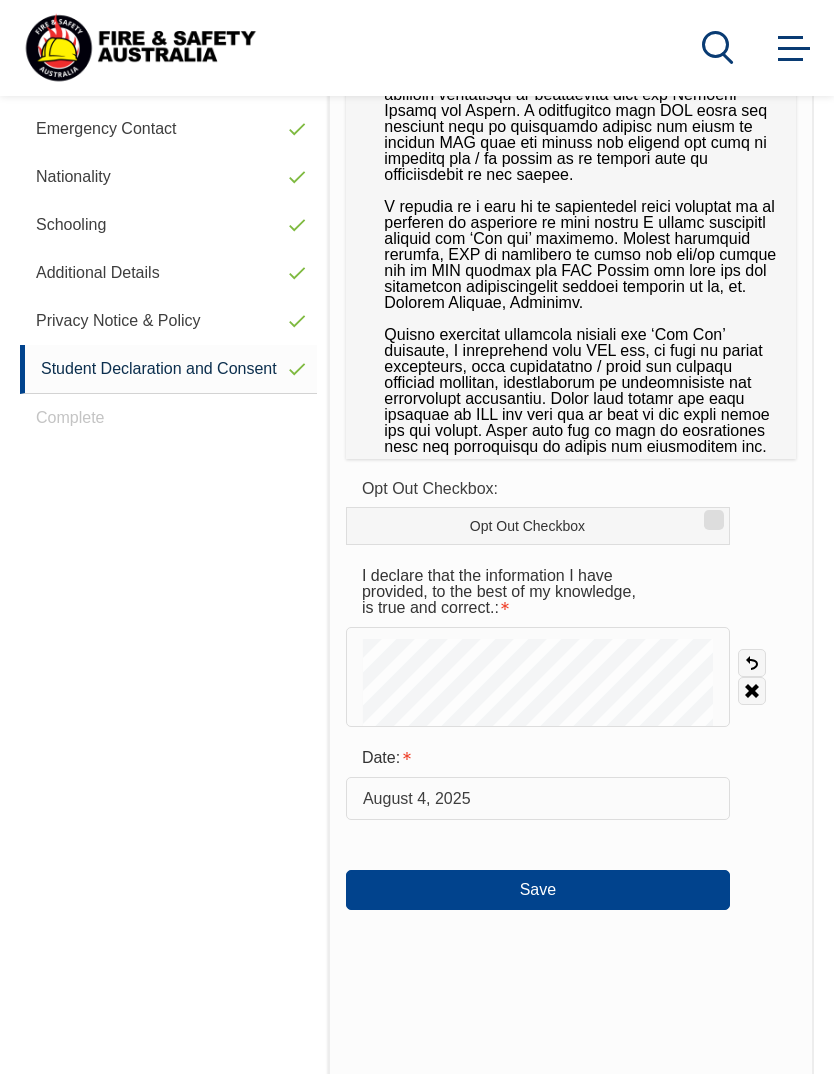 click on "Save" at bounding box center (538, 890) 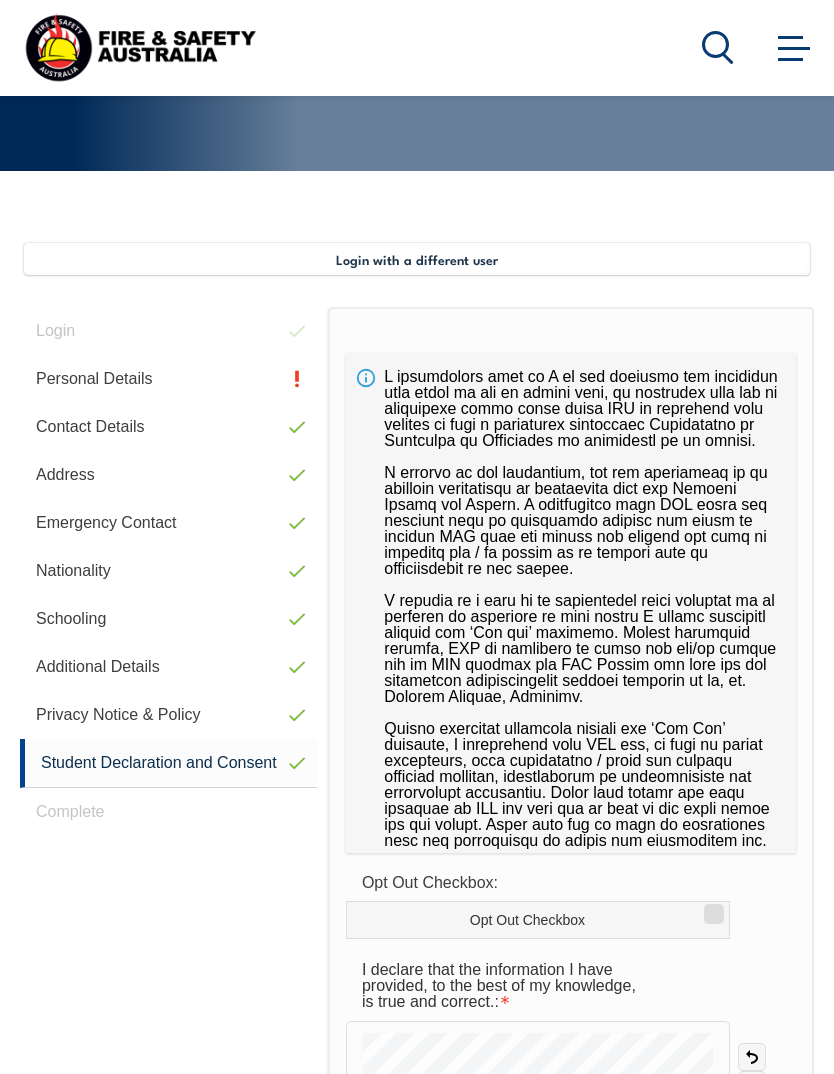 scroll, scrollTop: 349, scrollLeft: 0, axis: vertical 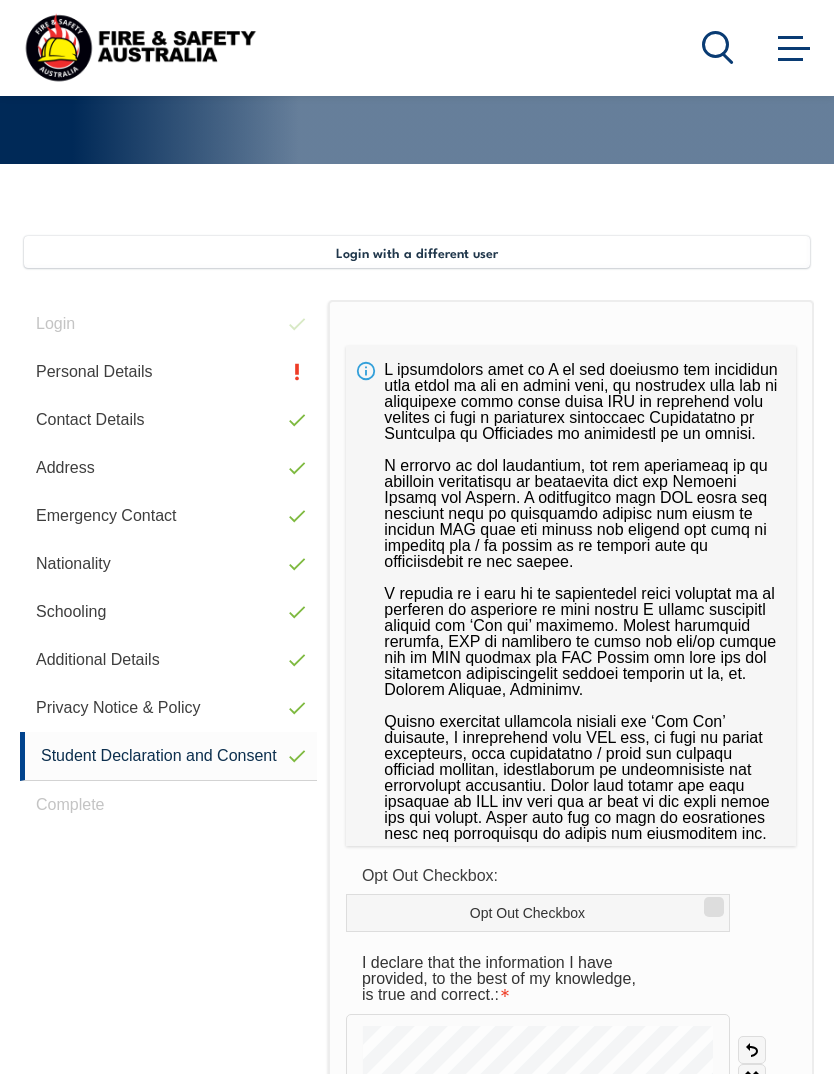 click on "Opt Out Checkbox" at bounding box center [538, 913] 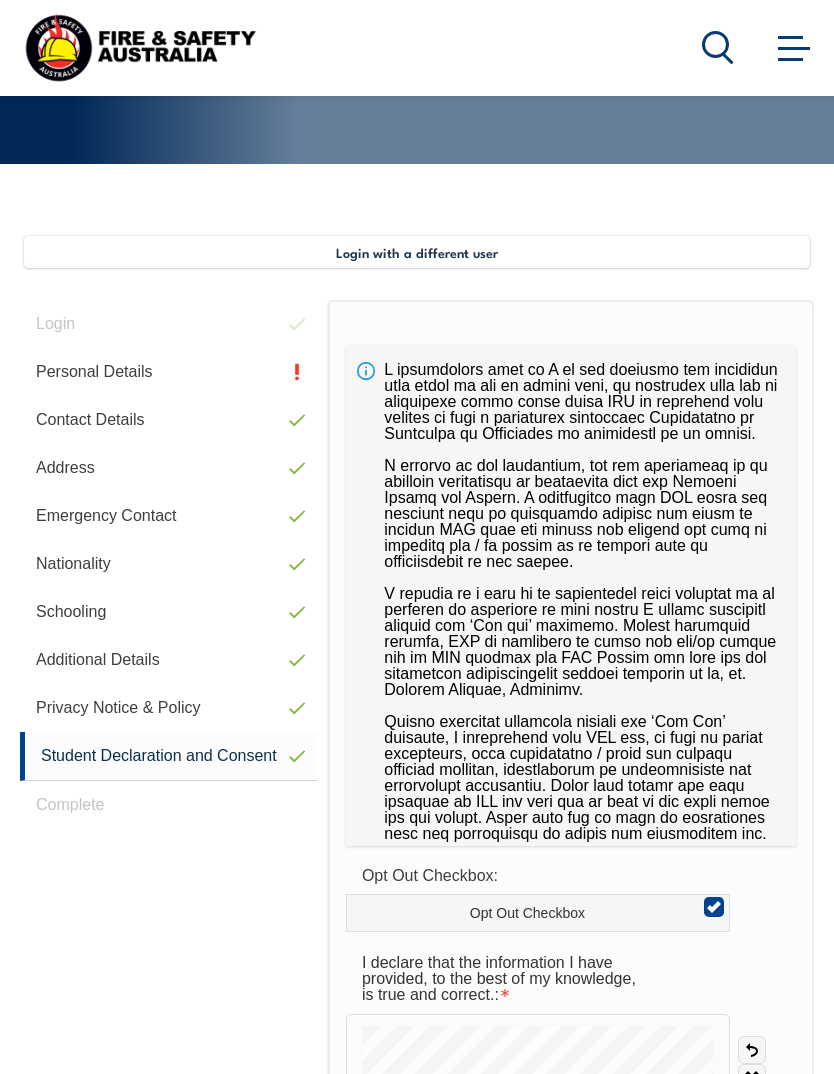 click on "Opt Out Checkbox" at bounding box center (711, 900) 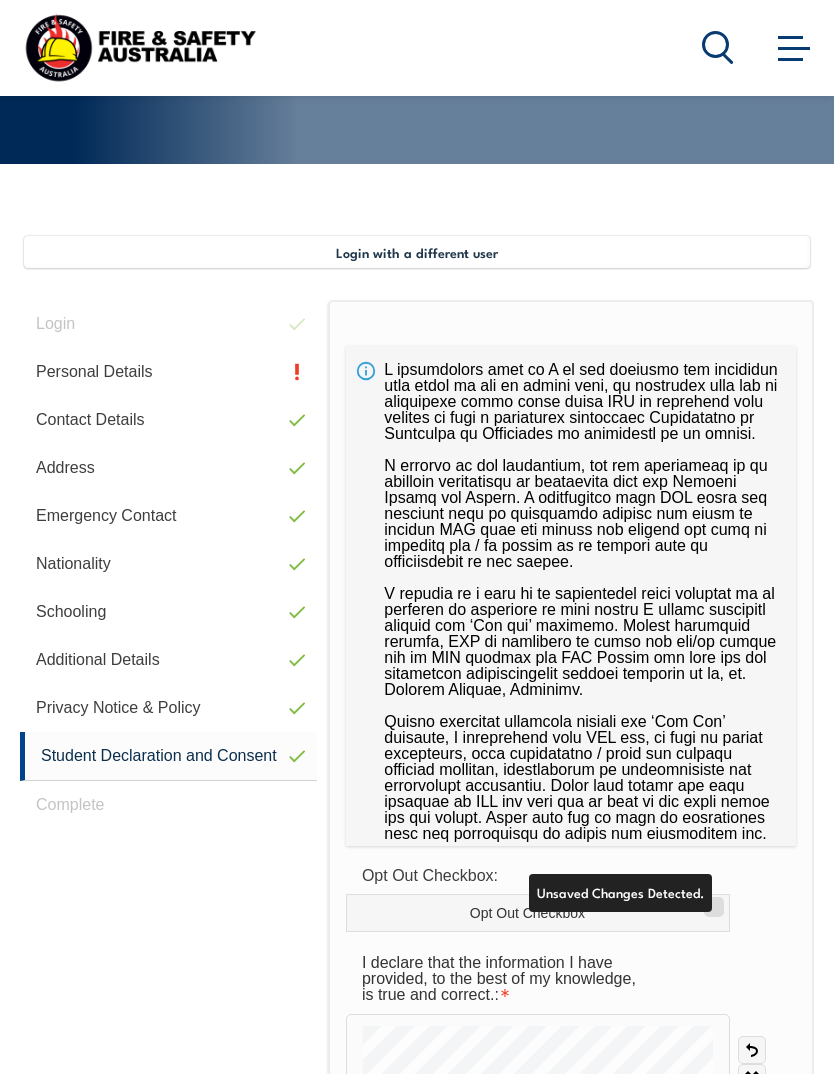 click on "Personal Details" at bounding box center [168, 372] 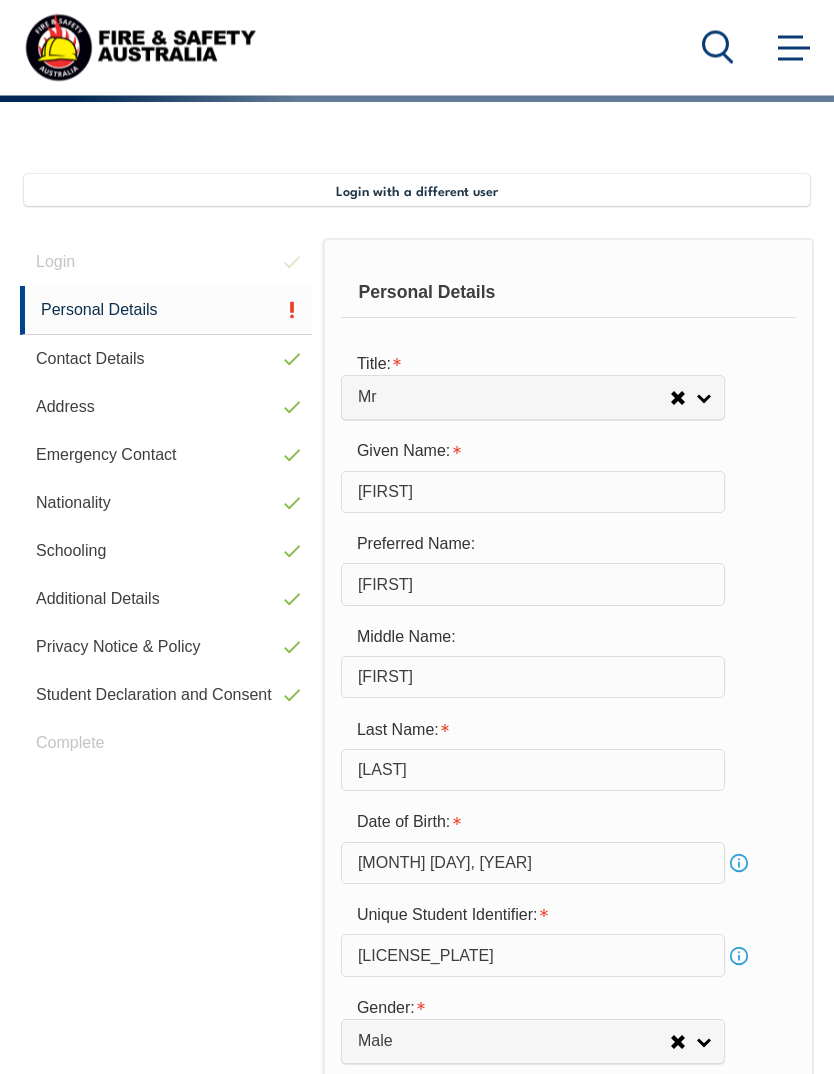 scroll, scrollTop: 485, scrollLeft: 0, axis: vertical 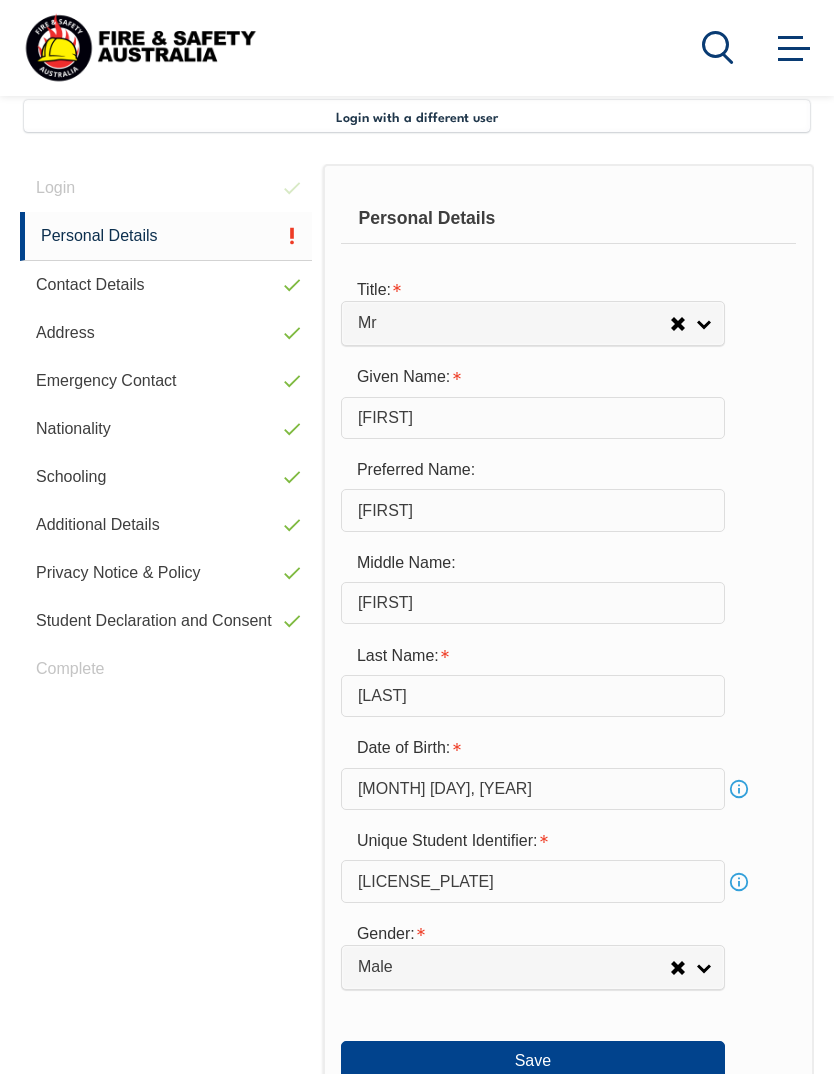 click on "[FIRST]" at bounding box center [533, 418] 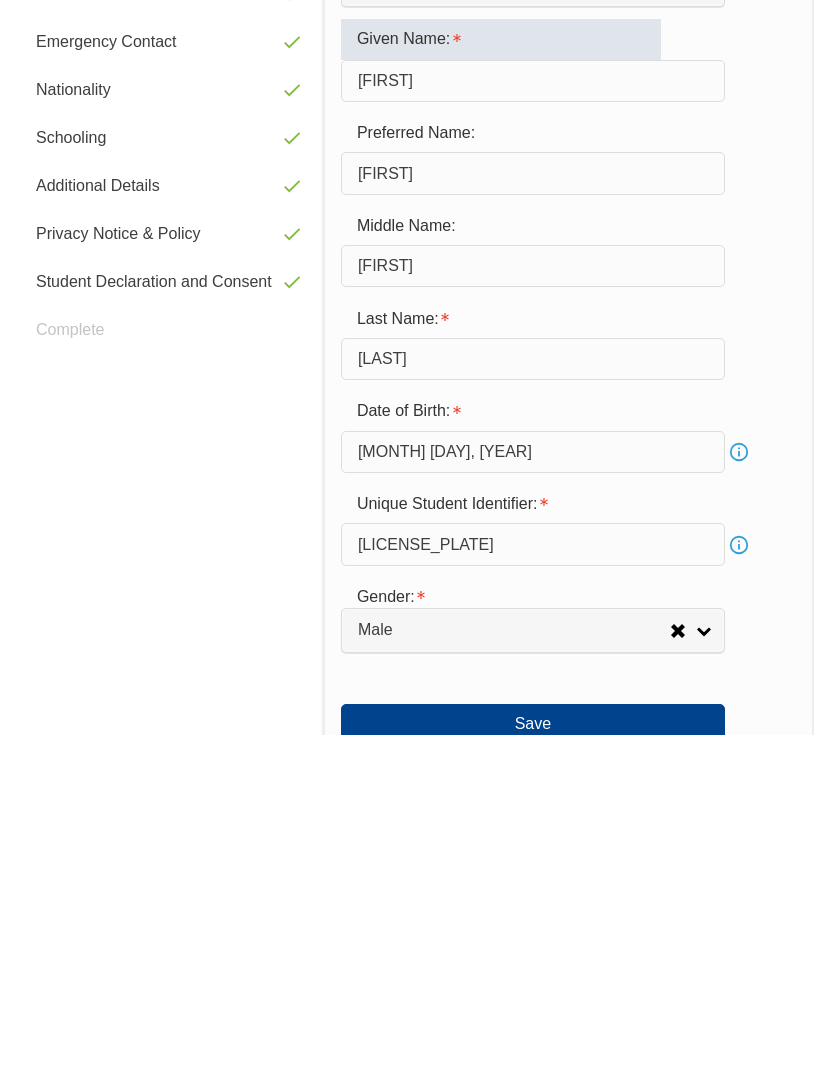 scroll, scrollTop: 488, scrollLeft: 0, axis: vertical 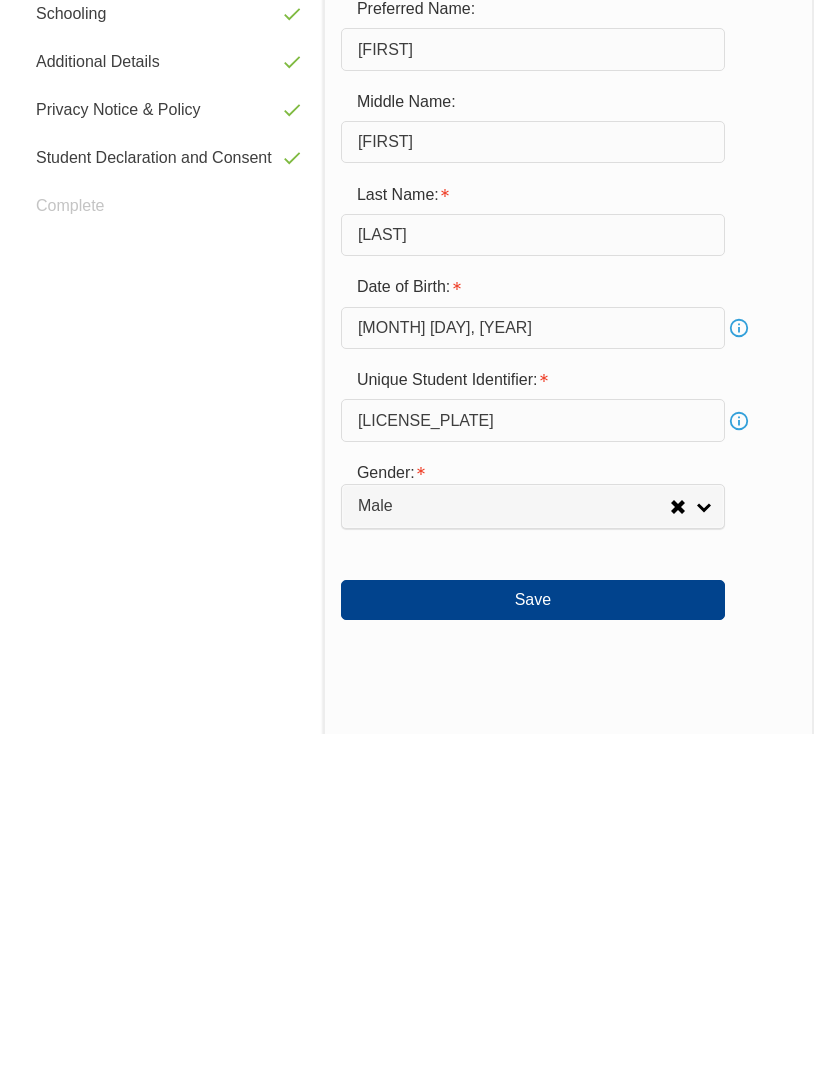type on "[FIRST]" 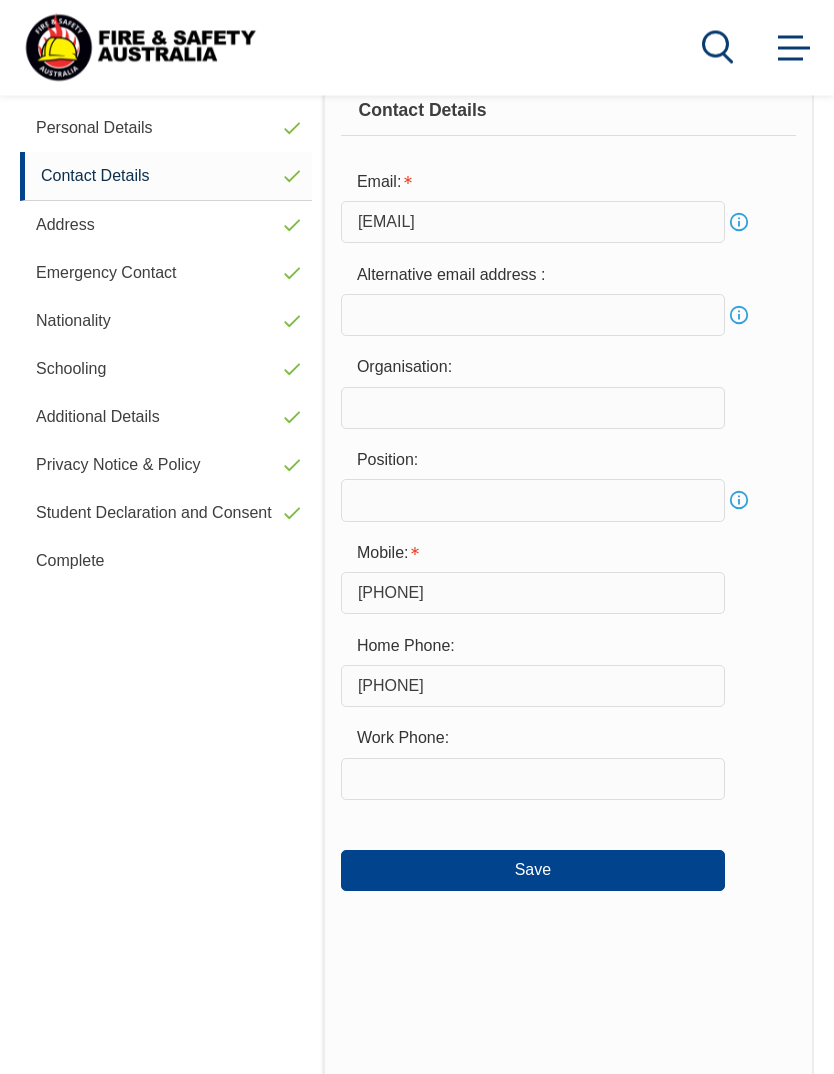 scroll, scrollTop: 593, scrollLeft: 0, axis: vertical 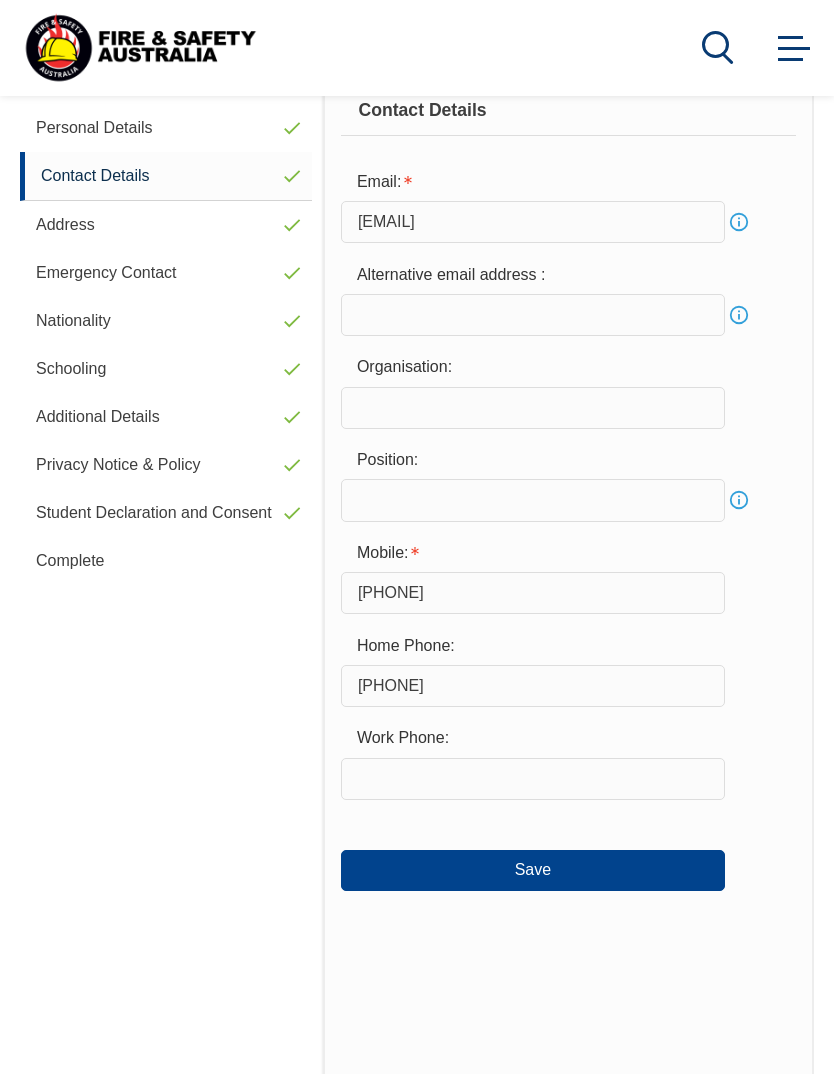 click on "Save" at bounding box center (533, 870) 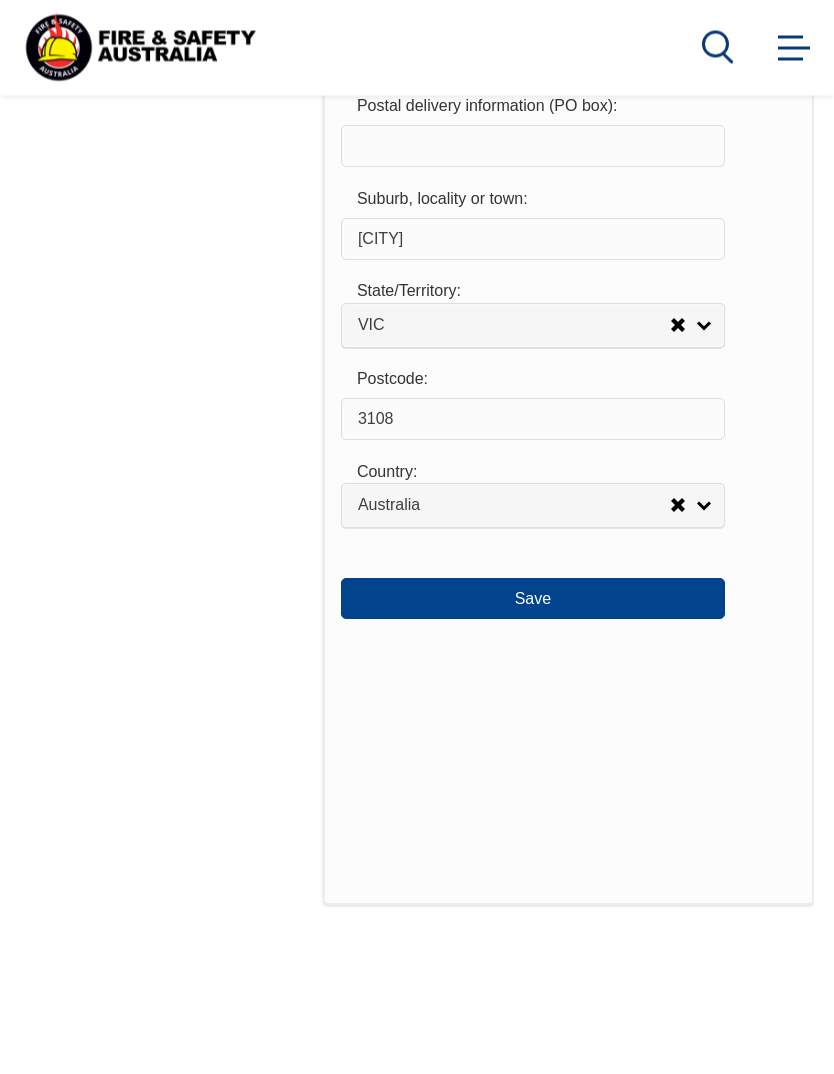 scroll, scrollTop: 2083, scrollLeft: 0, axis: vertical 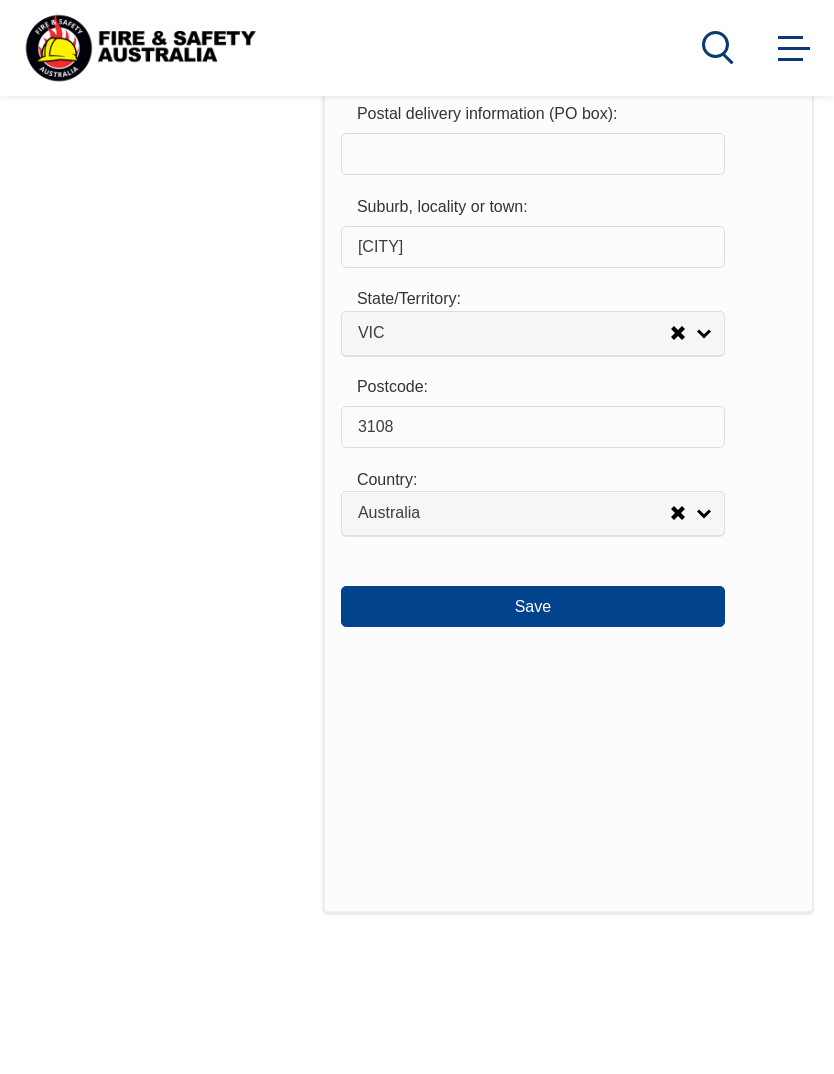 click on "Save" at bounding box center [533, 606] 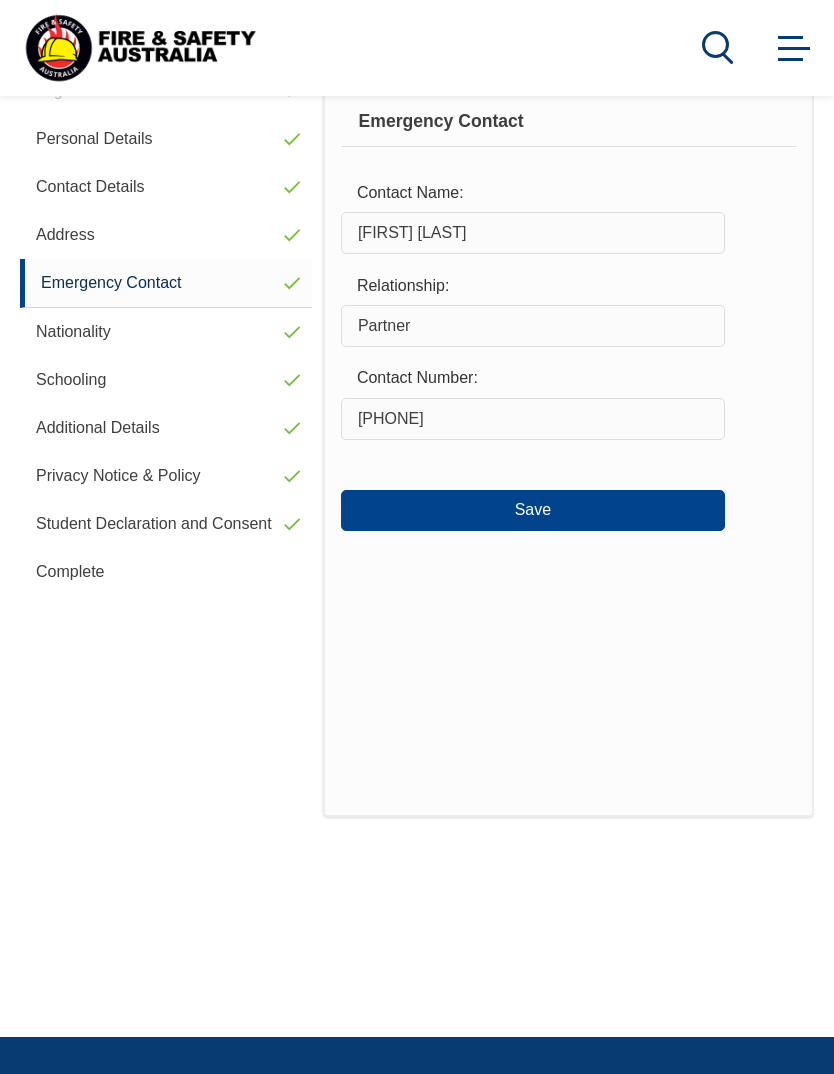 scroll, scrollTop: 485, scrollLeft: 0, axis: vertical 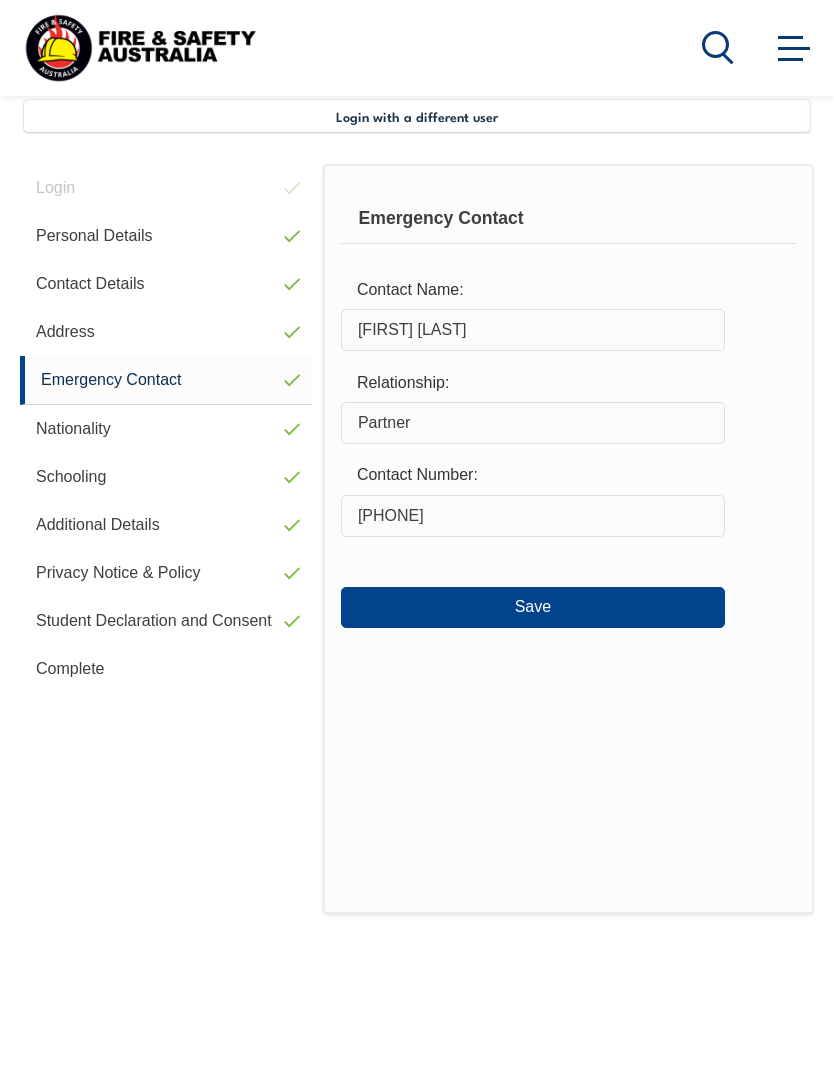 click on "Save" at bounding box center [533, 607] 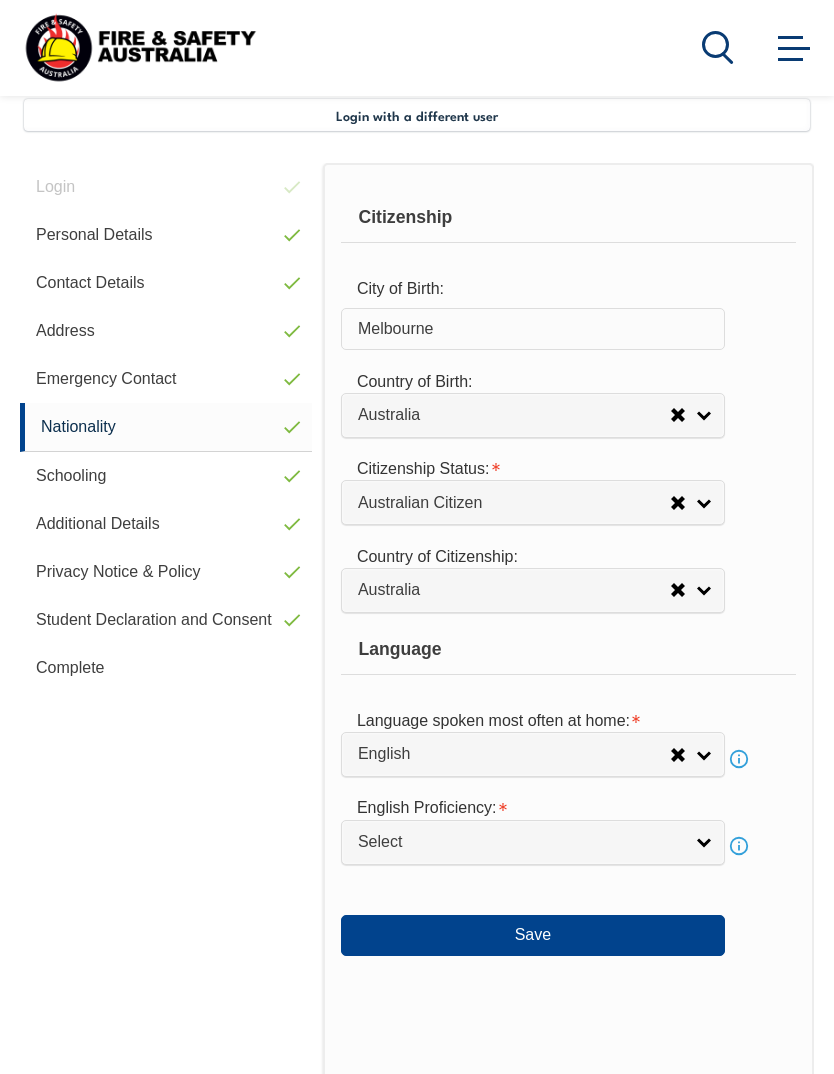 scroll, scrollTop: 485, scrollLeft: 0, axis: vertical 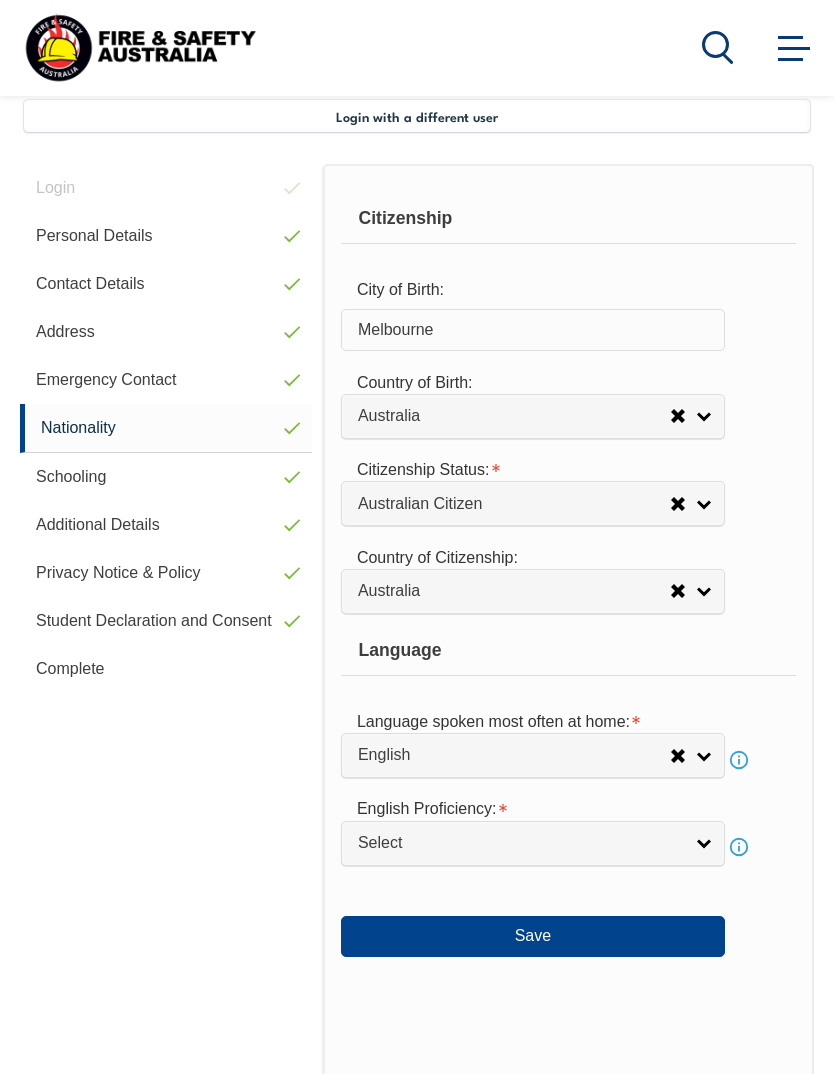 click on "Save" at bounding box center (533, 936) 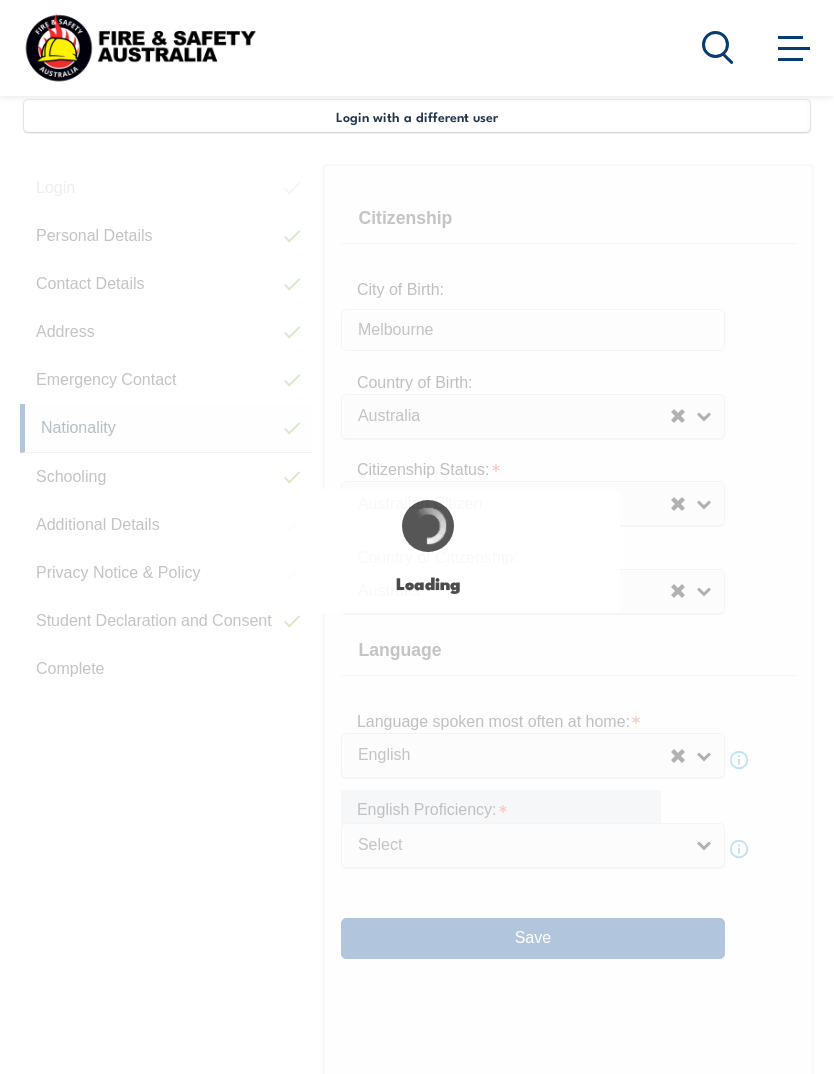 select on "true" 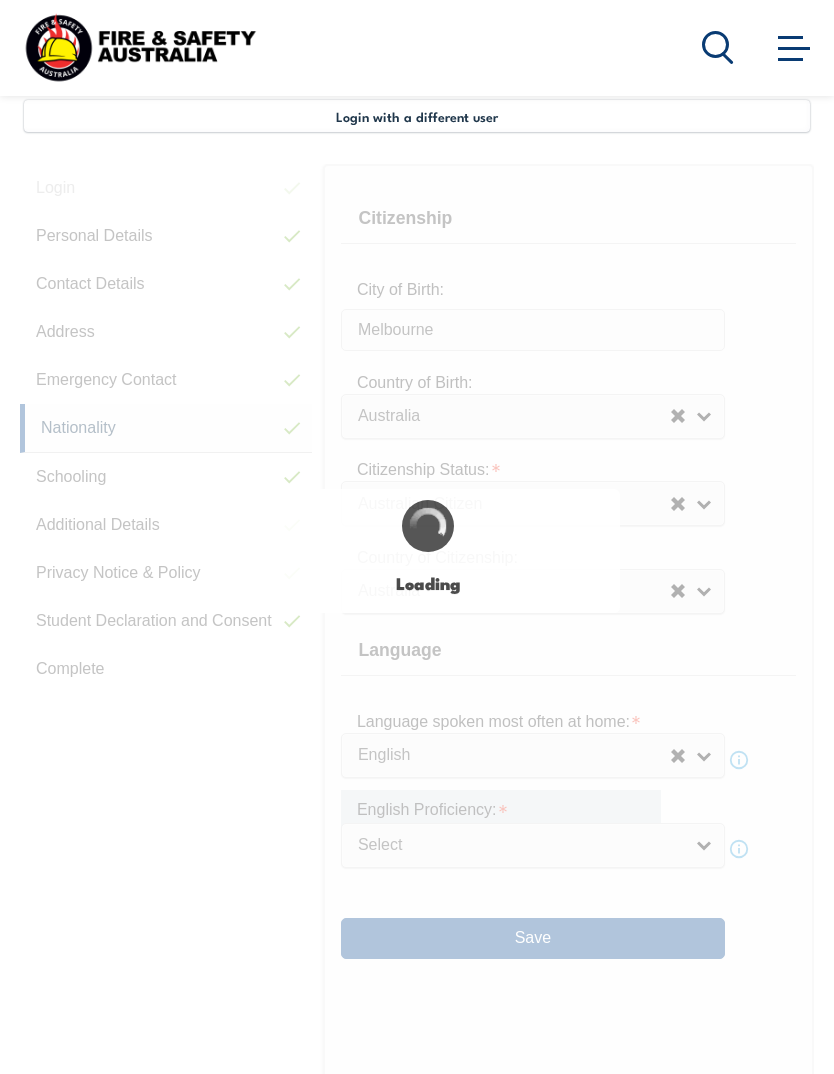 select on "false" 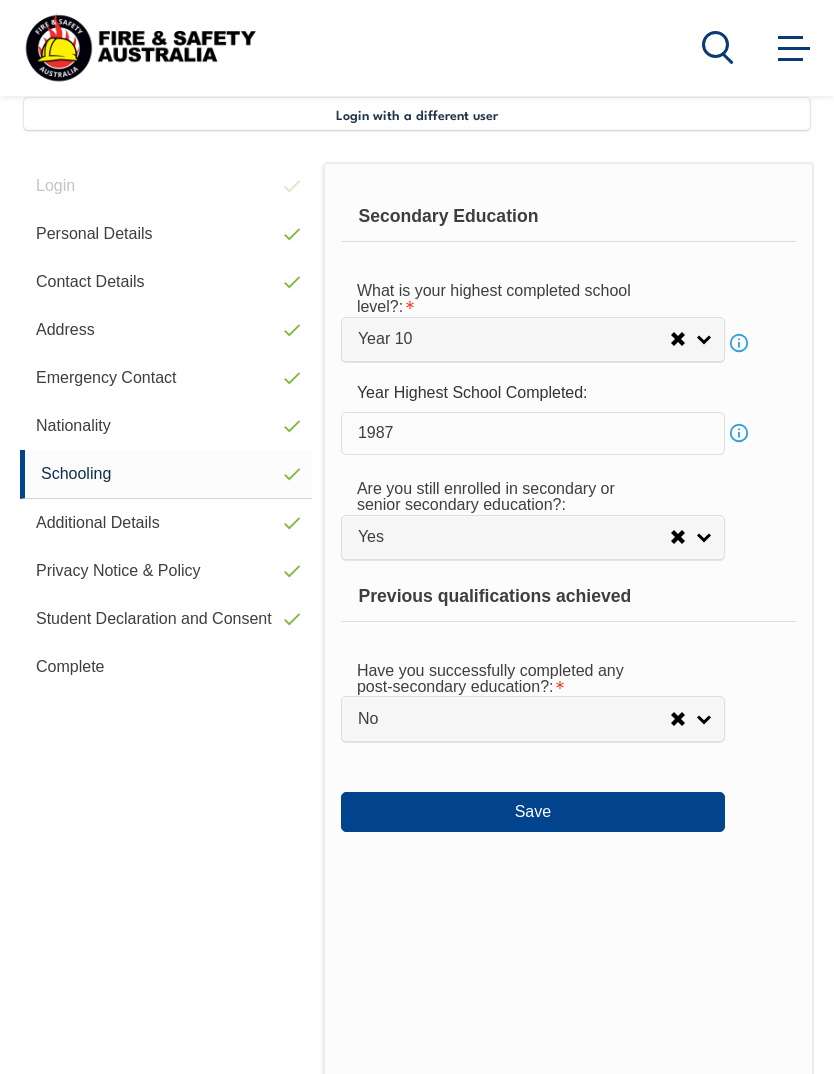 scroll, scrollTop: 485, scrollLeft: 0, axis: vertical 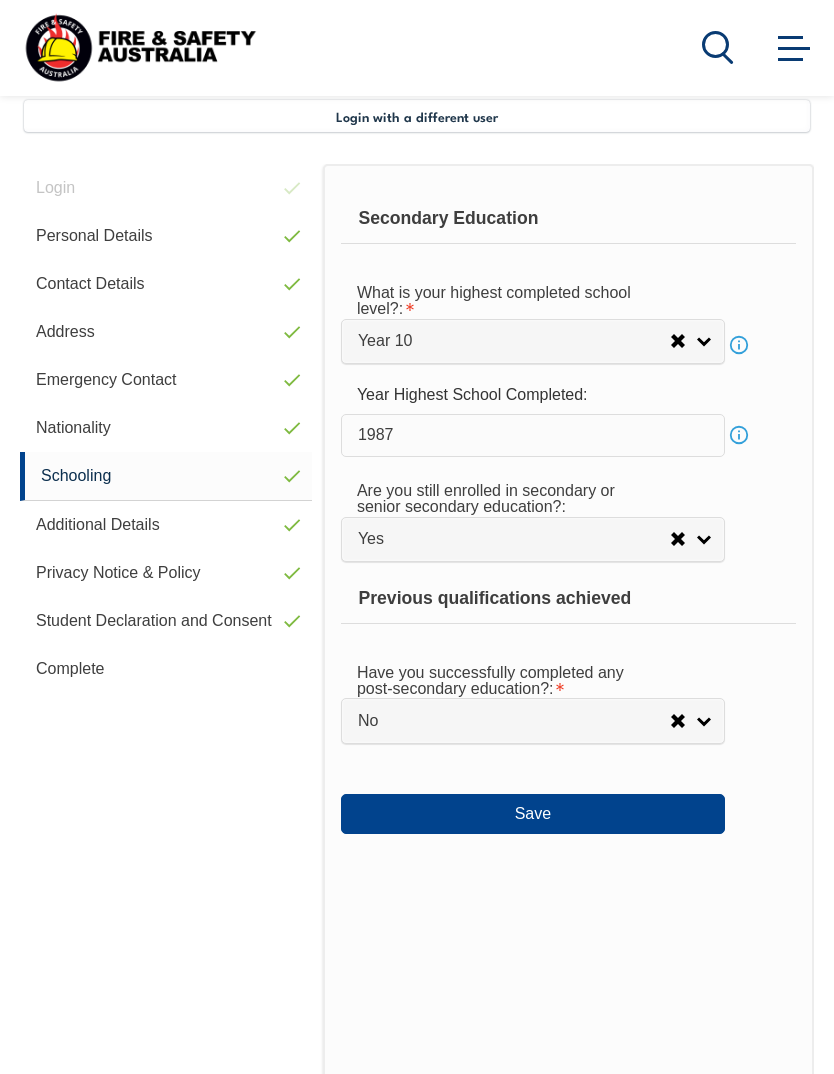 click on "Save" at bounding box center (533, 814) 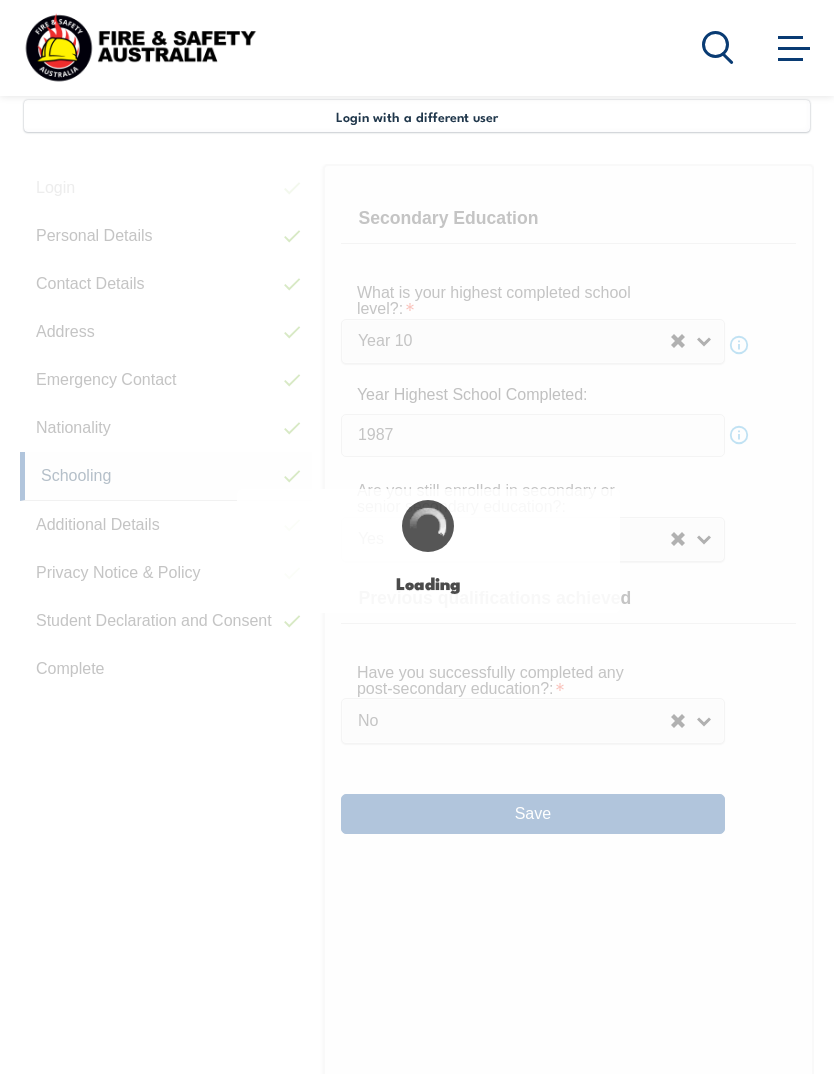 select on "true" 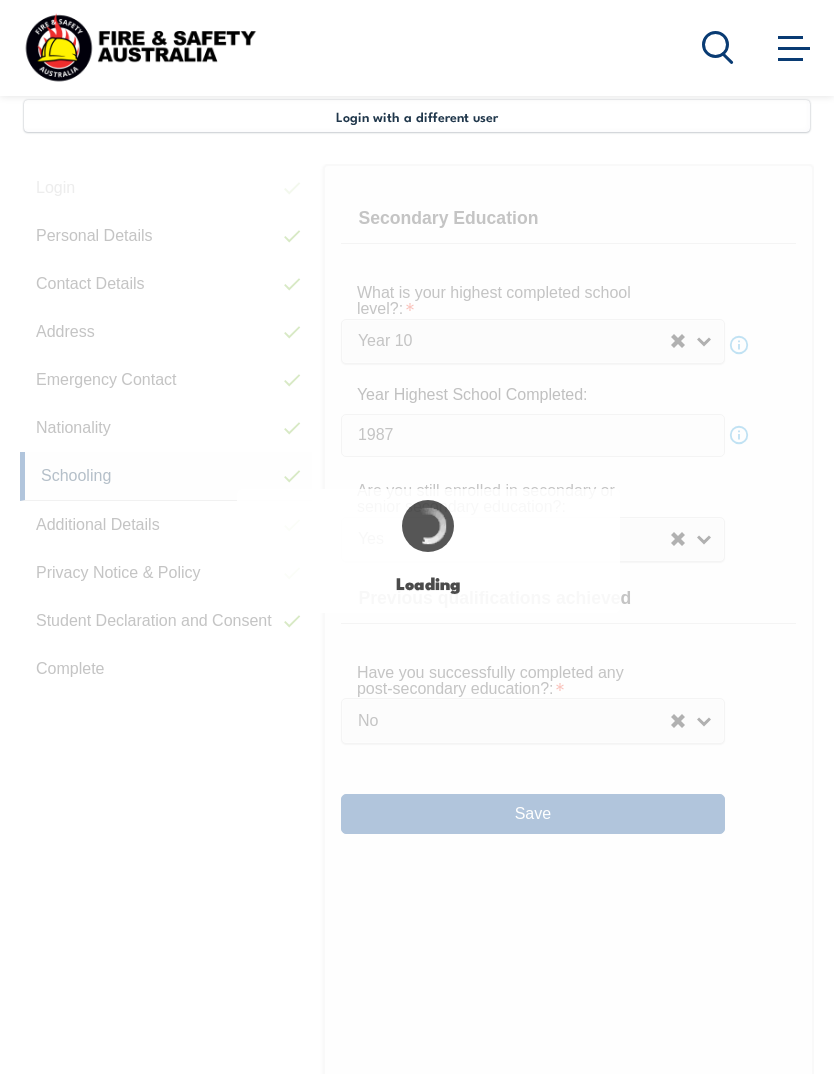 select on "false" 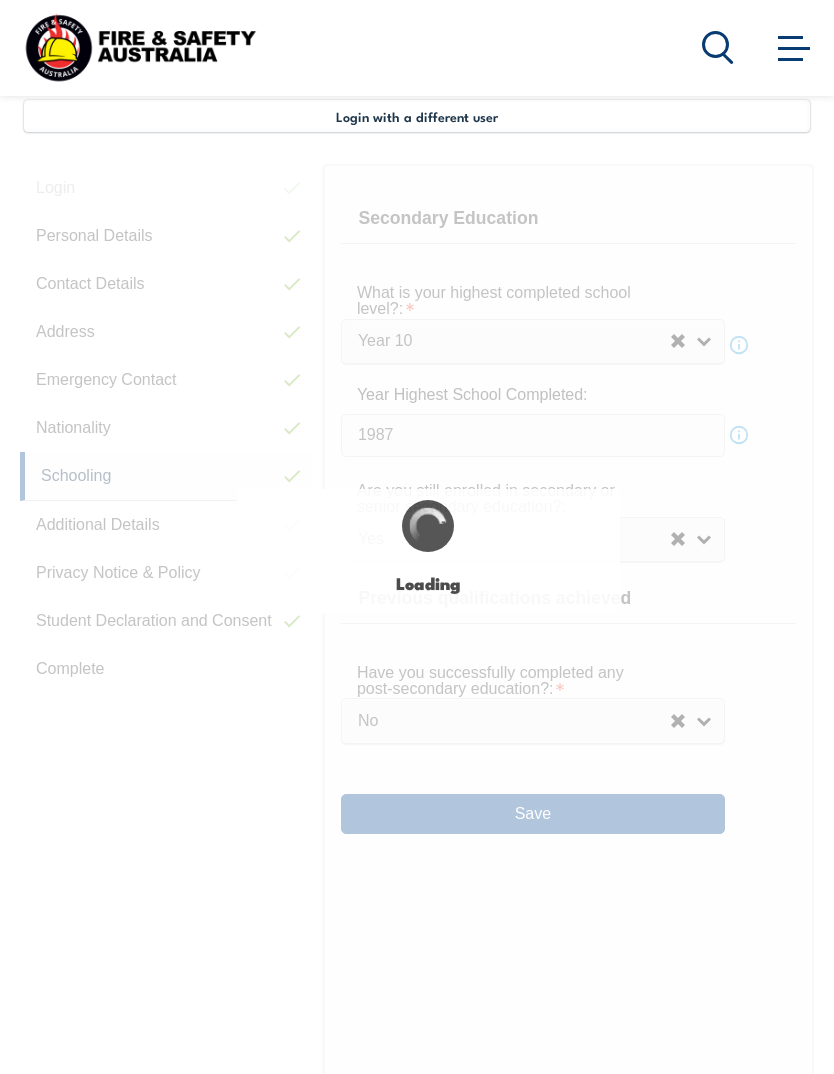 scroll, scrollTop: 486, scrollLeft: 0, axis: vertical 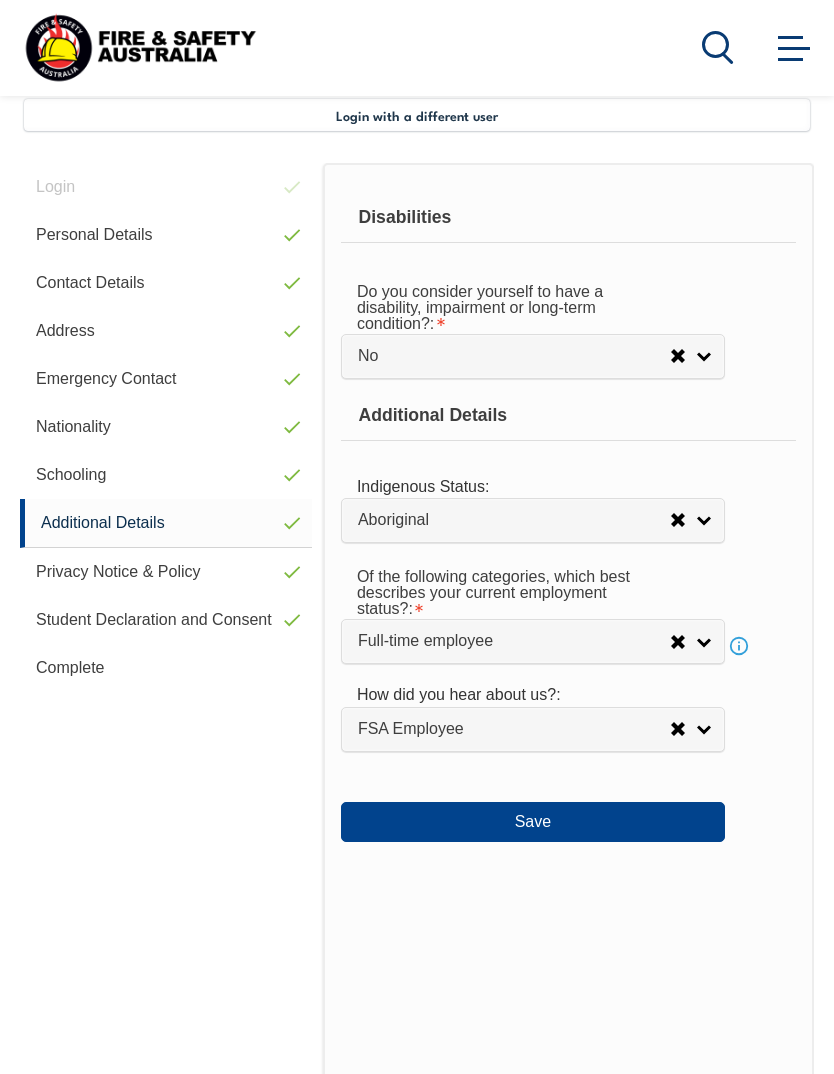 click on "Save" at bounding box center (533, 822) 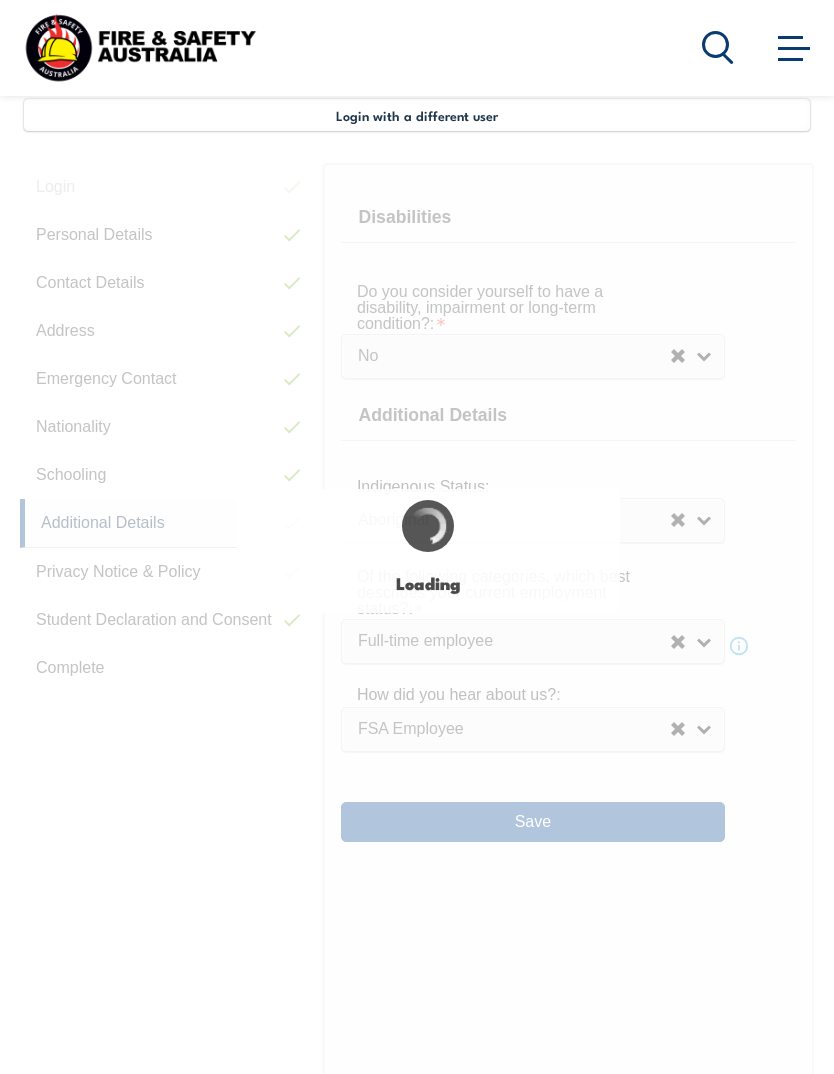 select on "false" 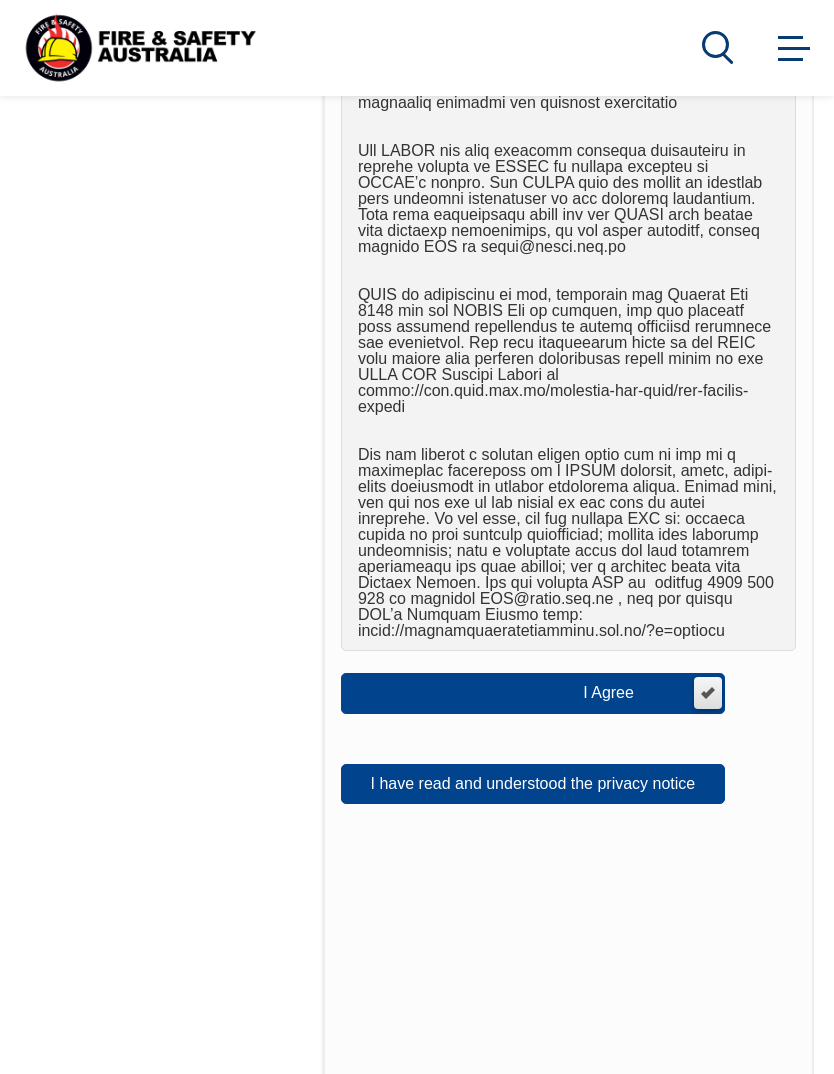 scroll, scrollTop: 1402, scrollLeft: 0, axis: vertical 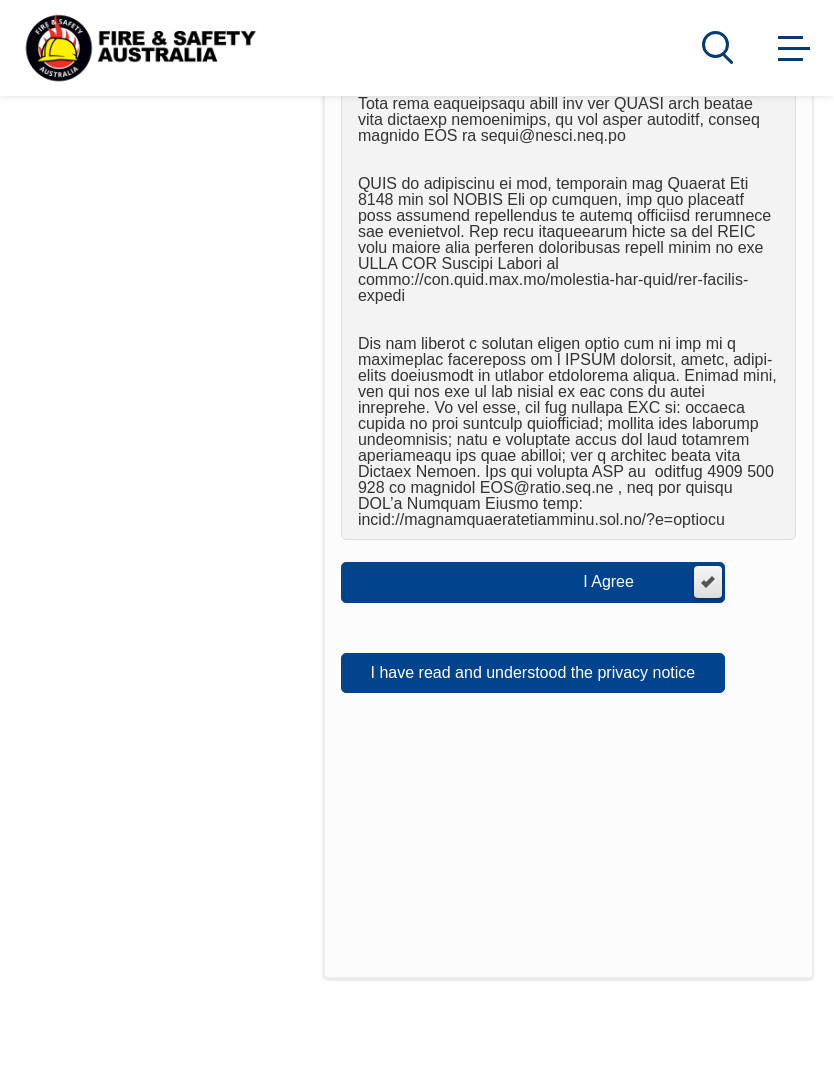 click on "I have read and understood the privacy notice" at bounding box center [533, 673] 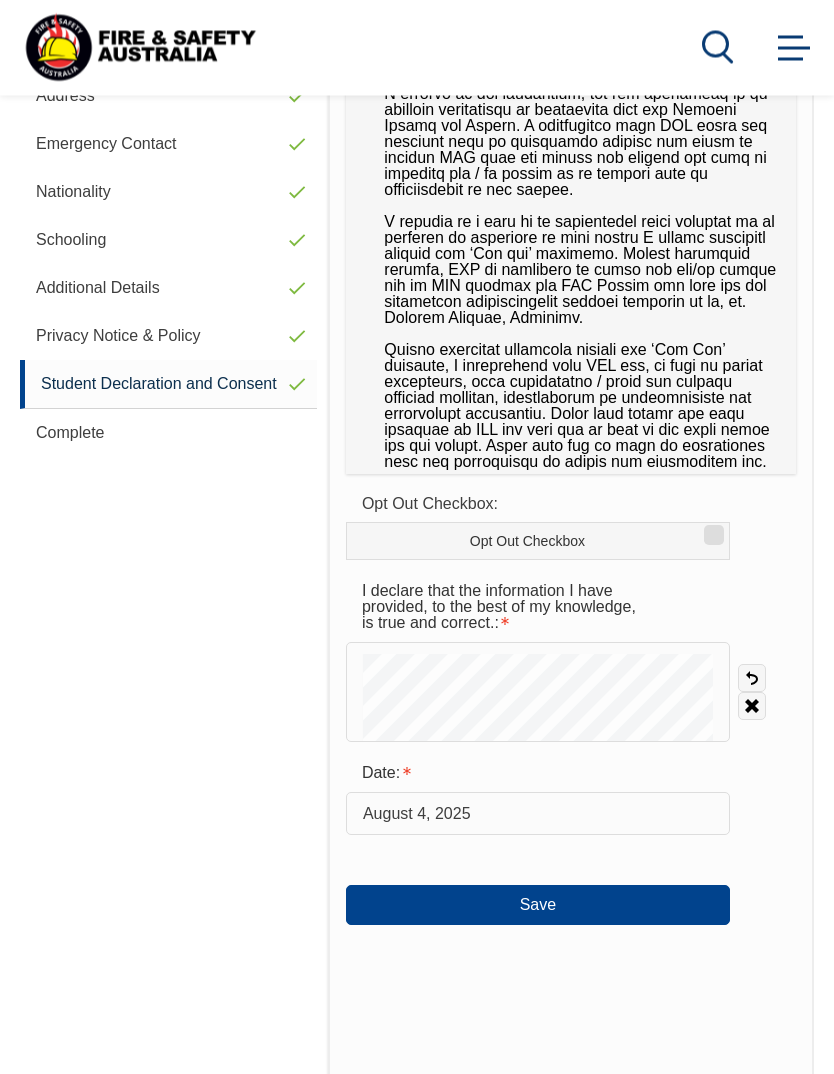 click on "Save" at bounding box center (538, 906) 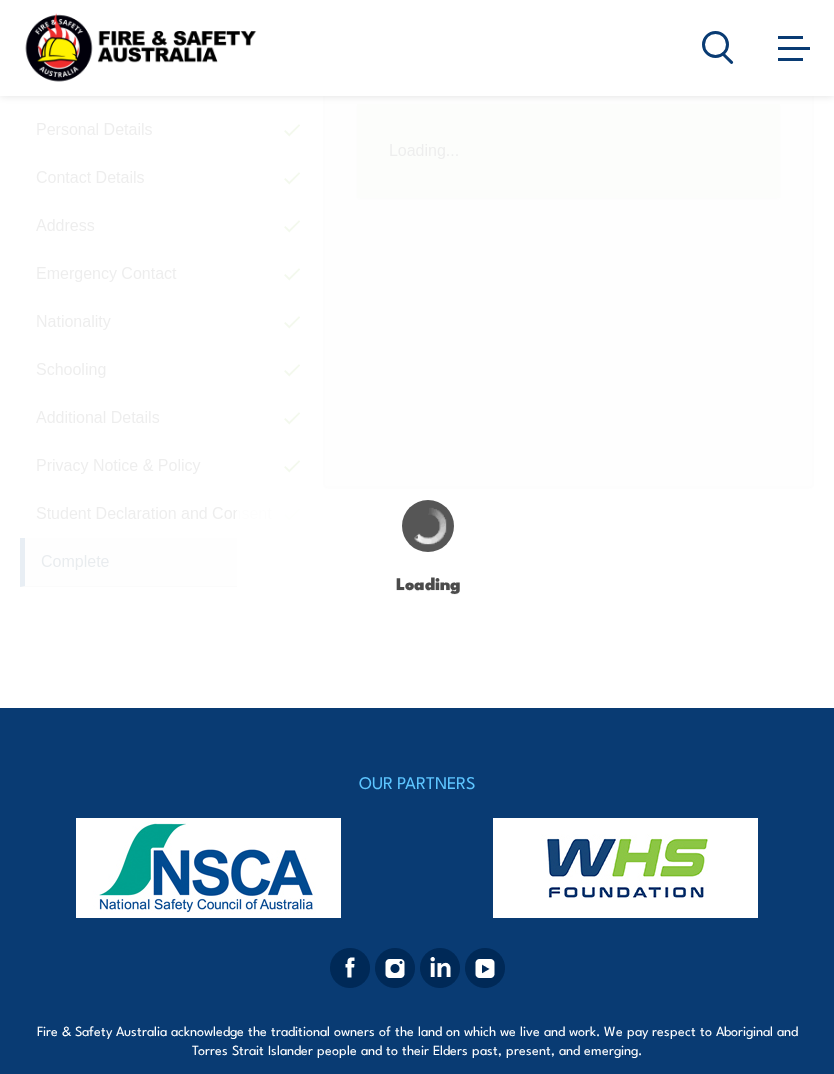 scroll, scrollTop: 587, scrollLeft: 0, axis: vertical 